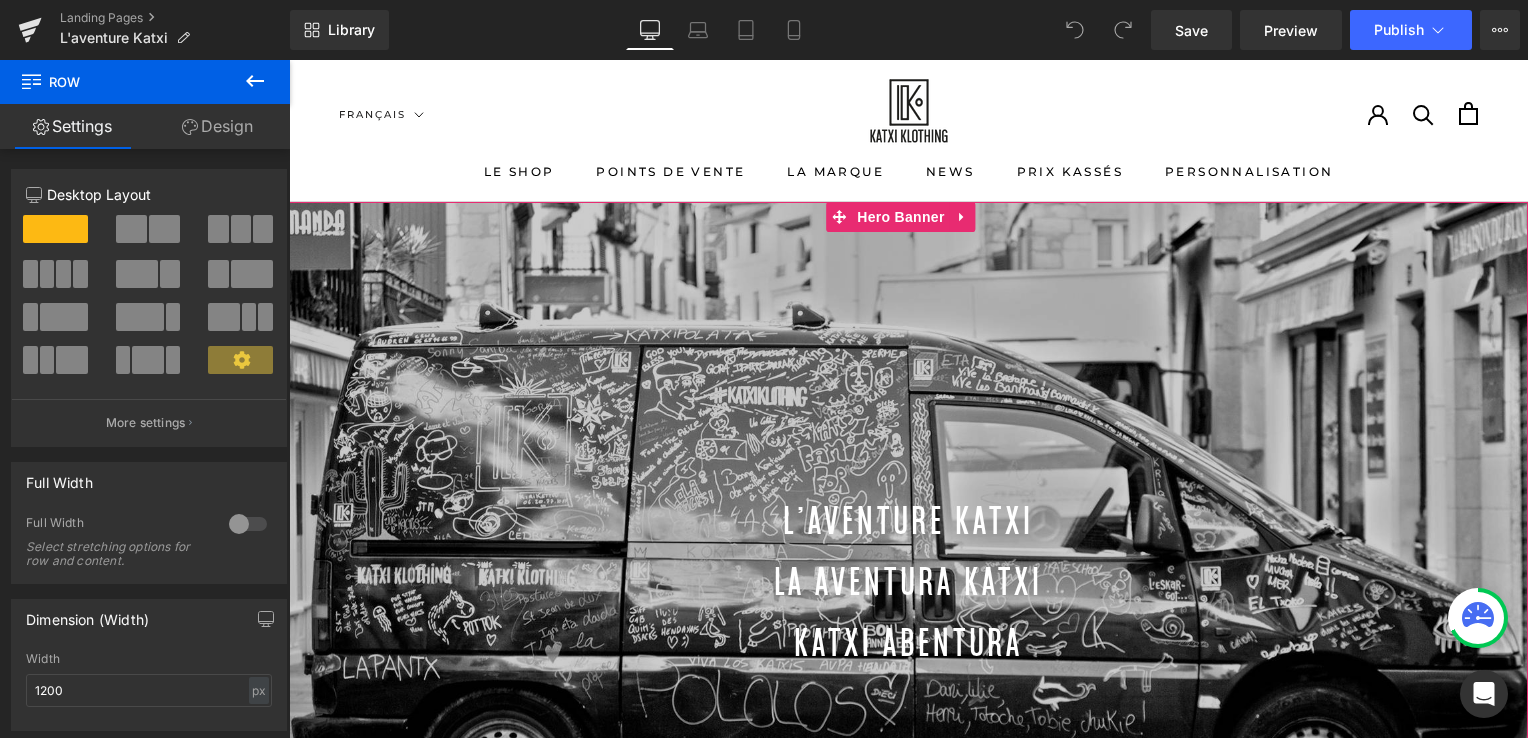 scroll, scrollTop: 12, scrollLeft: 0, axis: vertical 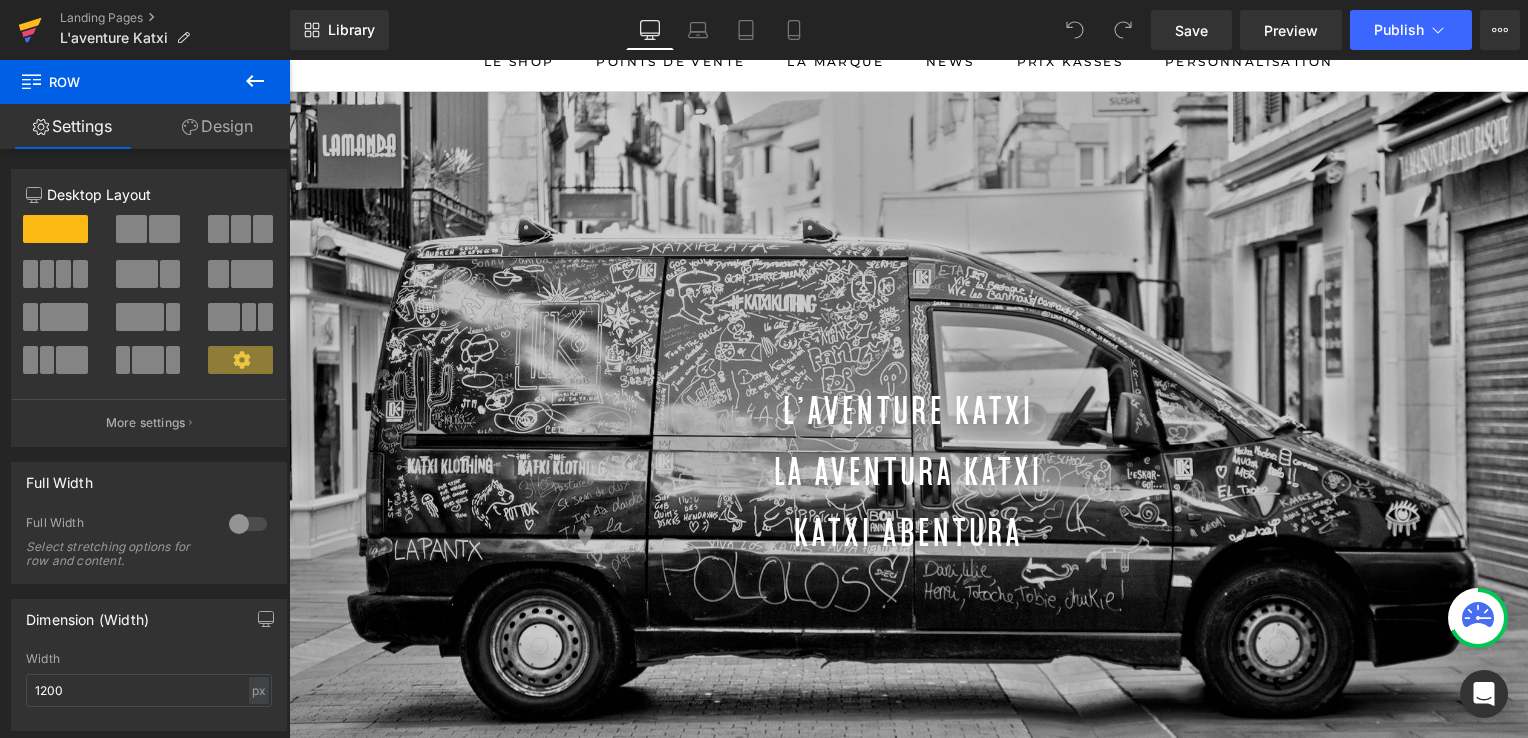 click 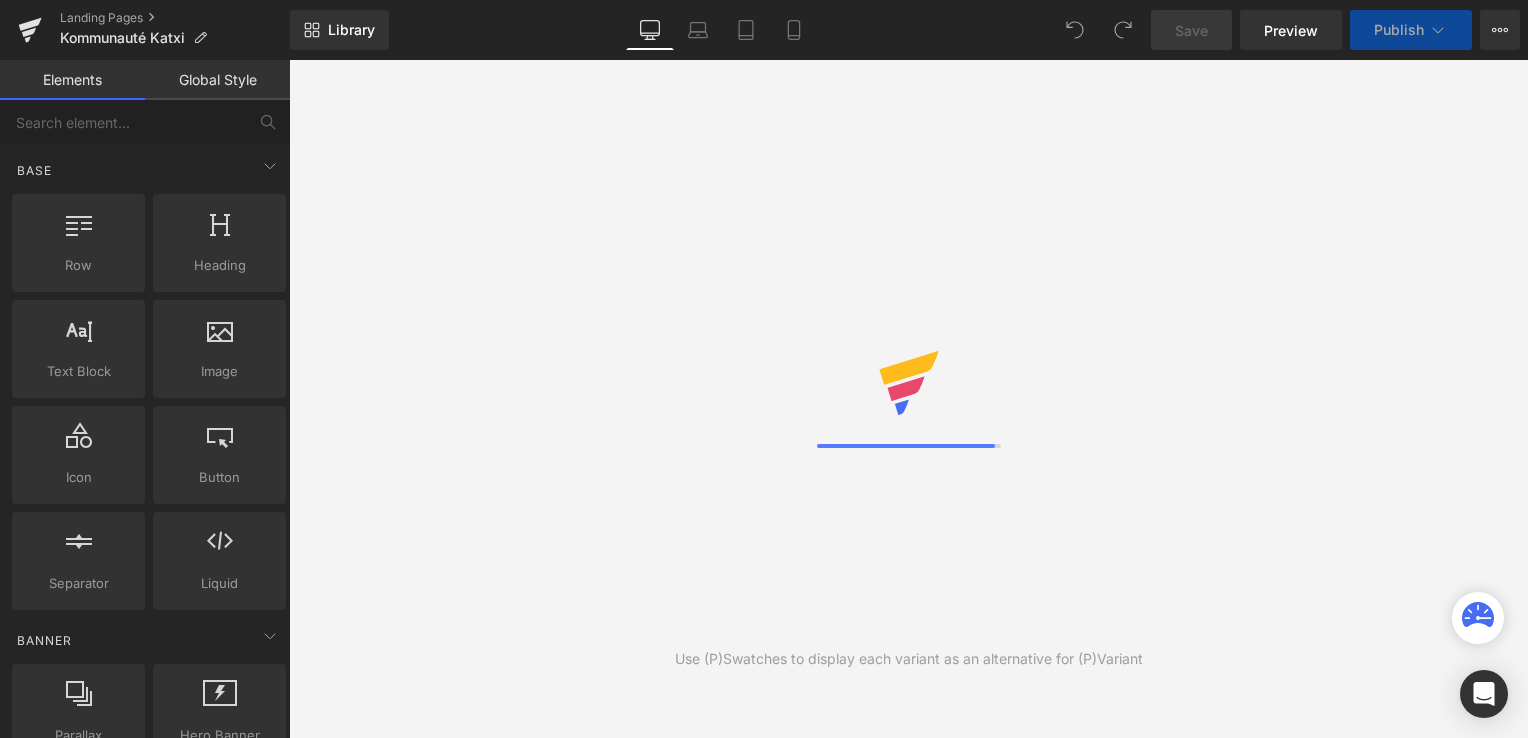 scroll, scrollTop: 0, scrollLeft: 0, axis: both 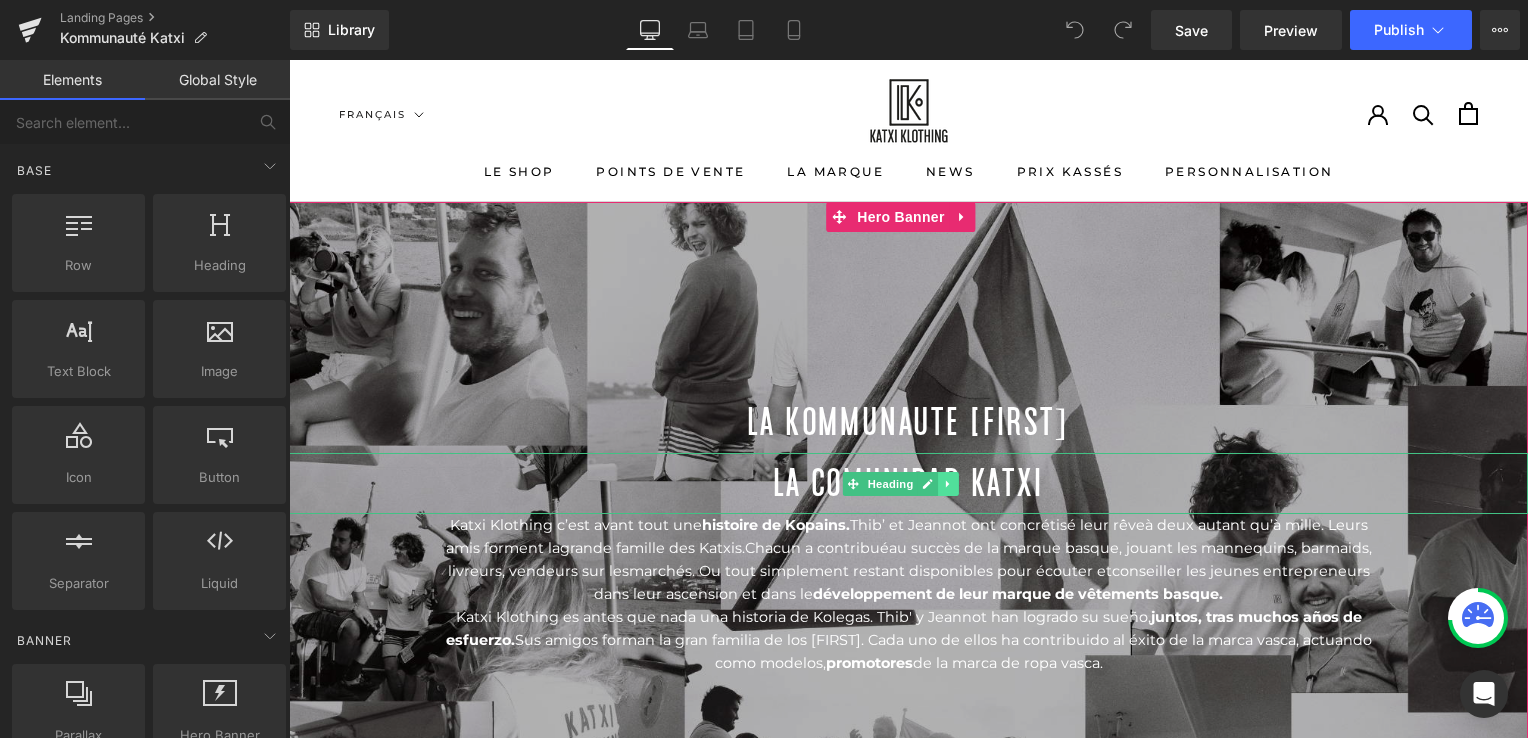 click at bounding box center (948, 484) 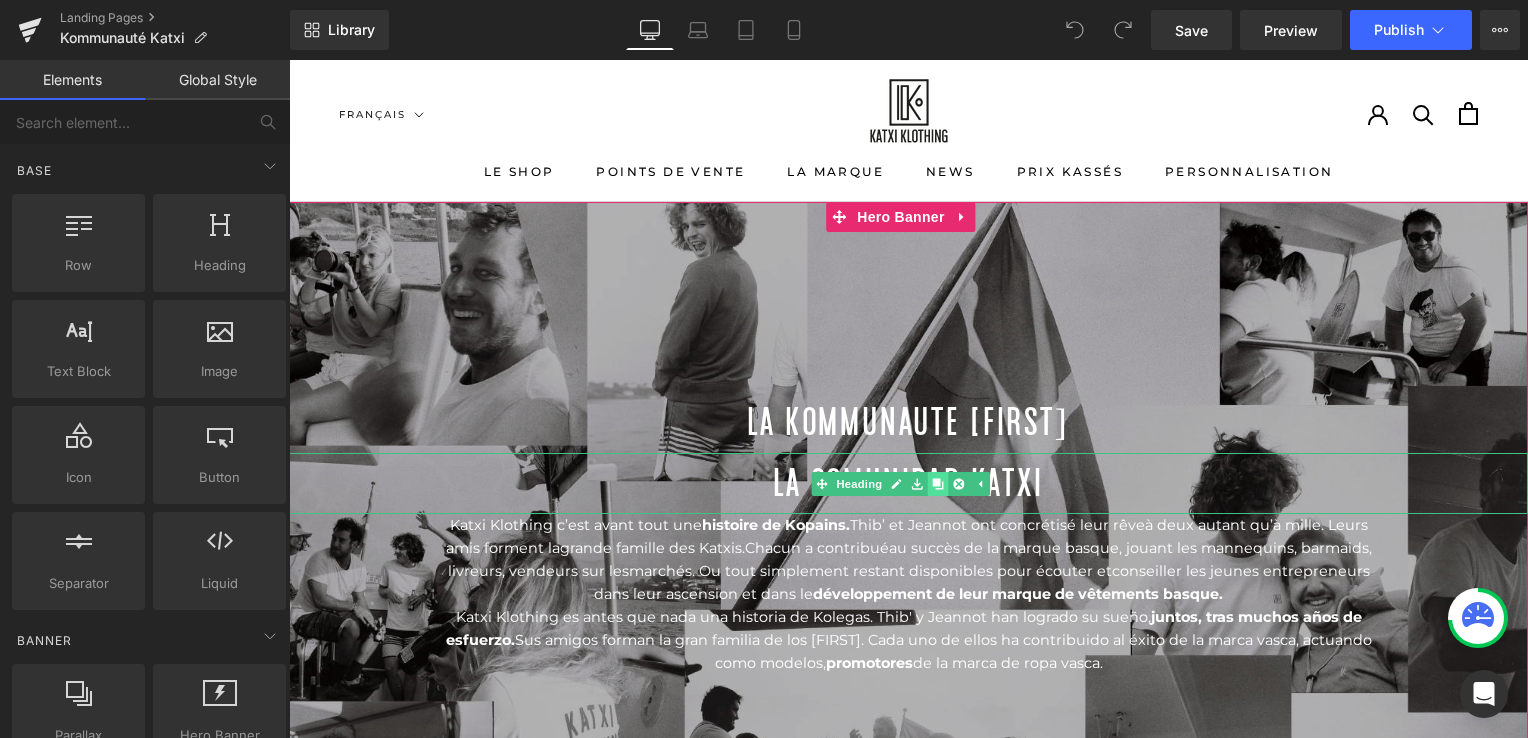 click at bounding box center (938, 484) 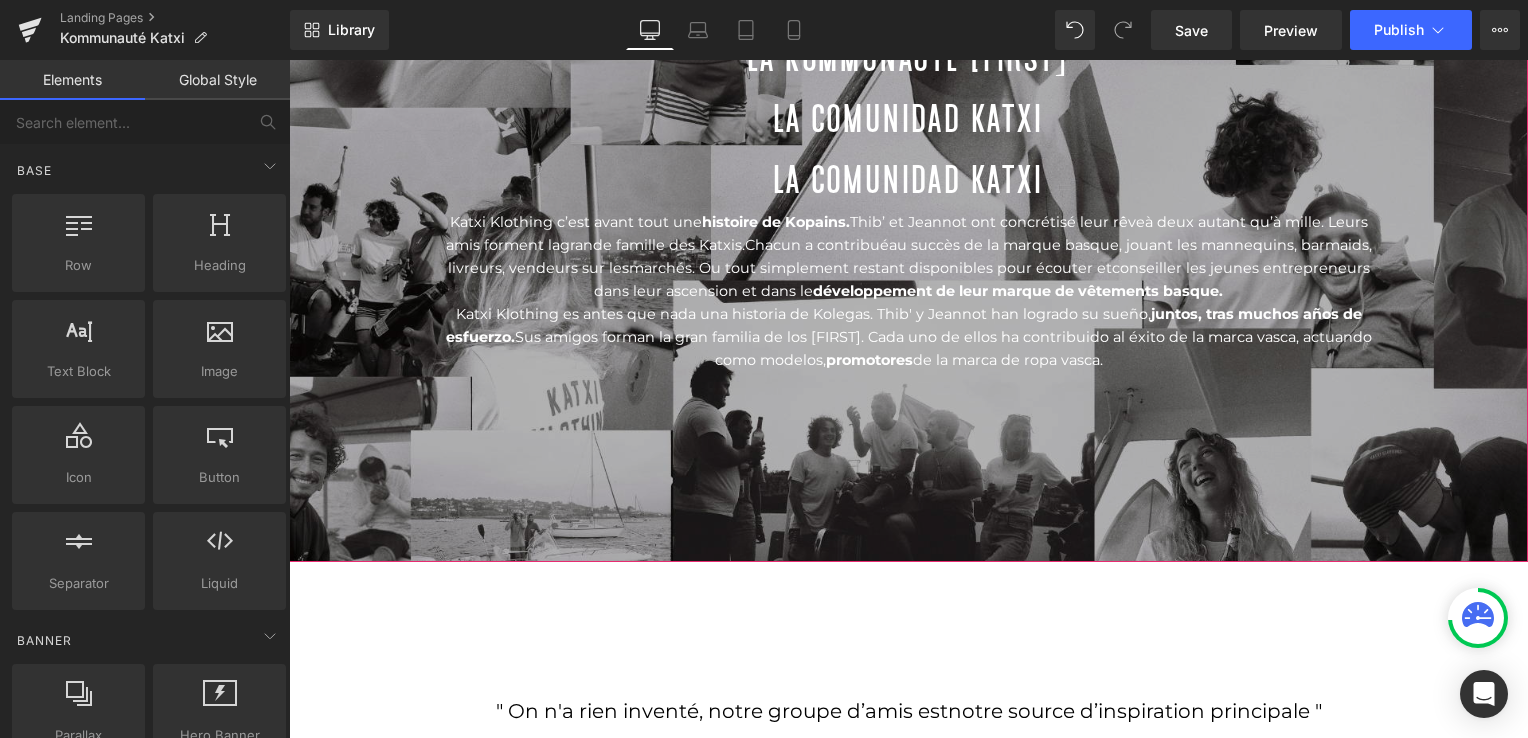 scroll, scrollTop: 374, scrollLeft: 0, axis: vertical 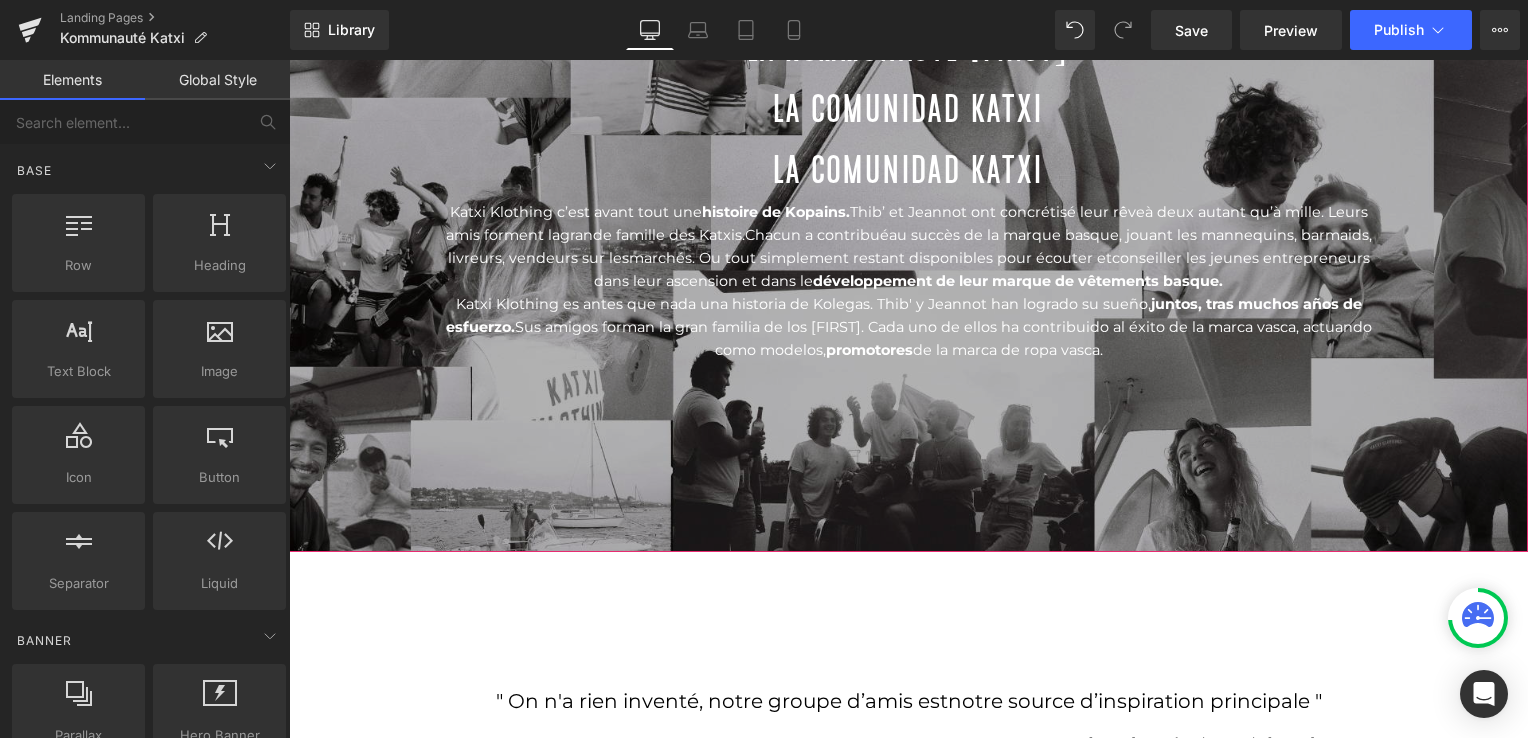 click on "LA COMUNIDAD KATXI" at bounding box center (908, 170) 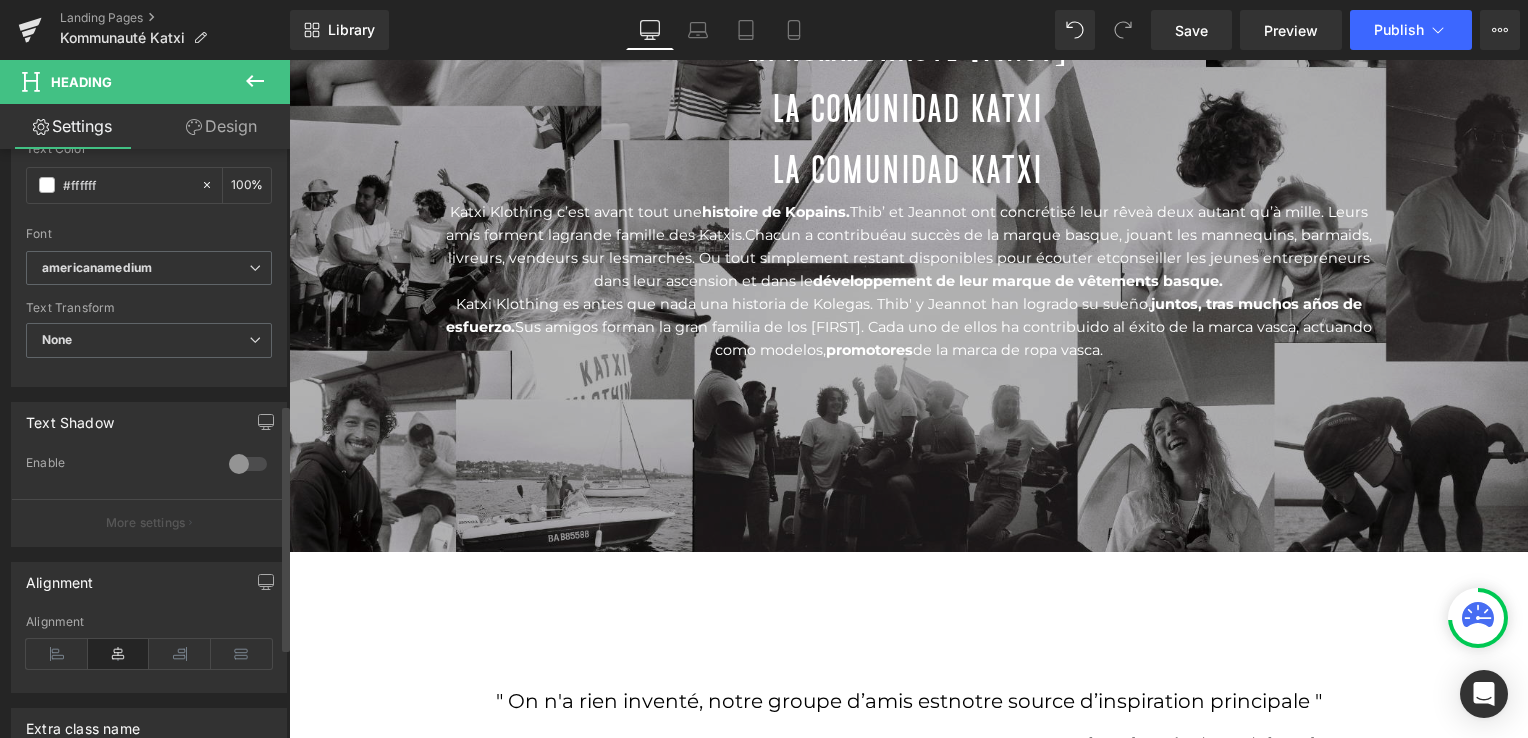 scroll, scrollTop: 825, scrollLeft: 0, axis: vertical 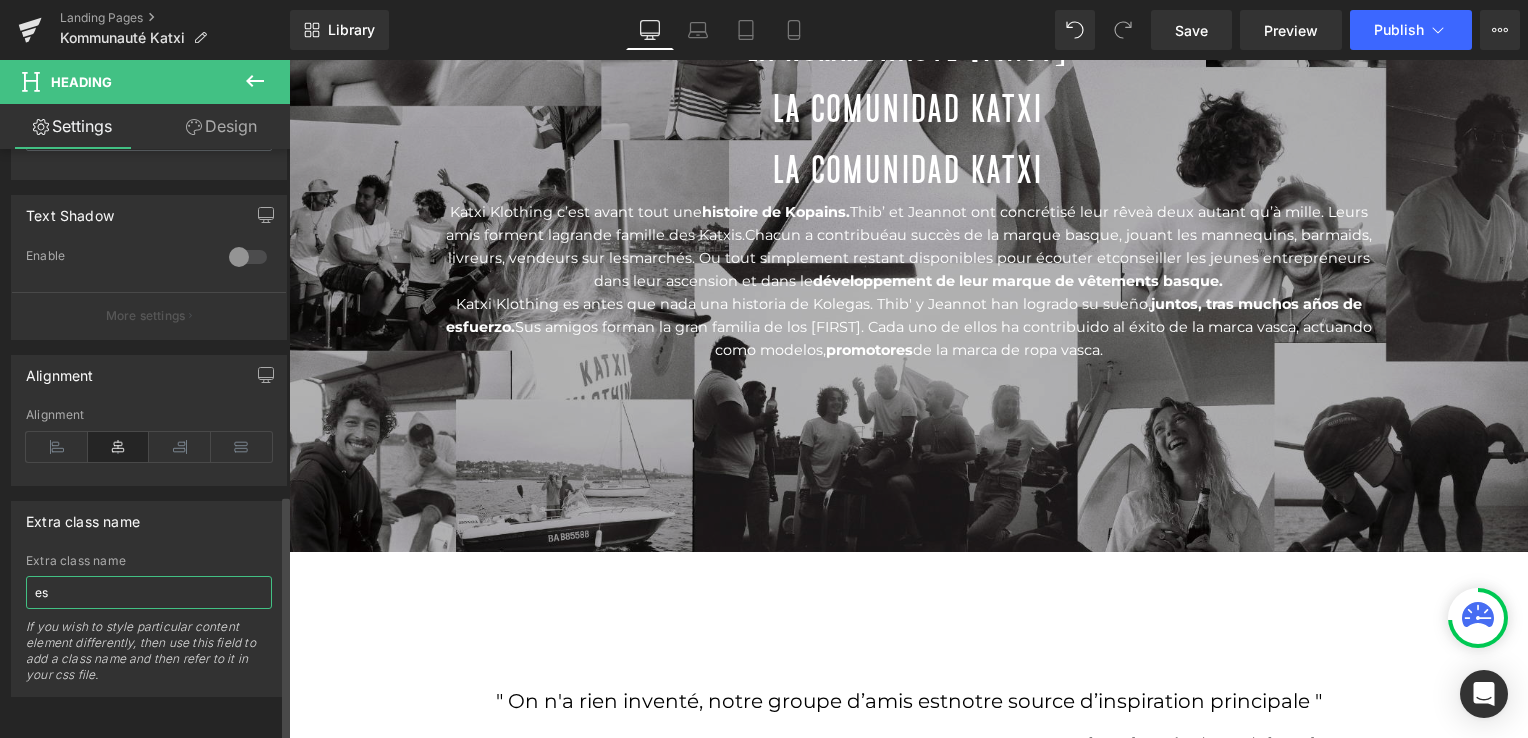 click on "es" at bounding box center [149, 592] 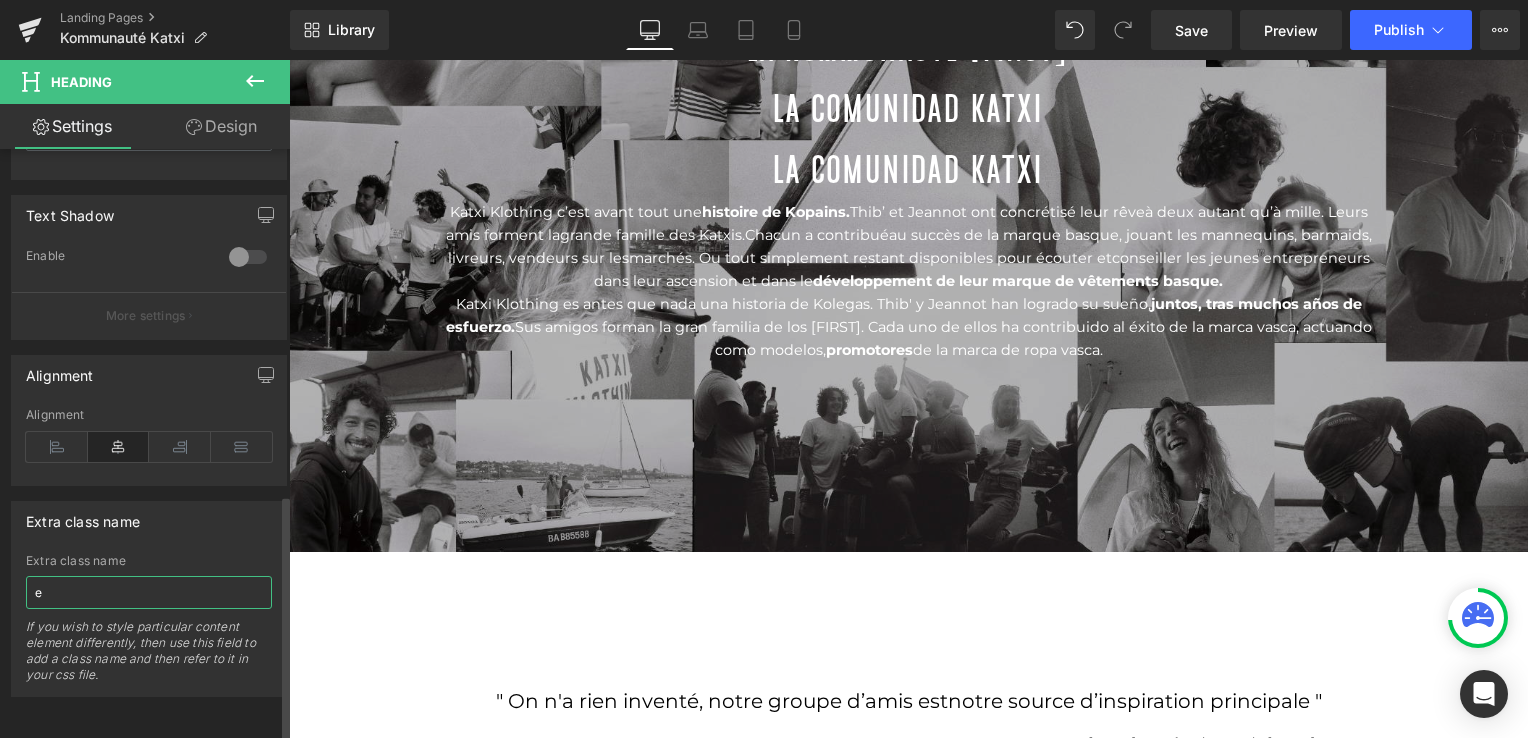 type on "eu" 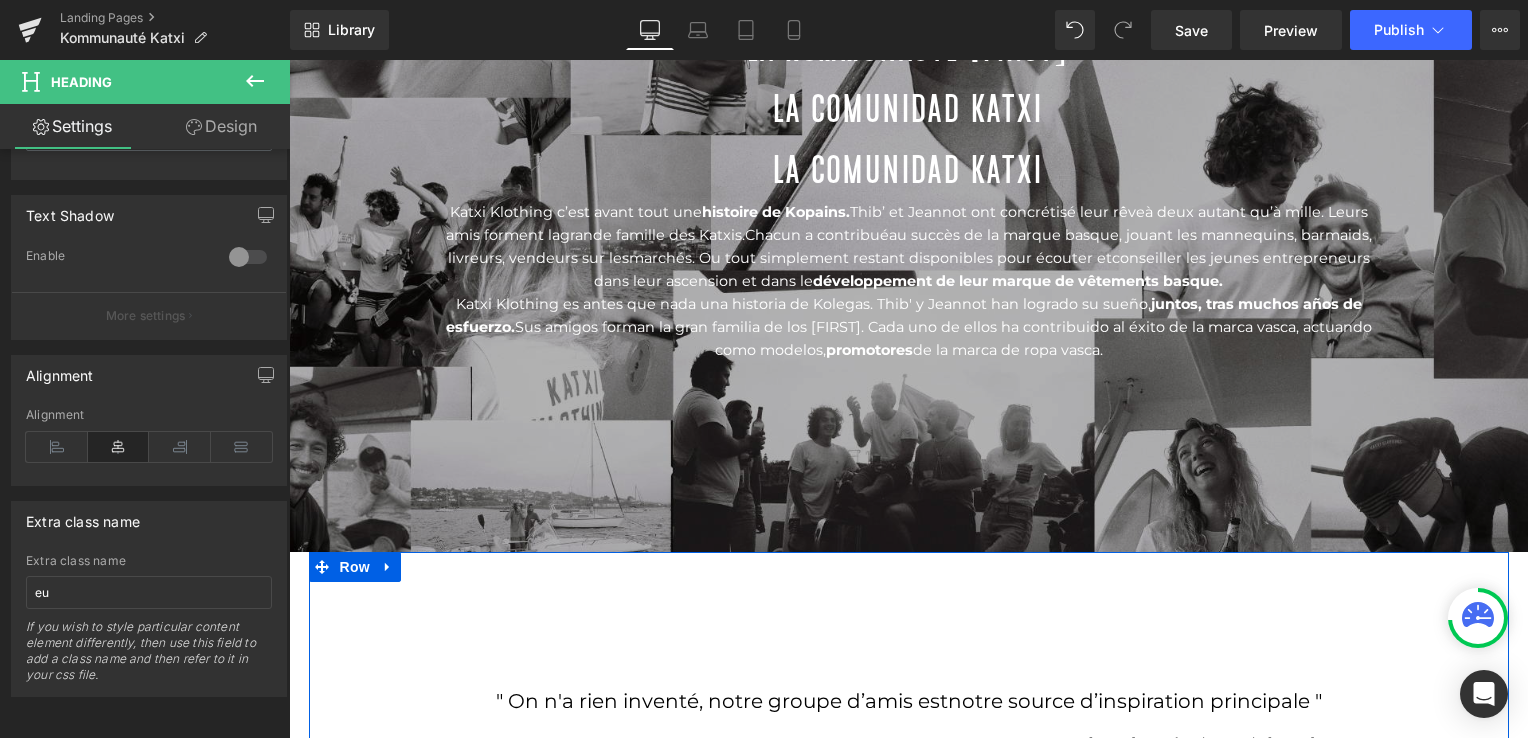 click on "Katxi Klothing c’est avant tout une  histoire de Kopains.  Thib’ et Jeannot ont concrétisé leur rêve  à deux autant qu’à mille. L eurs amis forment la  grande famille des Katxis .  Chacun a contribué  au succès de la marque basque, jouant les mannequins, barmaids, livreurs, vendeurs sur les  marchés. Ou tout simplement restant disponibles pour écouter et  conseiller les jeunes entrepreneurs dans leur ascension et dans le  développement de leur marque de vêtements basque. Text Block         Katxi Klothing es antes que nada una  historia de Kolegas . Thib' y Jeannot han logrado su sueño, juntos, tras muchos años de esfuerzo. Sus amigos forman la gran familia de los Katxis. Cada uno de ellos ha contribuido al éxito de la marca vasca, actuando como modelos, promotores, repartidores, vendedores en el mercado. O simplemente estando disponibles para escuchar y aconsejar a los jóvenes emprendedores a medida que se van dando a conocer y  desarrollan su marca de ropa vasca . Text Block" at bounding box center (909, 833) 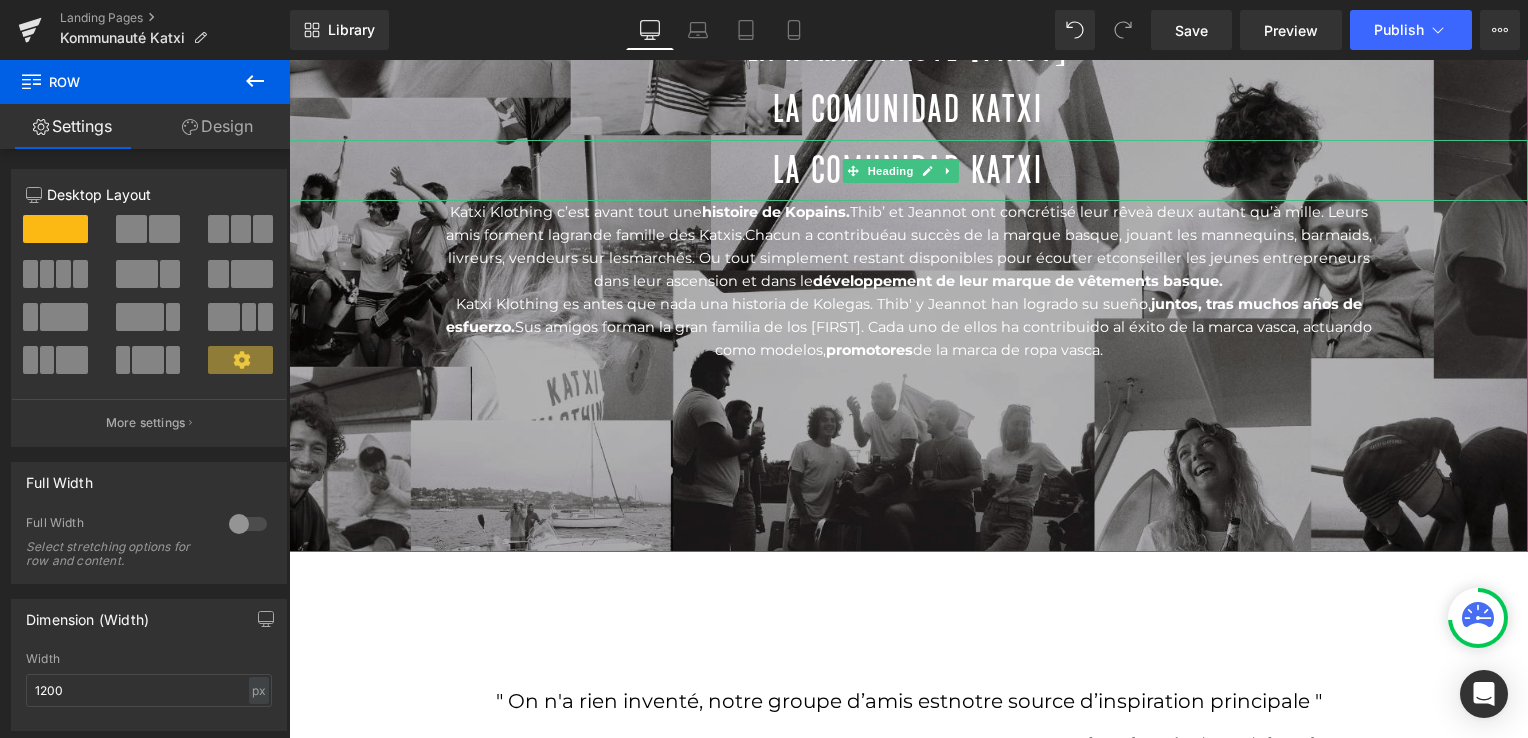 click on "LA COMUNIDAD KATXI" at bounding box center (908, 170) 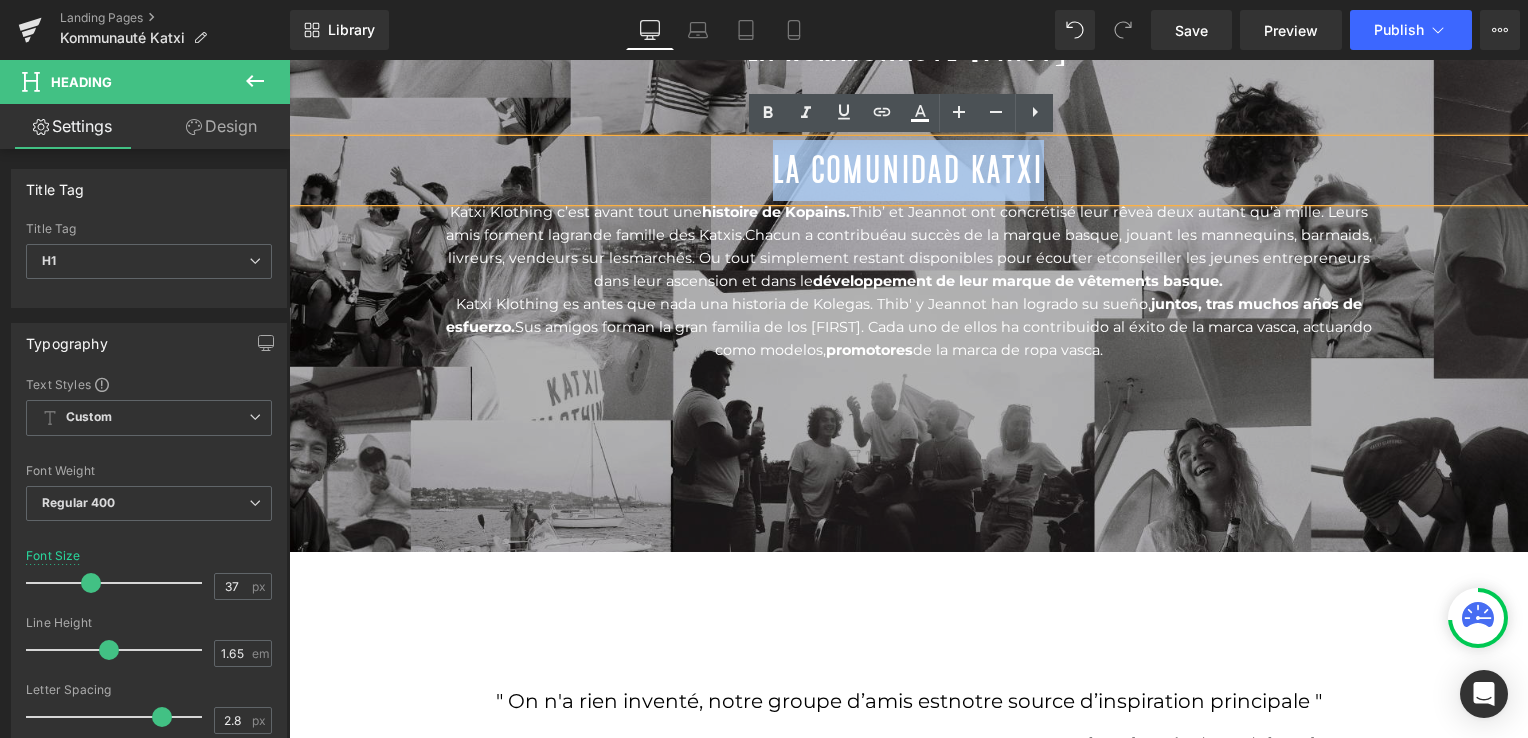 drag, startPoint x: 1076, startPoint y: 165, endPoint x: 759, endPoint y: 197, distance: 318.61105 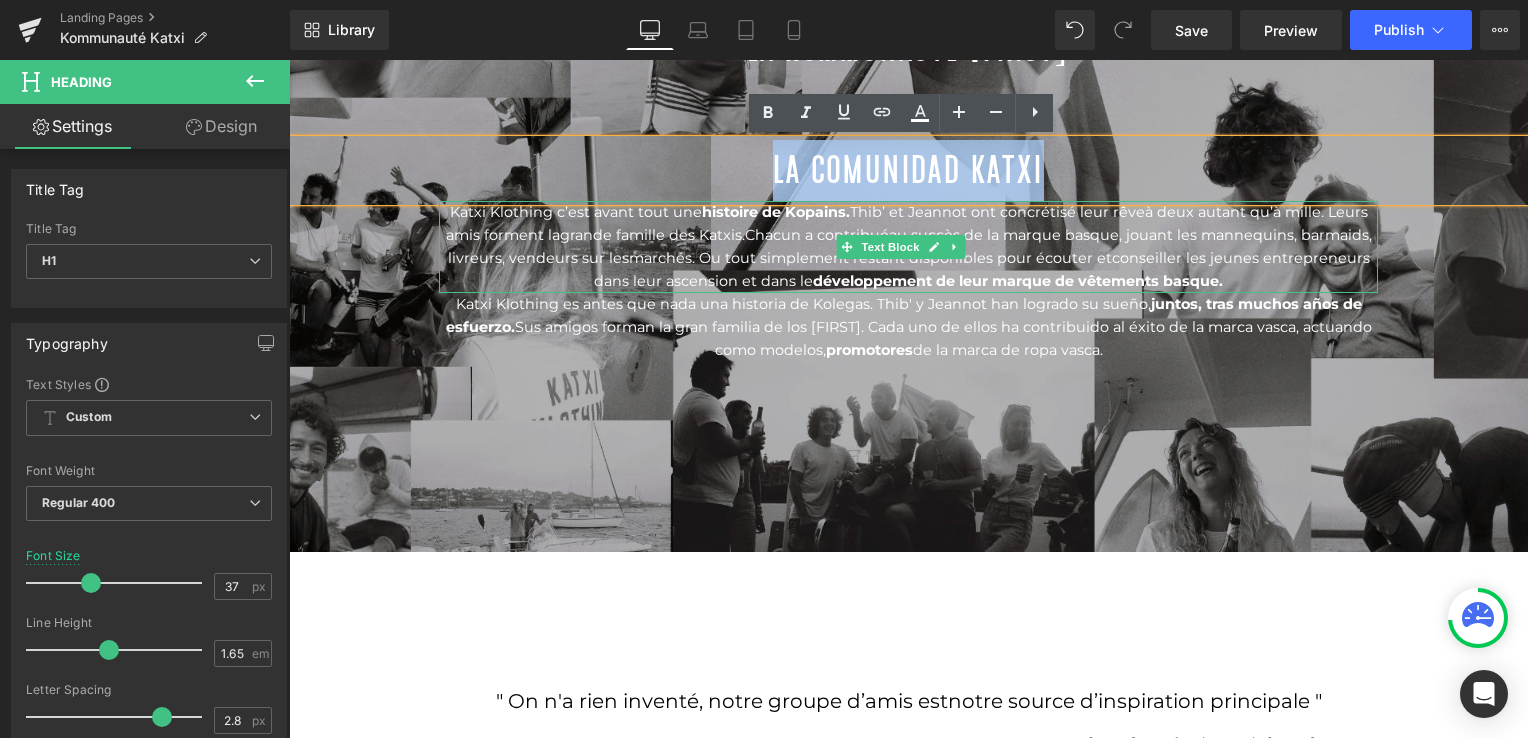 paste 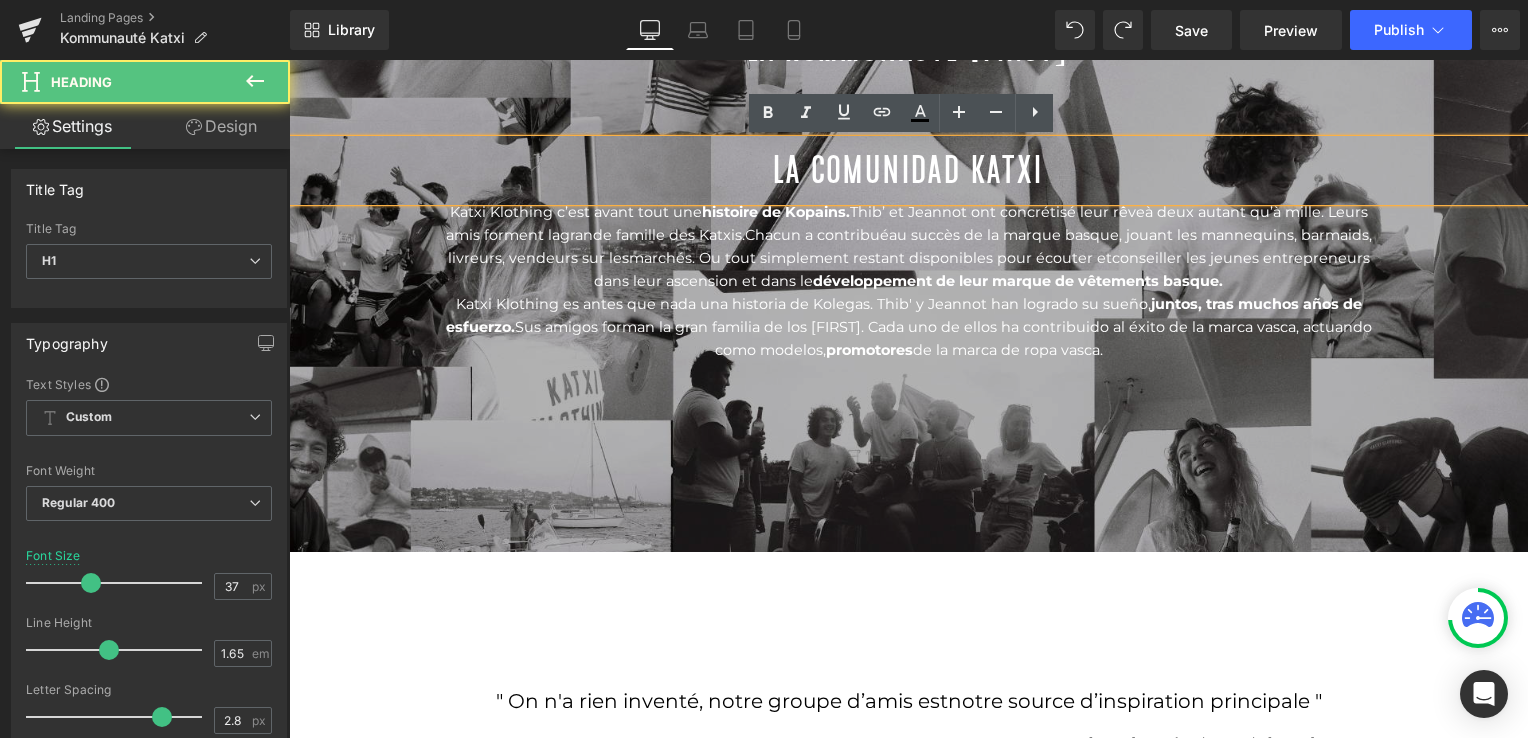 click on "LA COMUNIDAD KATXI" at bounding box center [908, 170] 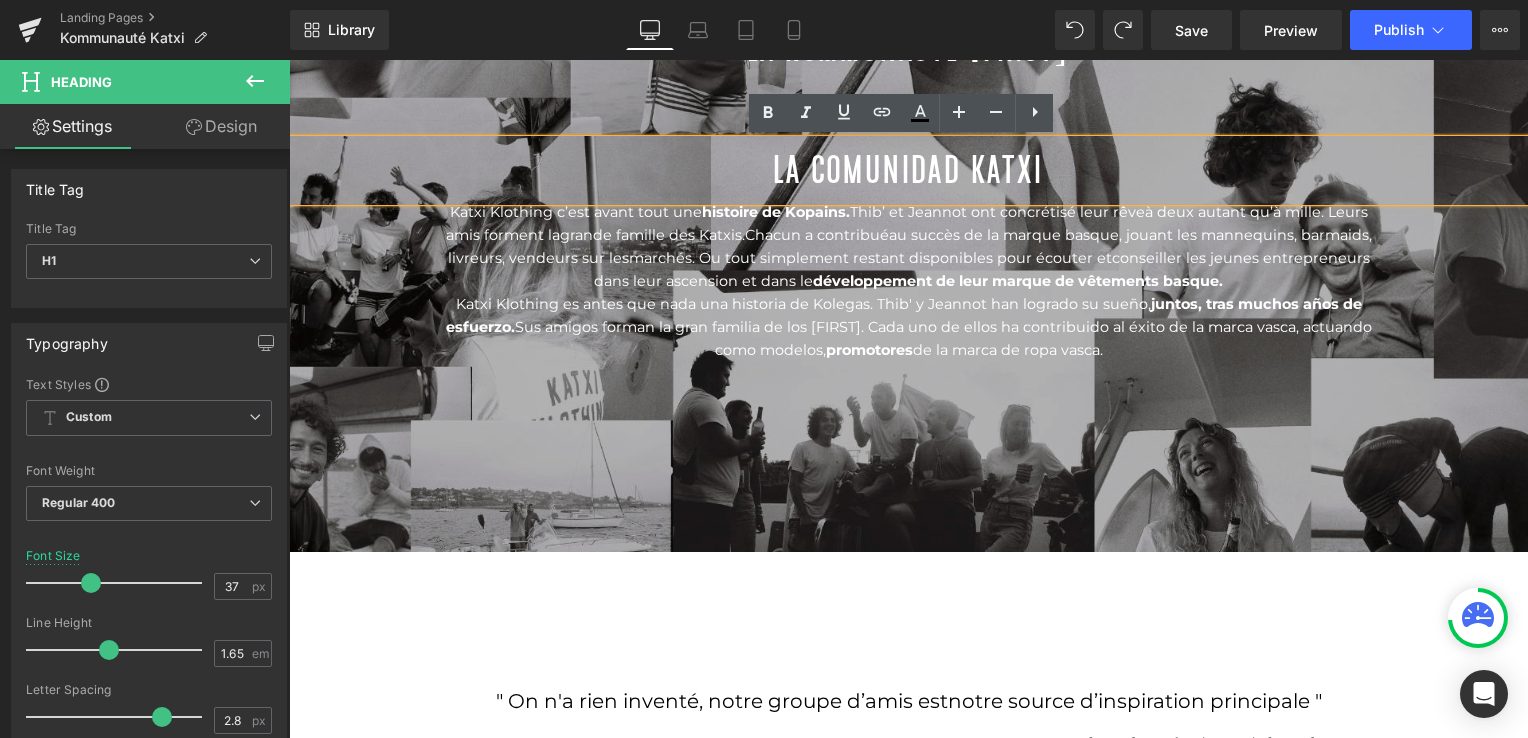 click on "LA COMUNIDAD KATXI" at bounding box center (908, 170) 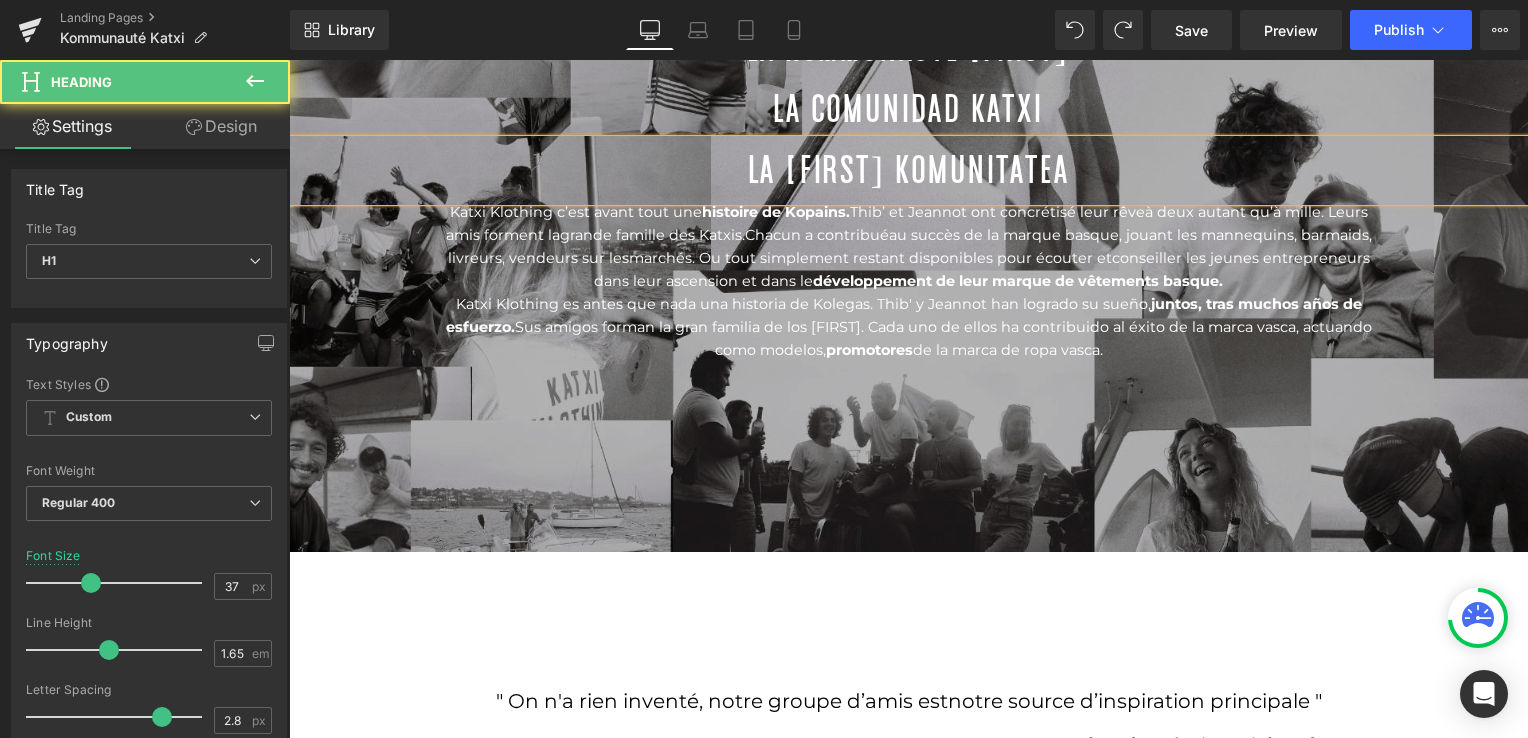 click on "LA KATXI KOMUNITATEA" at bounding box center [908, 170] 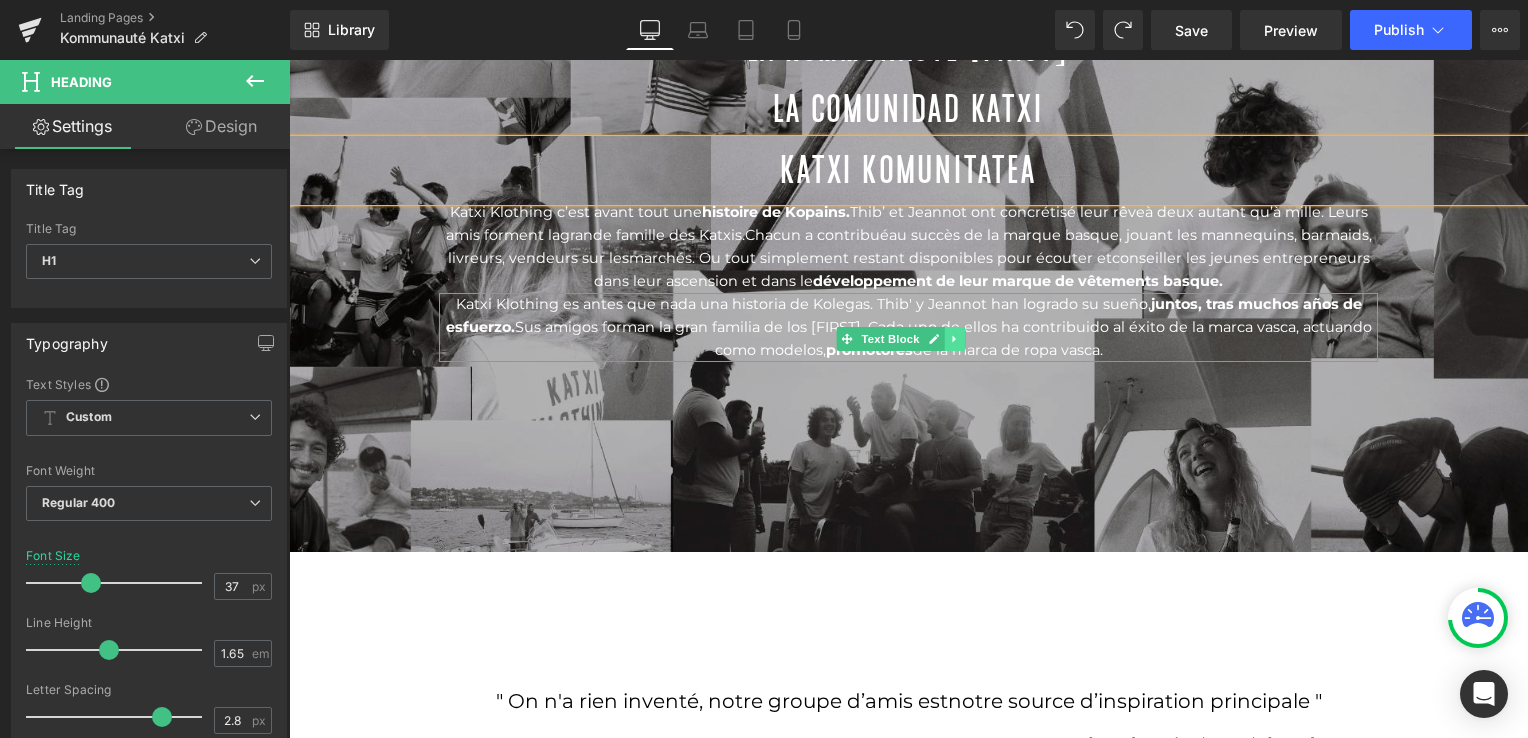 click 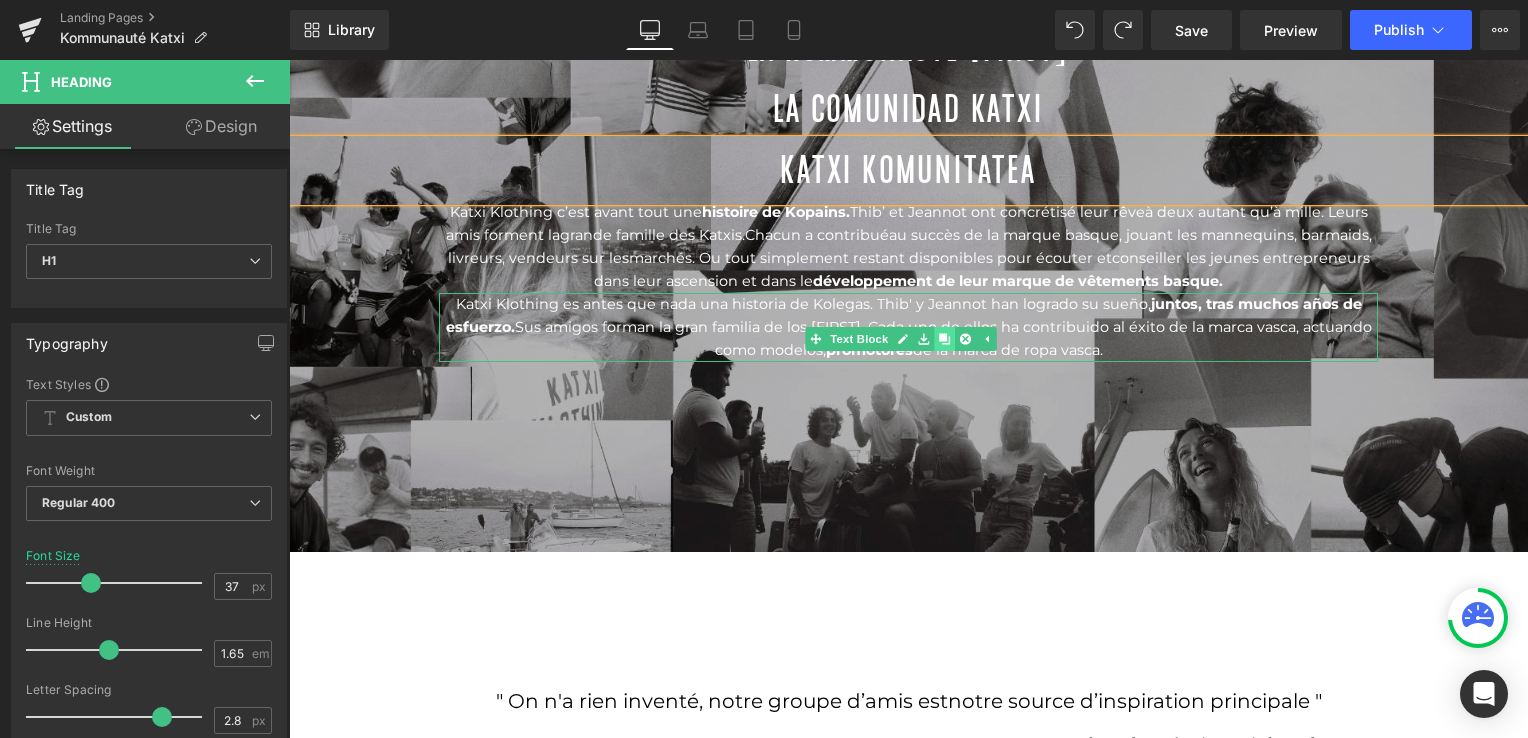 click 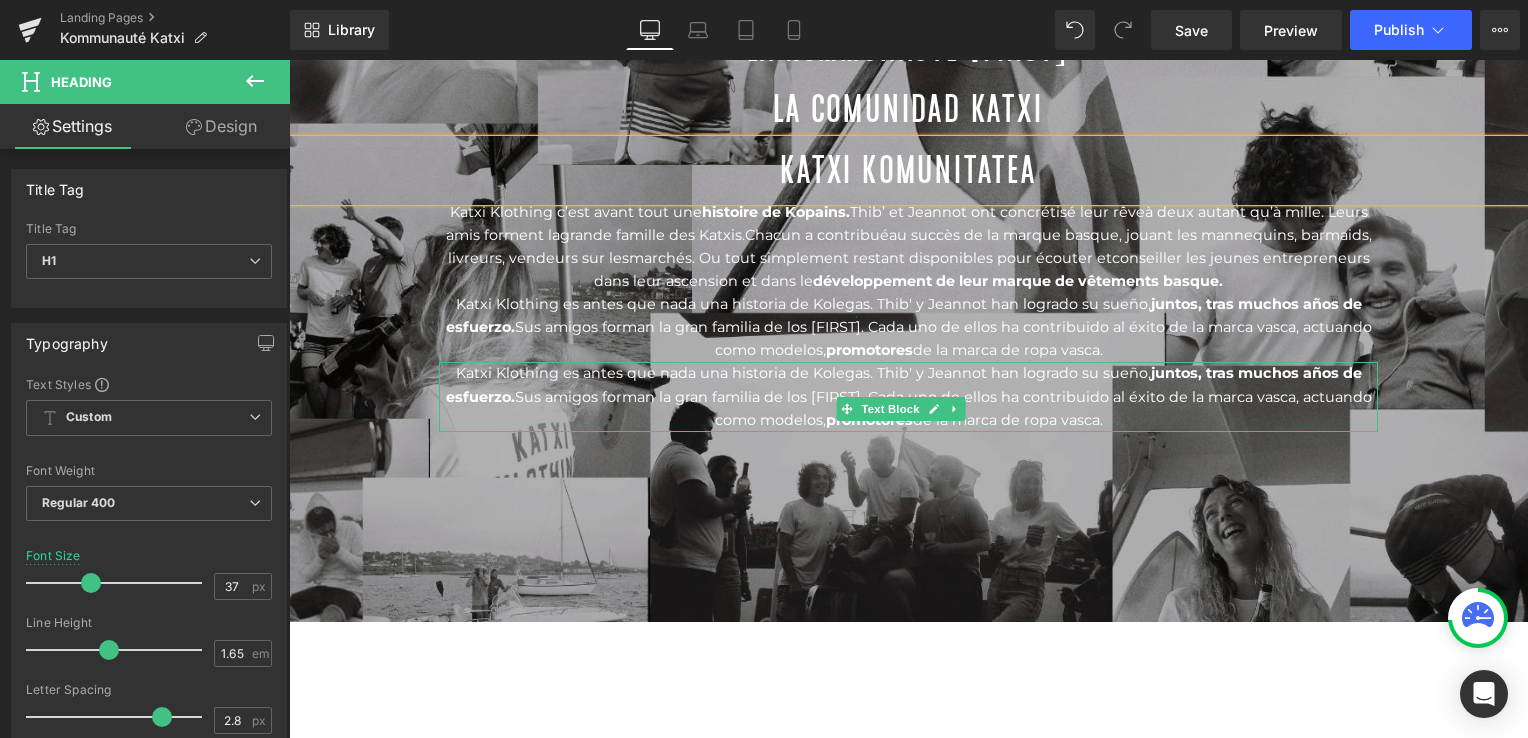 click on "Katxi Klothing es antes que nada una historia de Kolegas. Thib' y Jeannot han logrado su sueño,  juntos, tras muchos años de esfuerzo.  Sus amigos forman la gran familia de los Katxis. Cada uno de ellos ha contribuido al éxito de la marca vasca, actuando como modelos,  promotores , repartidores, vendedores en el mercado. O simplemente estando disponibles para escuchar y aconsejar a los jóvenes emprendedores a medida que se van dando a conocer y desarrollan su marca de ropa vasca." at bounding box center [908, 396] 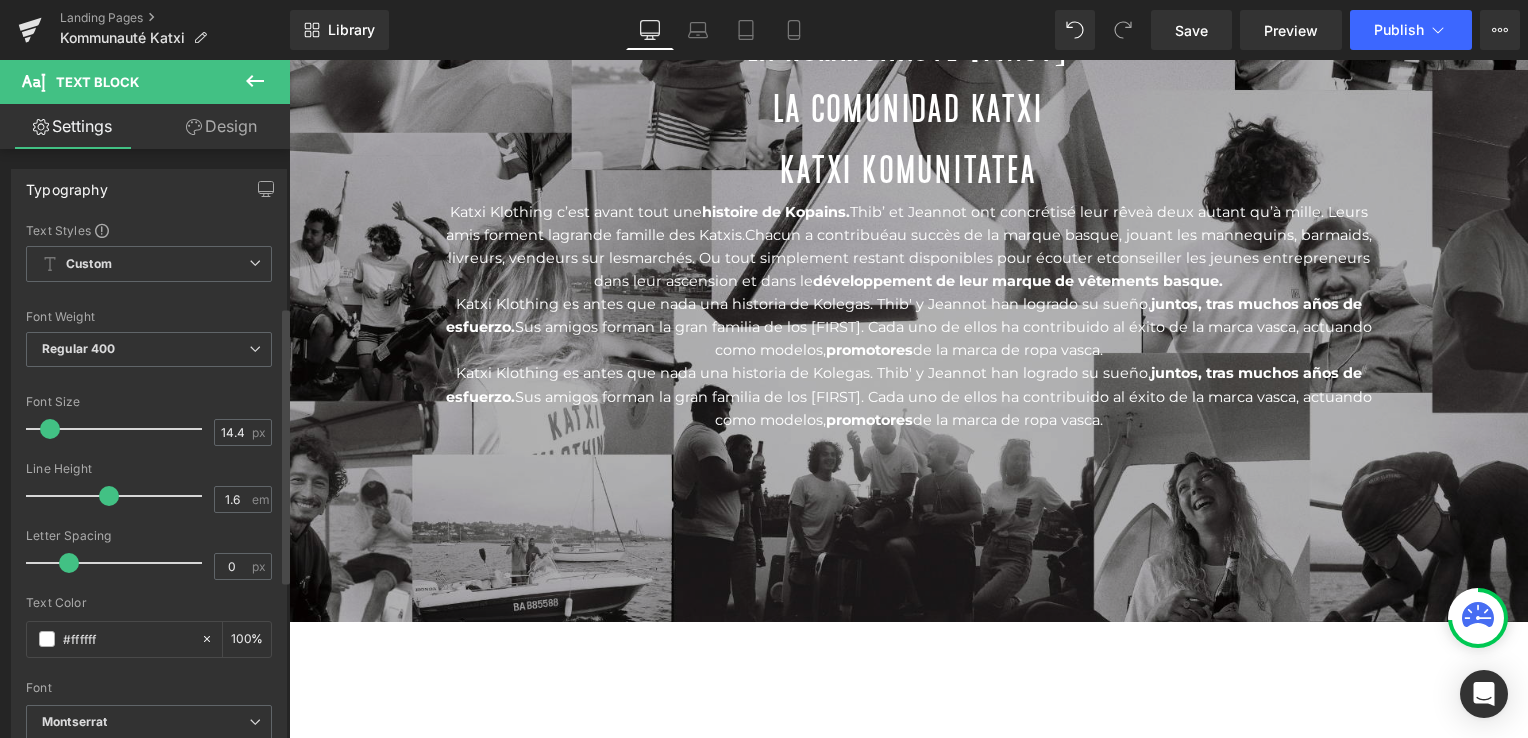 scroll, scrollTop: 672, scrollLeft: 0, axis: vertical 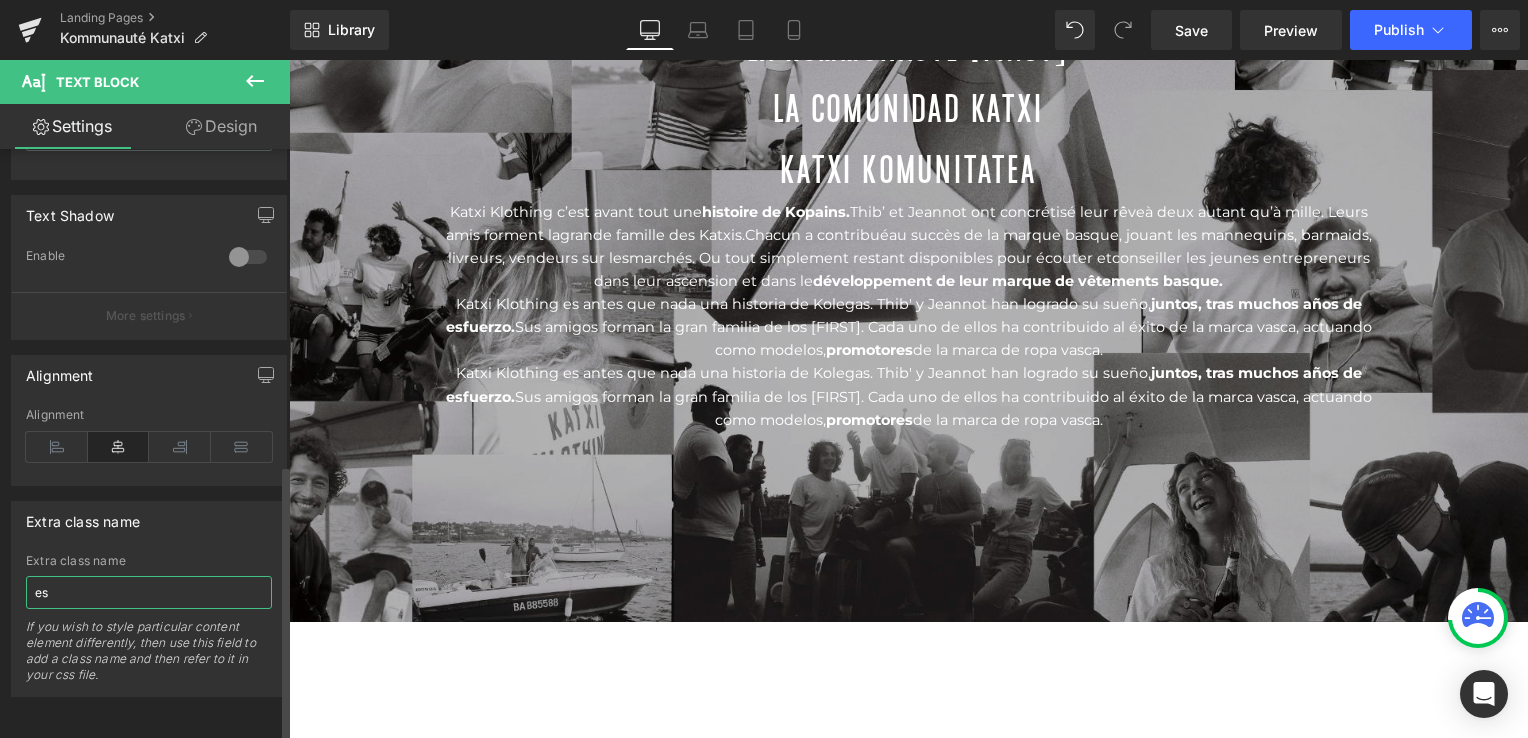 click on "es" at bounding box center (149, 592) 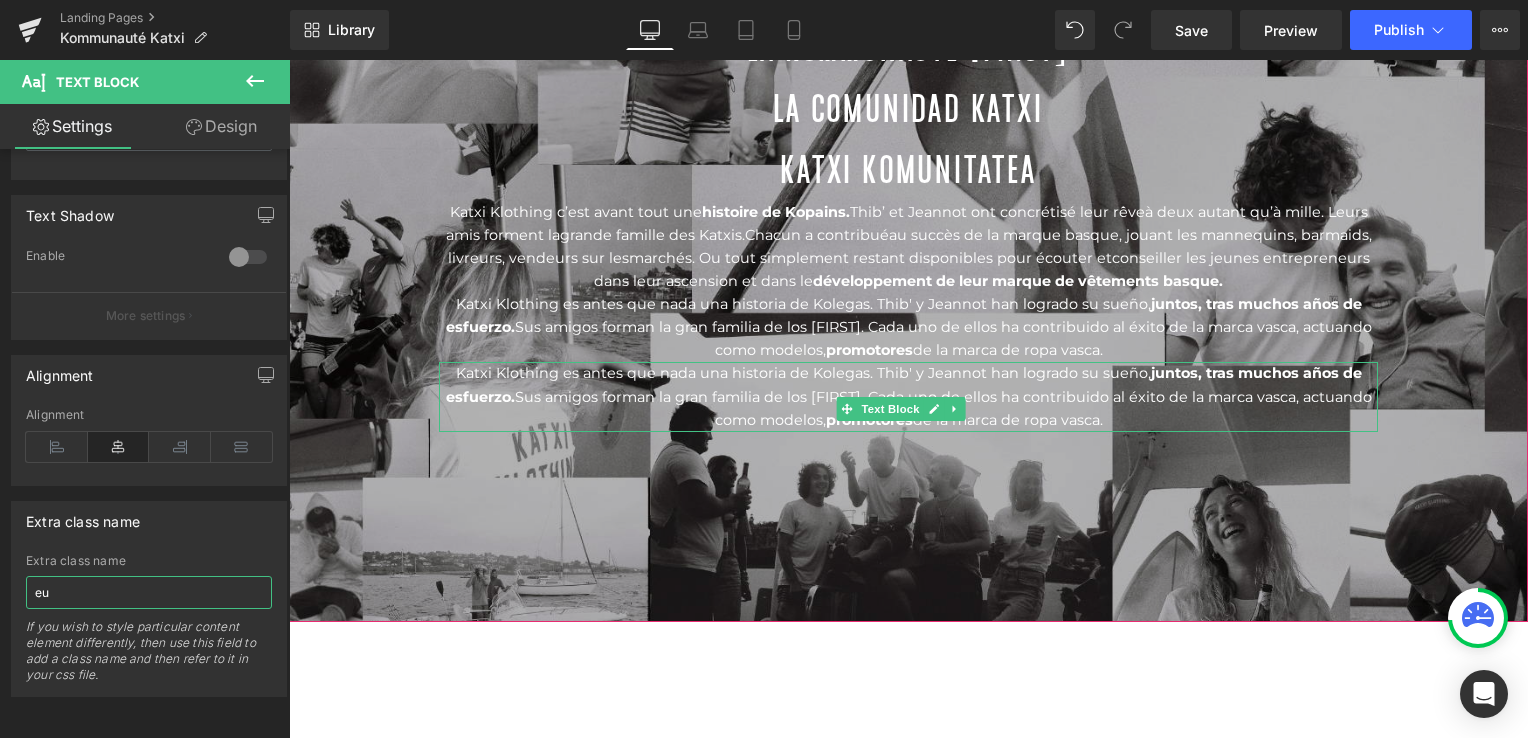 type on "eu" 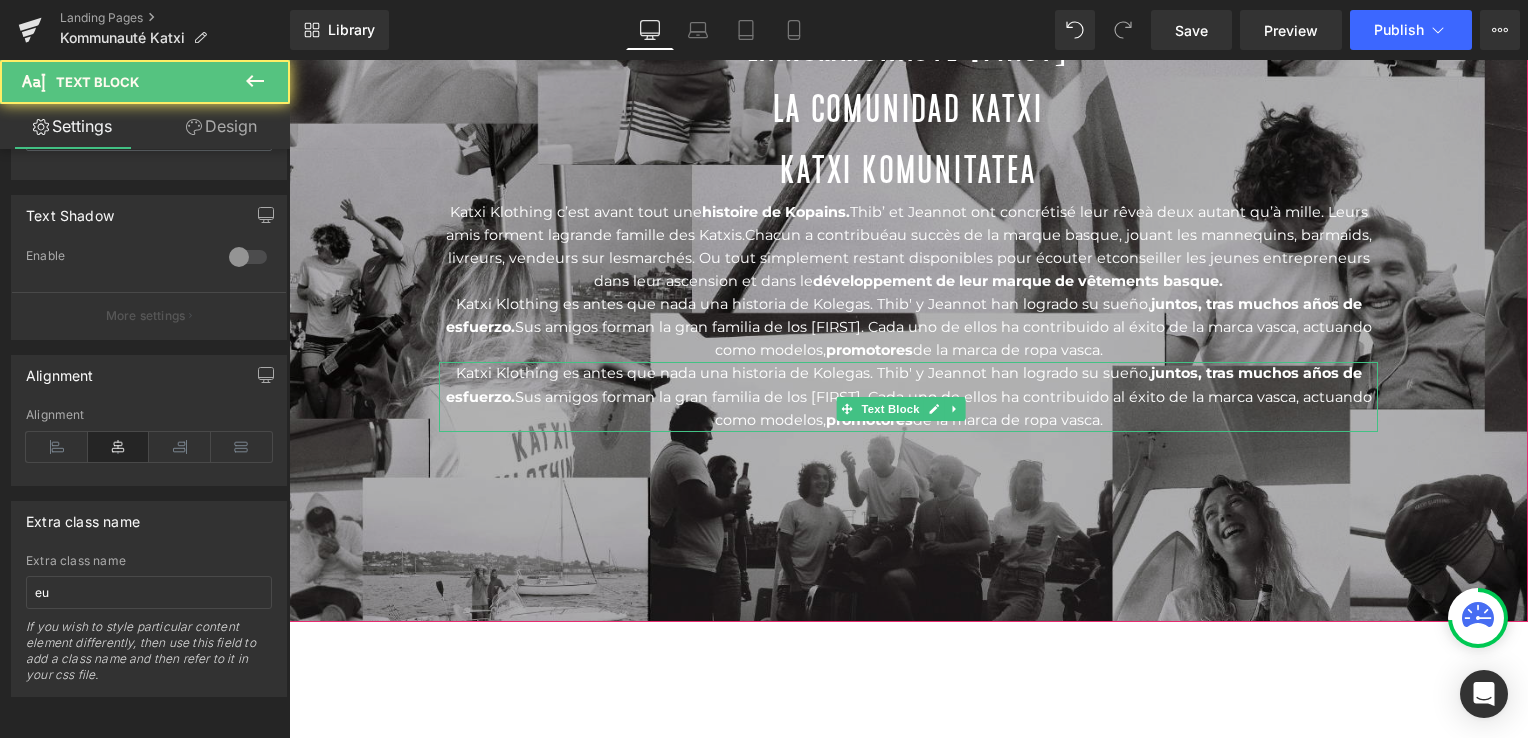 click on "Katxi Klothing es antes que nada una historia de Kolegas. Thib' y Jeannot han logrado su sueño,  juntos, tras muchos años de esfuerzo.  Sus amigos forman la gran familia de los Katxis. Cada uno de ellos ha contribuido al éxito de la marca vasca, actuando como modelos,  promotores , repartidores, vendedores en el mercado. O simplemente estando disponibles para escuchar y aconsejar a los jóvenes emprendedores a medida que se van dando a conocer y desarrollan su marca de ropa vasca." at bounding box center (908, 396) 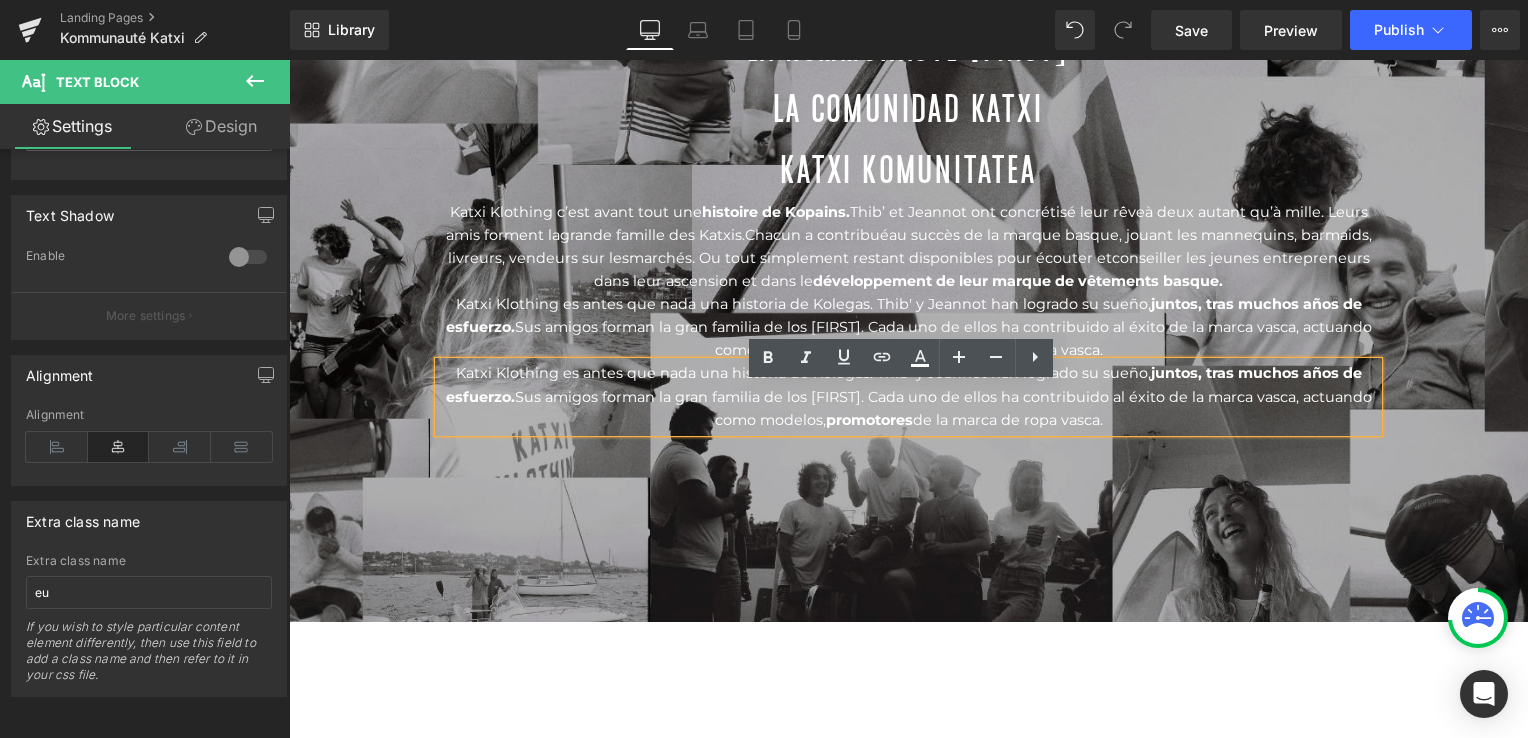 click on "Katxi Klothing es antes que nada una historia de Kolegas. Thib' y Jeannot han logrado su sueño,  juntos, tras muchos años de esfuerzo.  Sus amigos forman la gran familia de los Katxis. Cada uno de ellos ha contribuido al éxito de la marca vasca, actuando como modelos,  promotores , repartidores, vendedores en el mercado. O simplemente estando disponibles para escuchar y aconsejar a los jóvenes emprendedores a medida que se van dando a conocer y desarrollan su marca de ropa vasca." at bounding box center (908, 396) 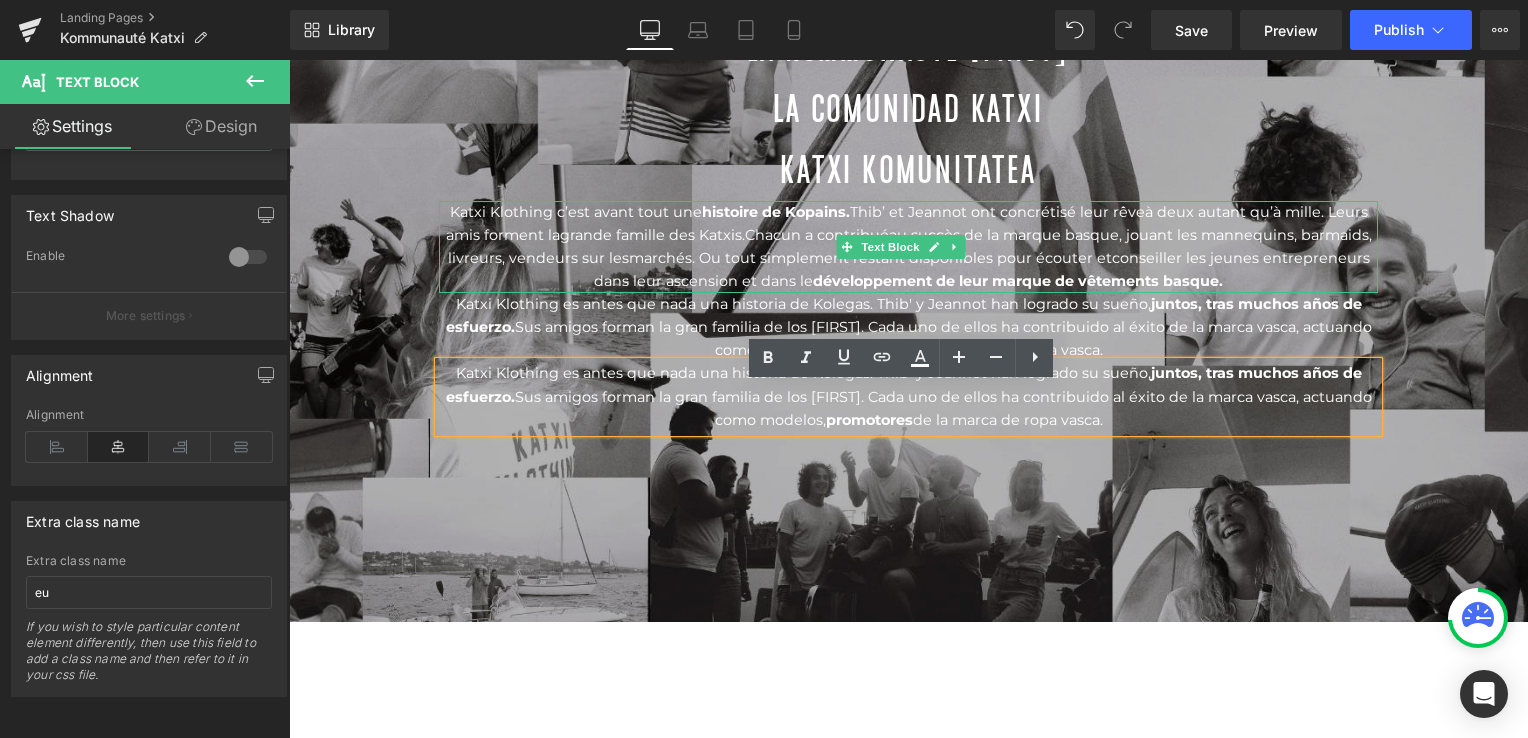 click on "Katxi Klothing c’est avant tout une  histoire de Kopains.  Thib’ et Jeannot ont concrétisé leur rêve  à deux autant qu’à mille. L eurs amis forment la  grande famille des Katxis .  Chacun a contribué  au succès de la marque basque, jouant les mannequins, barmaids, livreurs, vendeurs sur les  marchés. Ou tout simplement restant disponibles pour écouter et  conseiller les jeunes entrepreneurs dans leur ascension et dans le  développement de leur marque de vêtements basque." at bounding box center [908, 247] 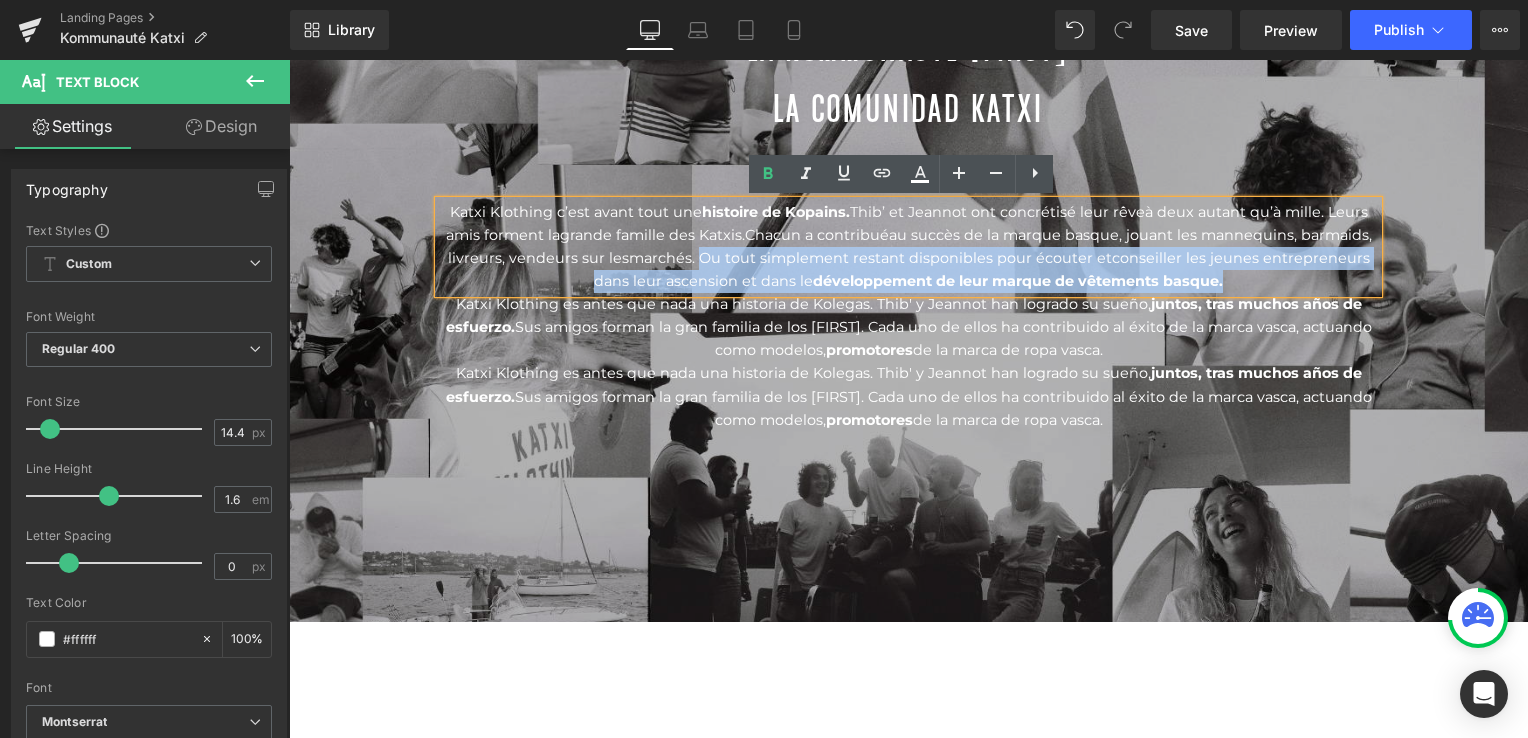 drag, startPoint x: 1278, startPoint y: 278, endPoint x: 787, endPoint y: 266, distance: 491.1466 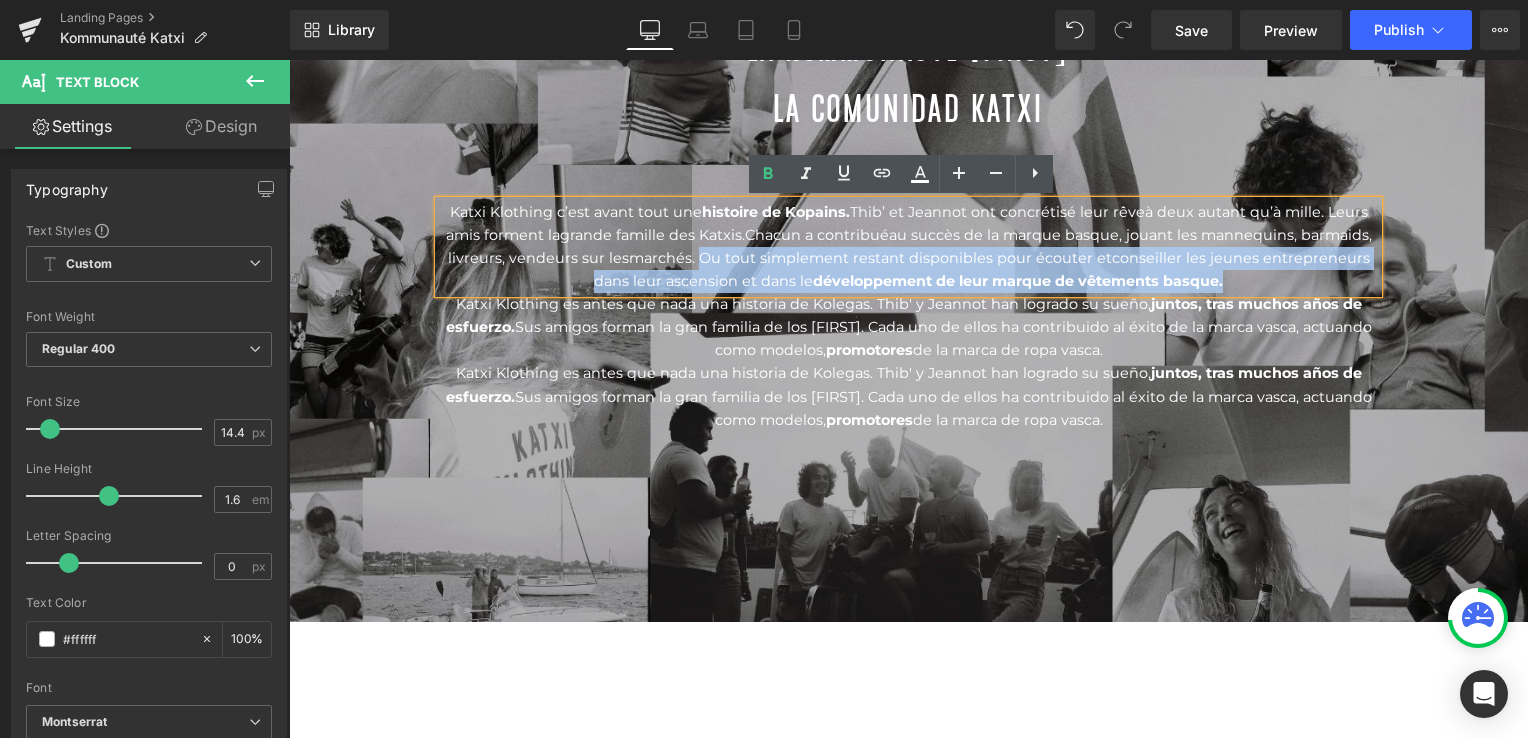 click on "Katxi Klothing c’est avant tout une  histoire de Kopains.  Thib’ et Jeannot ont concrétisé leur rêve  à deux autant qu’à mille. L eurs amis forment la  grande famille des Katxis .  Chacun a contribué  au succès de la marque basque, jouant les mannequins, barmaids, livreurs, vendeurs sur les  marchés. Ou tout simplement restant disponibles pour écouter et  conseiller les jeunes entrepreneurs dans leur ascension et dans le  développement de leur marque de vêtements basque." at bounding box center (908, 247) 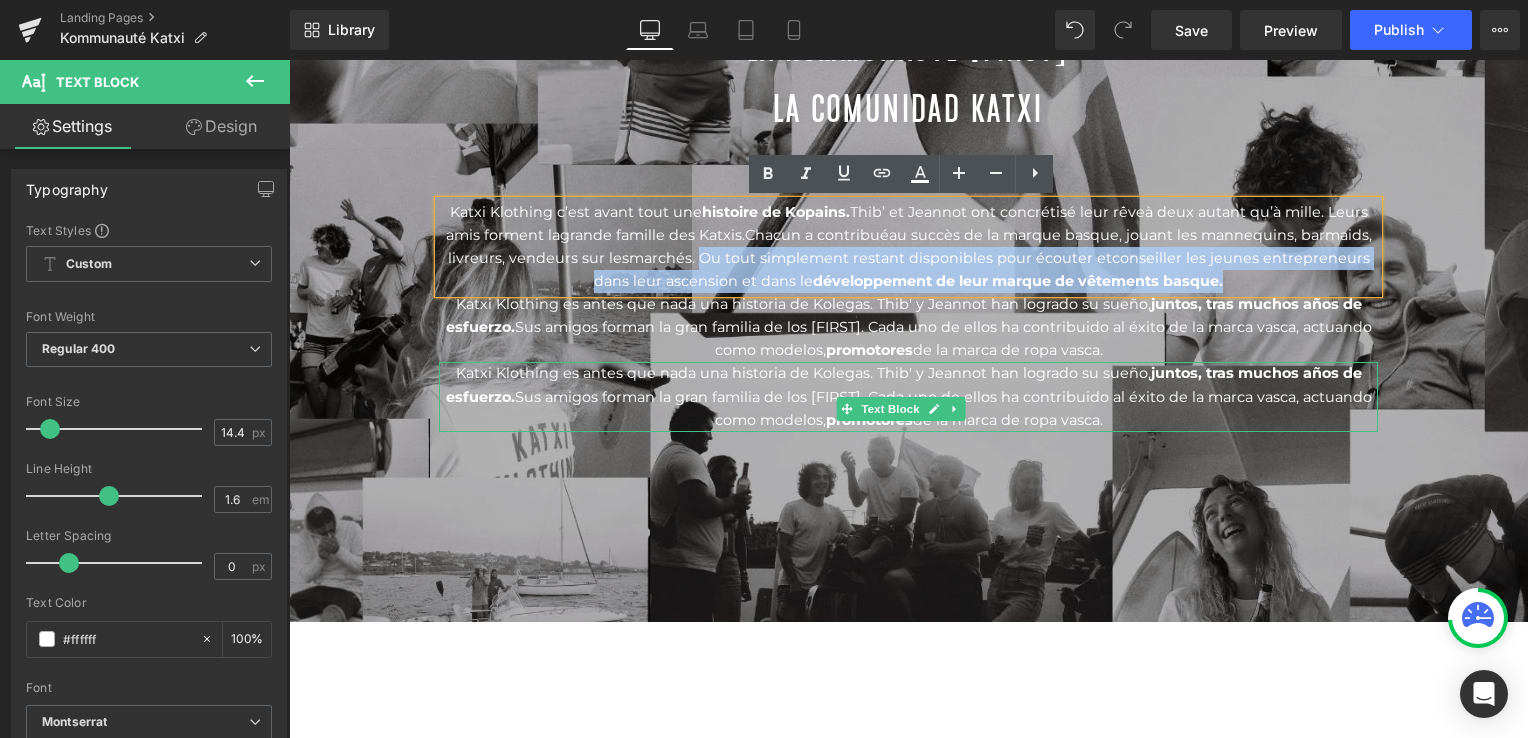 click on "Katxi Klothing es antes que nada una historia de Kolegas. Thib' y Jeannot han logrado su sueño,  juntos, tras muchos años de esfuerzo.  Sus amigos forman la gran familia de los Katxis. Cada uno de ellos ha contribuido al éxito de la marca vasca, actuando como modelos,  promotores , repartidores, vendedores en el mercado. O simplemente estando disponibles para escuchar y aconsejar a los jóvenes emprendedores a medida que se van dando a conocer y desarrollan su marca de ropa vasca." at bounding box center [908, 396] 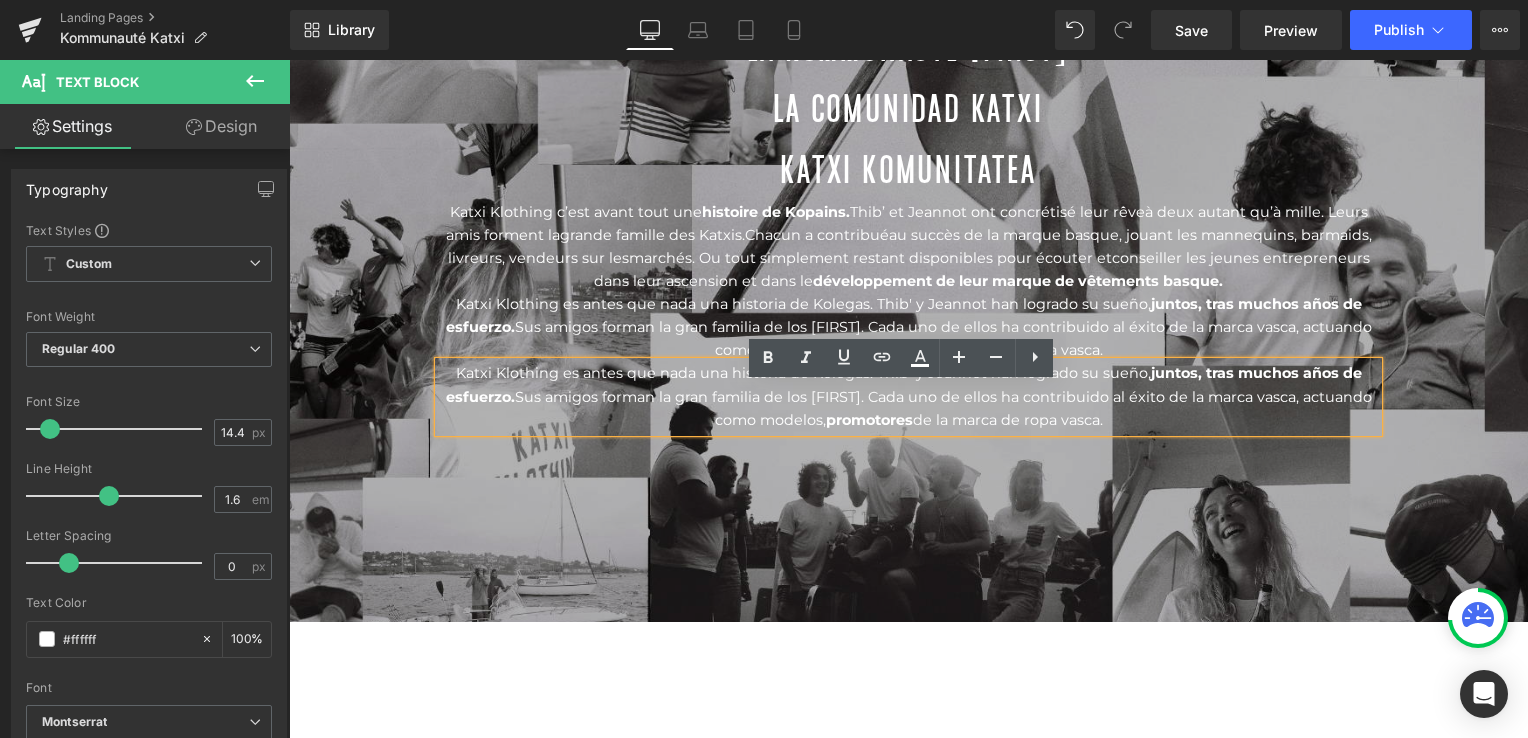 drag, startPoint x: 1328, startPoint y: 461, endPoint x: 444, endPoint y: 404, distance: 885.83575 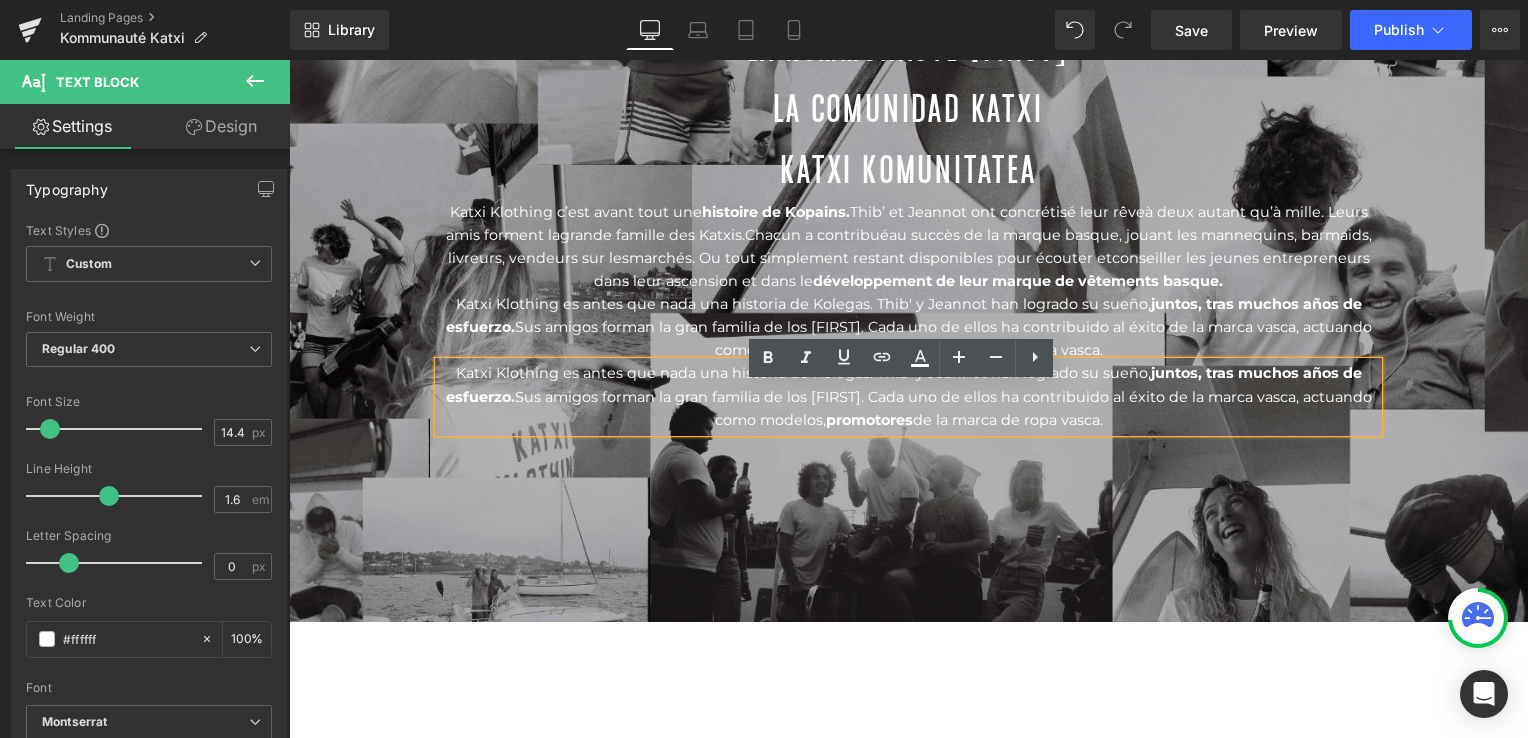 click on "Katxi Klothing es antes que nada una historia de Kolegas. Thib' y Jeannot han logrado su sueño,  juntos, tras muchos años de esfuerzo.  Sus amigos forman la gran familia de los Katxis. Cada uno de ellos ha contribuido al éxito de la marca vasca, actuando como modelos,  promotores , repartidores, vendedores en el mercado. O simplemente estando disponibles para escuchar y aconsejar a los jóvenes emprendedores a medida que se van dando a conocer y desarrollan su marca de ropa vasca." at bounding box center [908, 396] 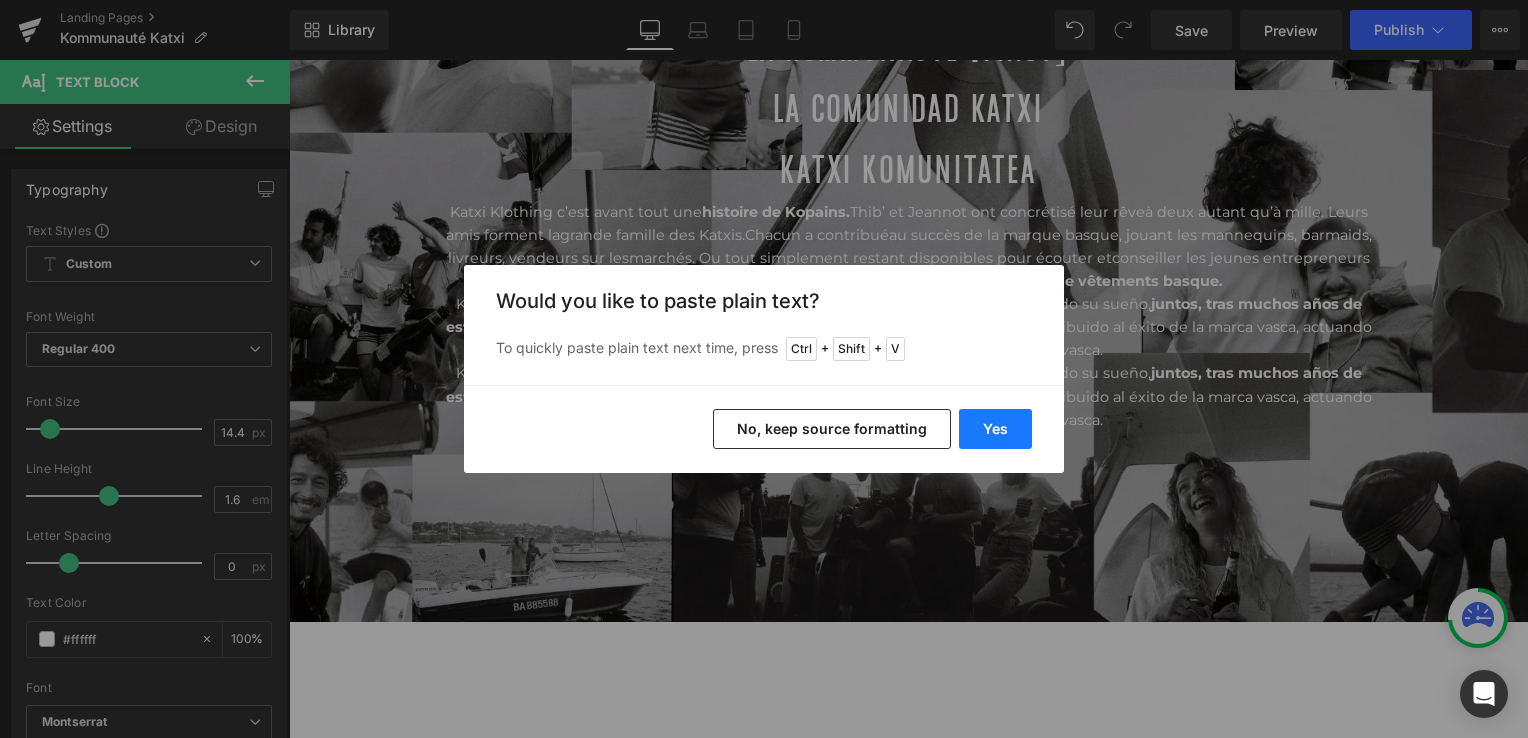 click on "Yes" at bounding box center (995, 429) 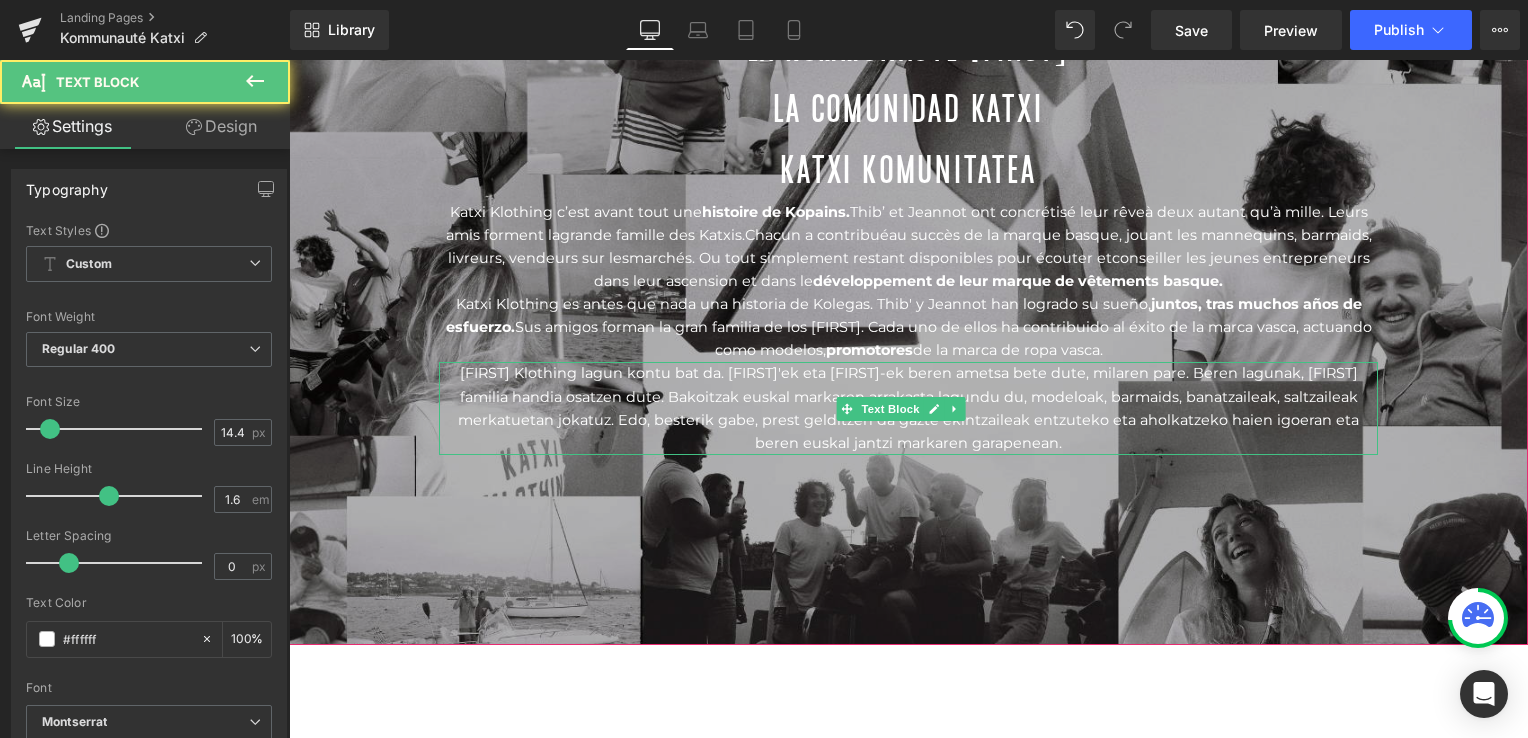 click on "Katxi Klothing lagun kontu bat da. Thib'ek eta Jeannot-ek beren ametsa bete dute, milaren pare. Beren lagunak, Katxi familia handia osatzen dute. Bakoitzak euskal markaren arrakasta lagundu du, modeloak, barmaids, banatzaileak, saltzaileak merkatuetan jokatuz. Edo, besterik gabe, prest gelditzen da gazte ekintzaileak entzuteko eta aholkatzeko haien igoeran eta beren euskal jantzi markaren garapenean." at bounding box center (908, 408) 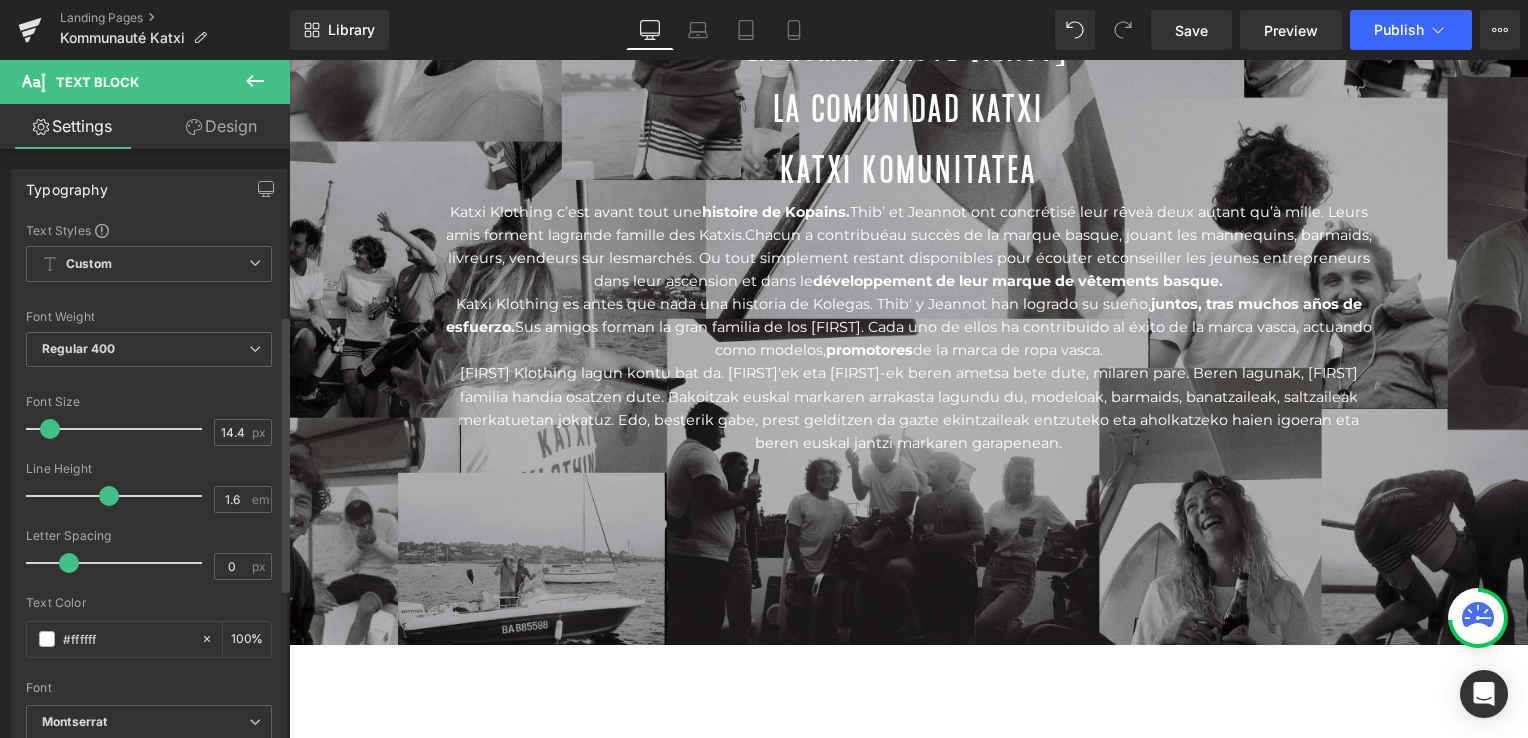 scroll, scrollTop: 672, scrollLeft: 0, axis: vertical 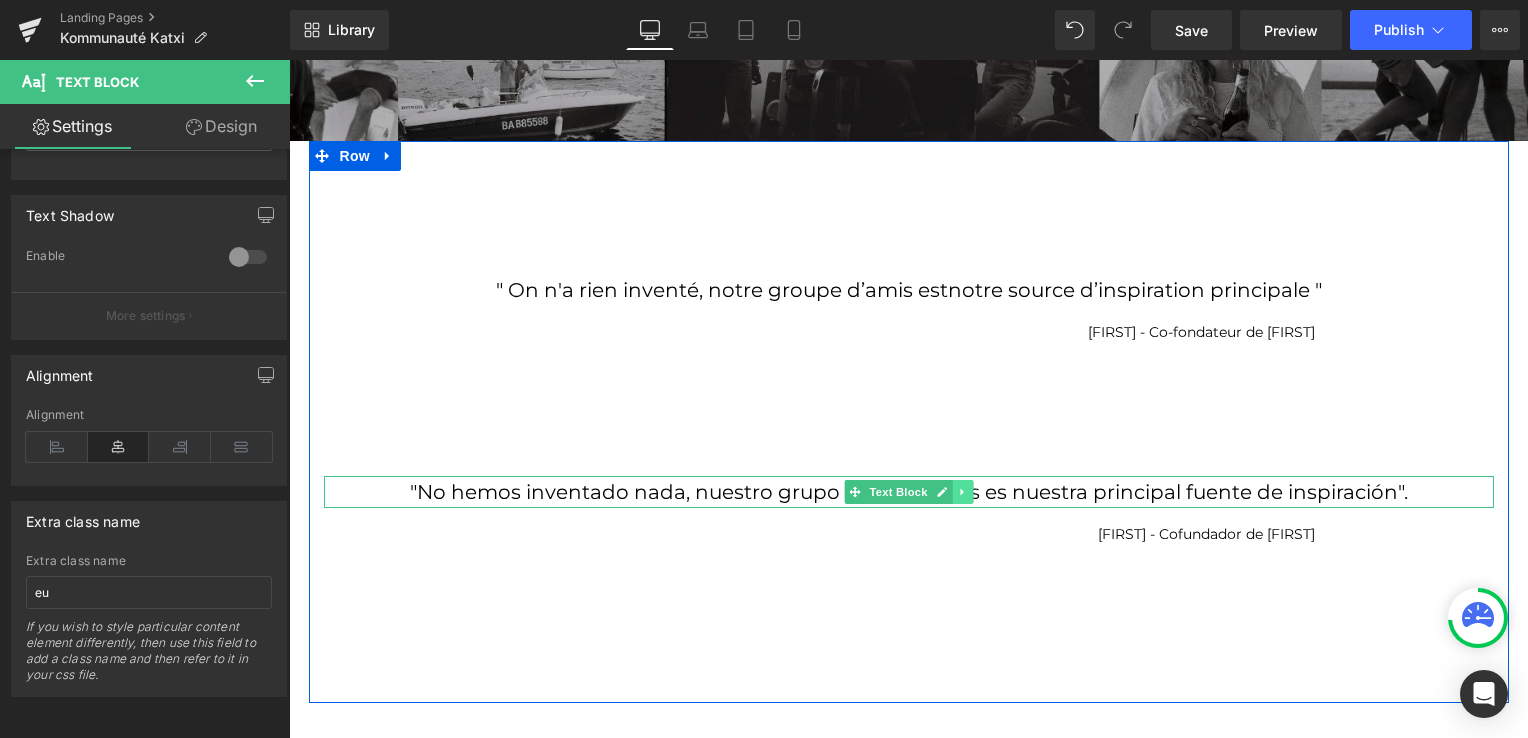 click 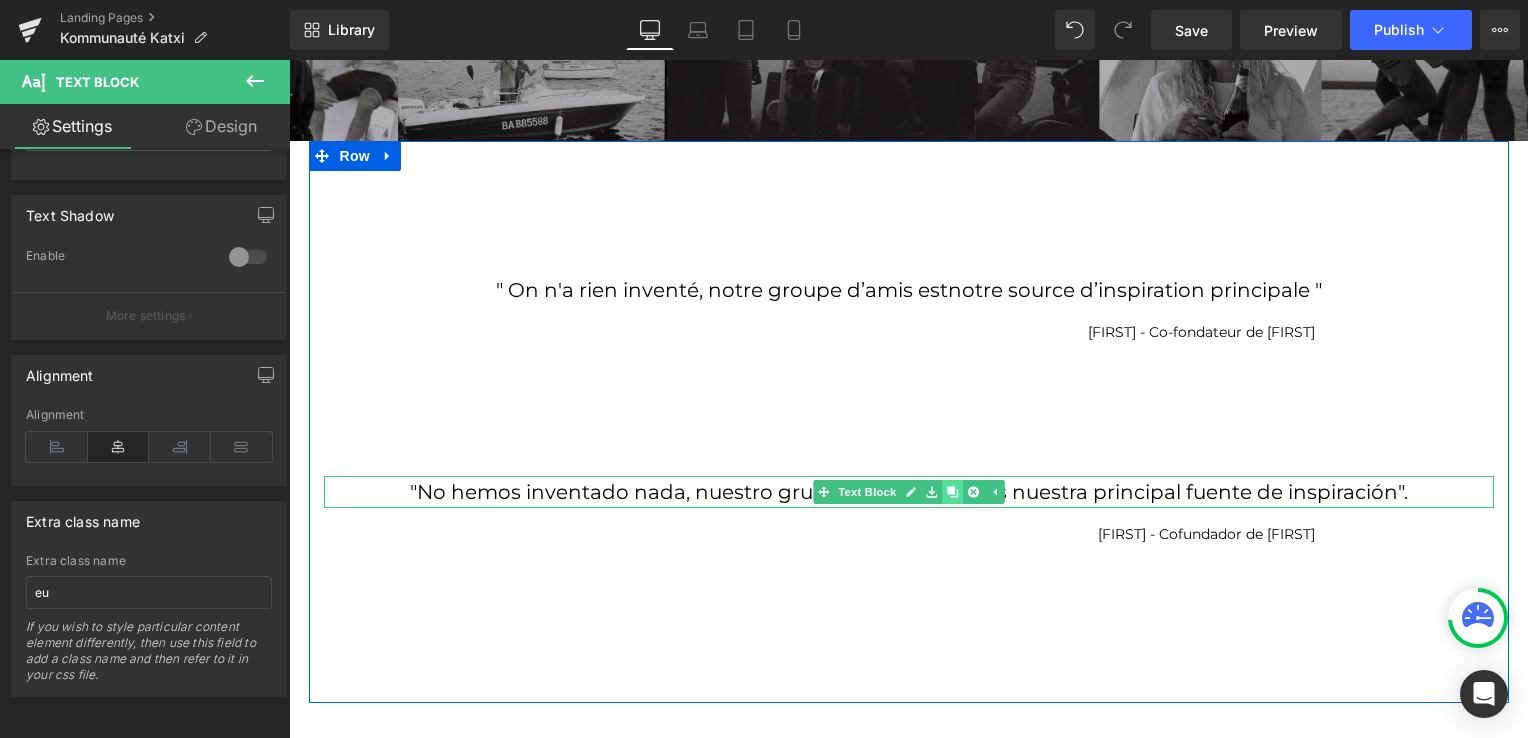 click 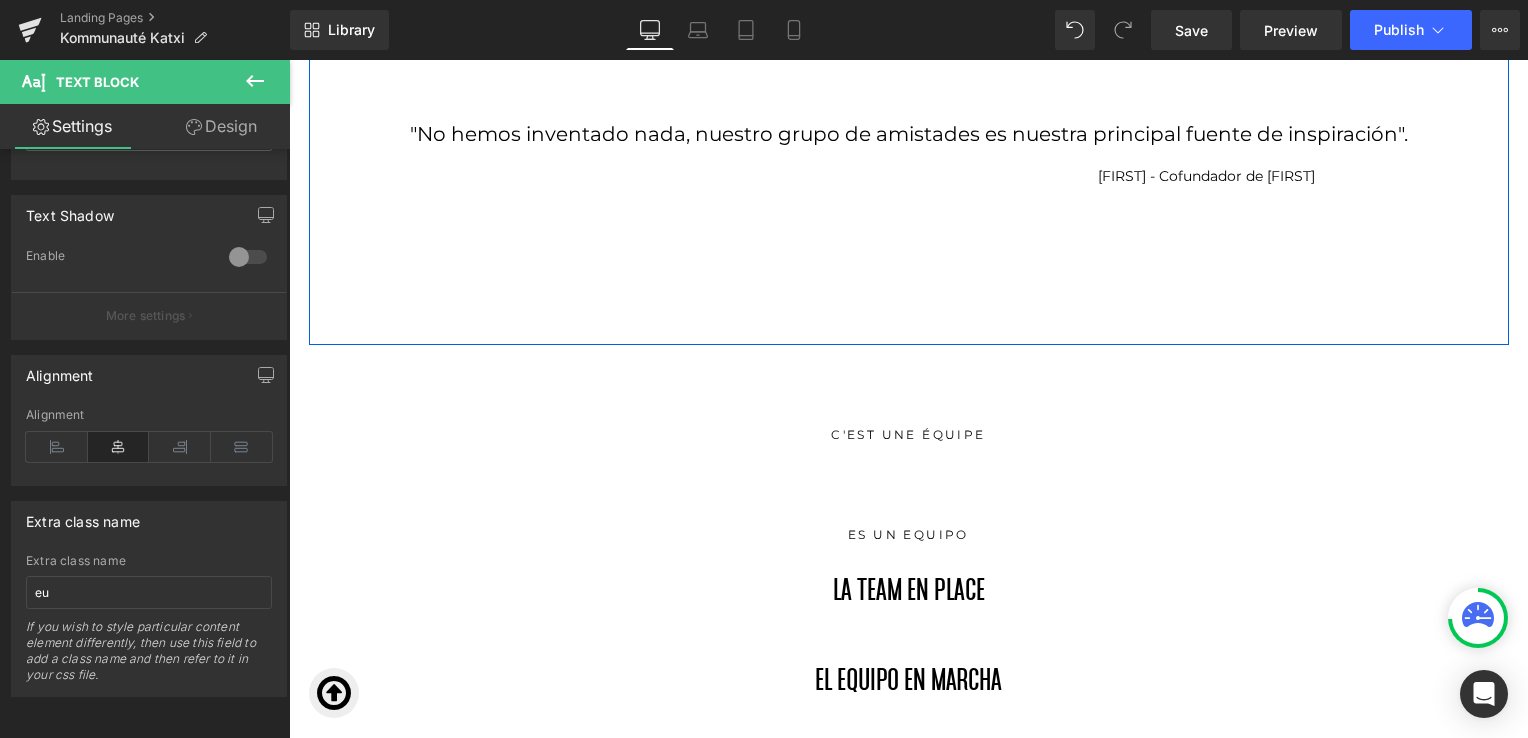 scroll, scrollTop: 1403, scrollLeft: 0, axis: vertical 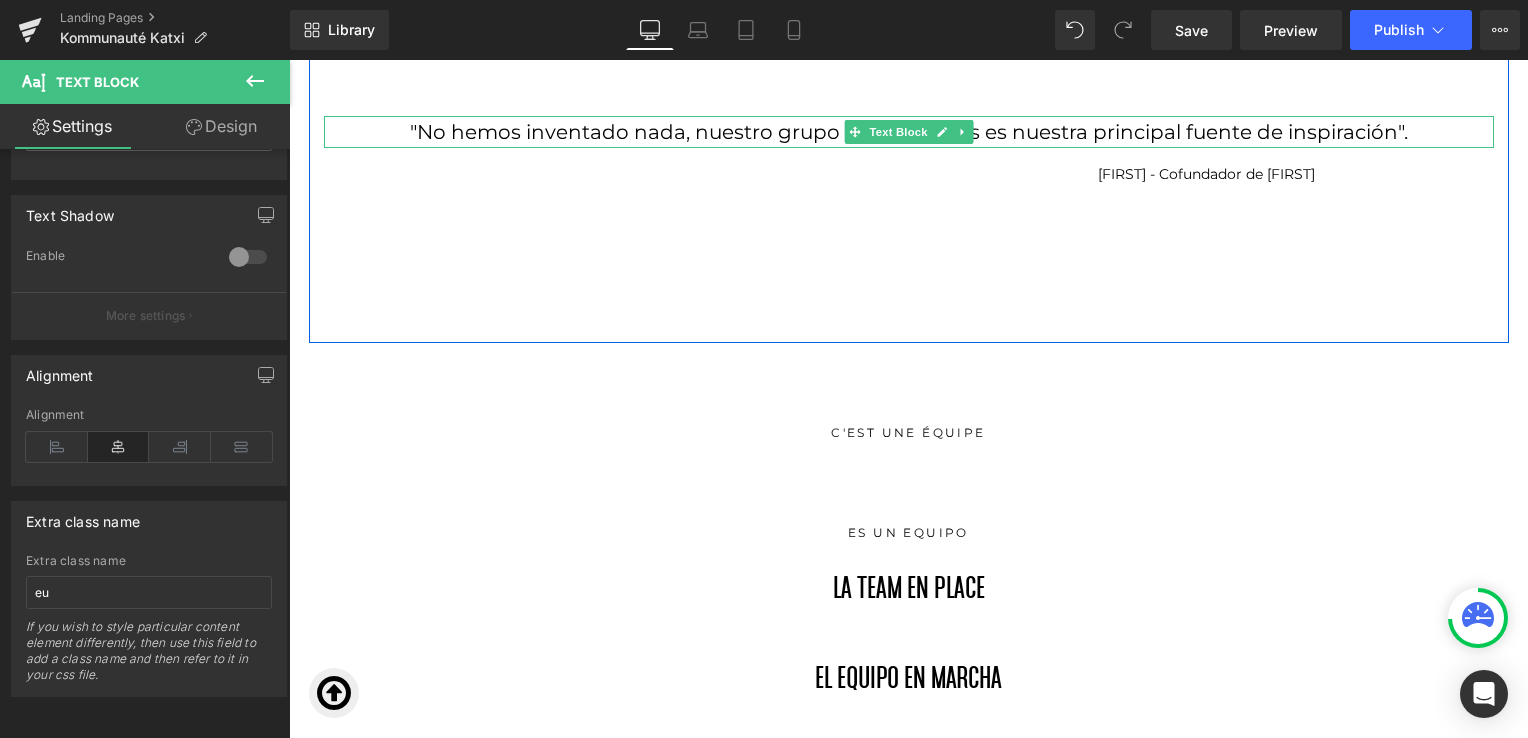 click on ""No hemos inventado nada, nuestro grupo de amistades es nuestra principal fuente de inspiración"." at bounding box center (909, 132) 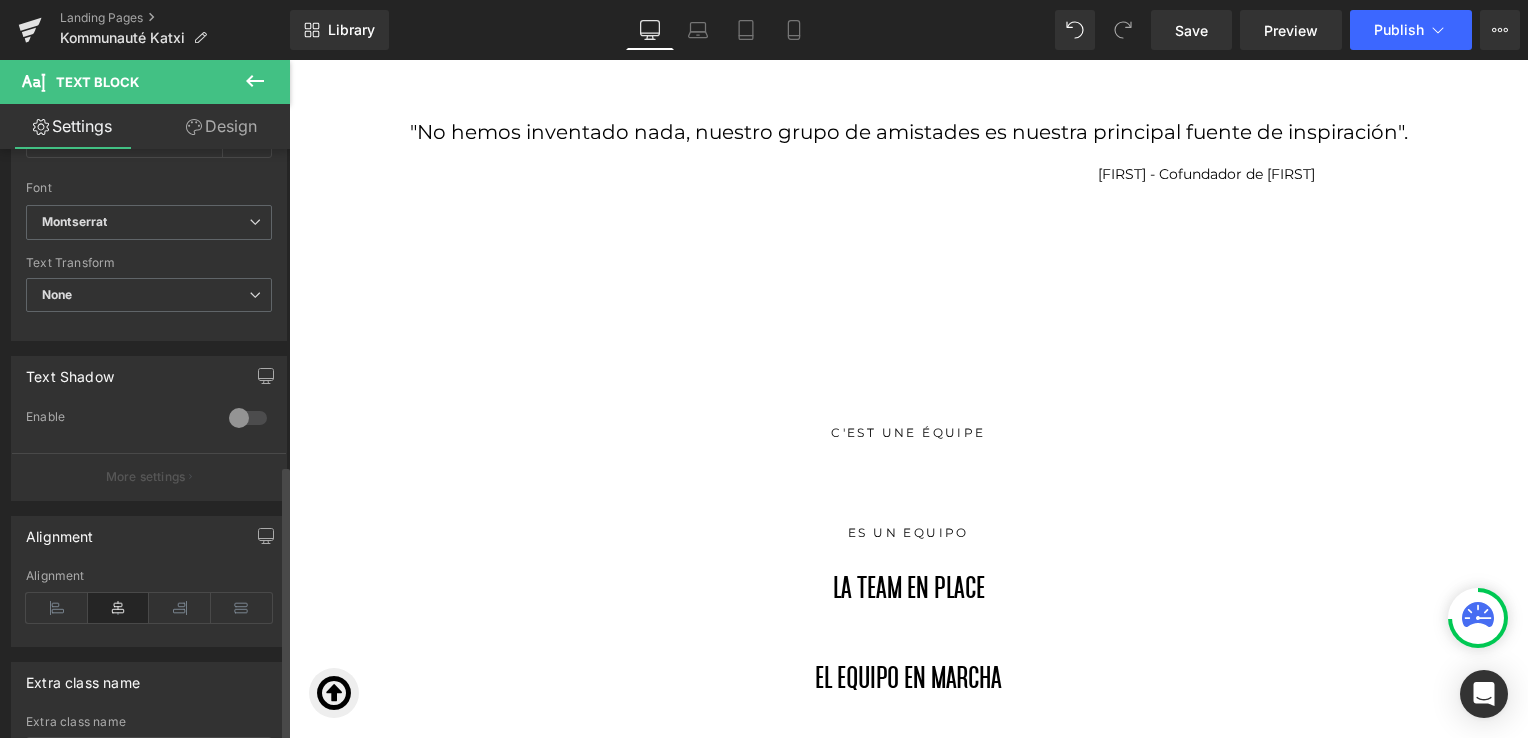 scroll, scrollTop: 672, scrollLeft: 0, axis: vertical 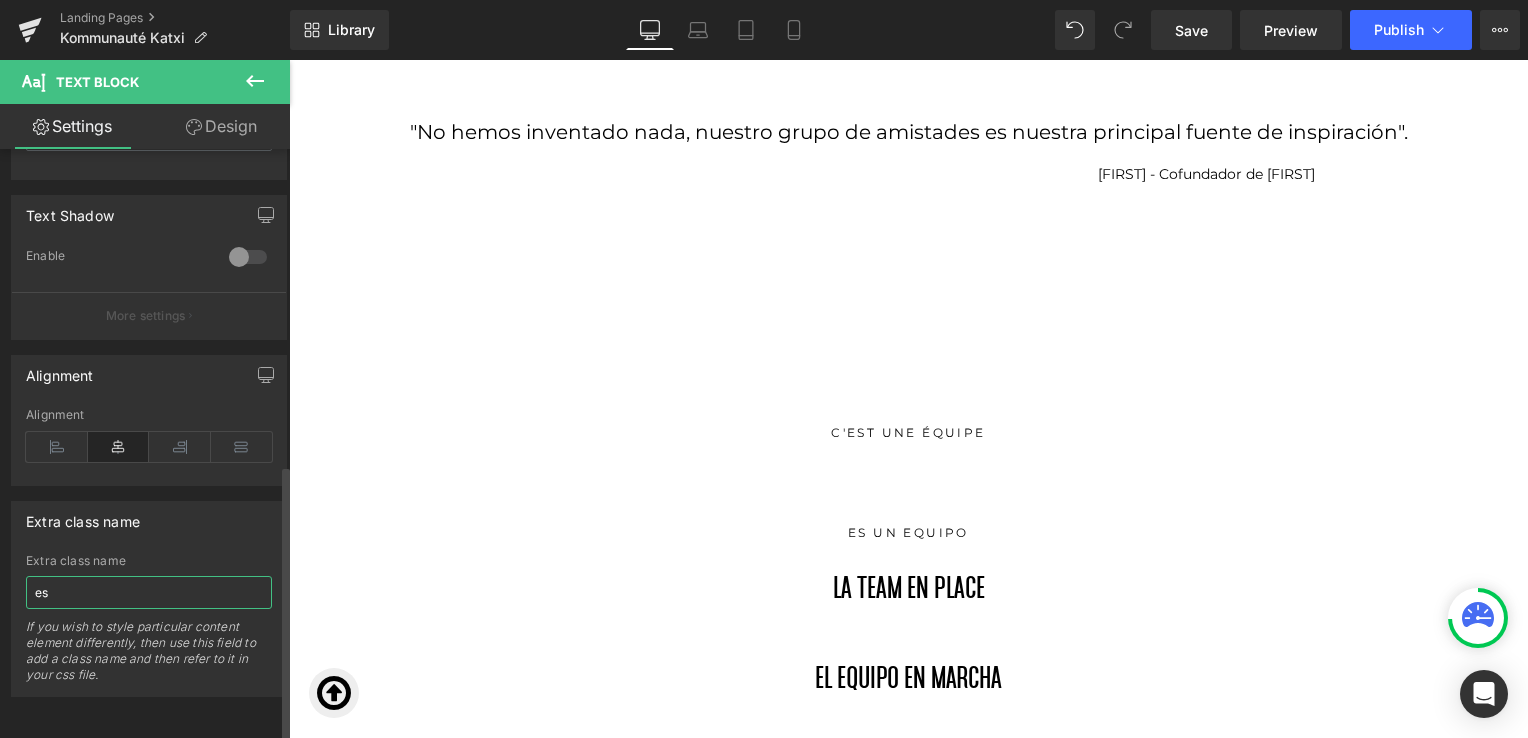 click on "es" at bounding box center (149, 592) 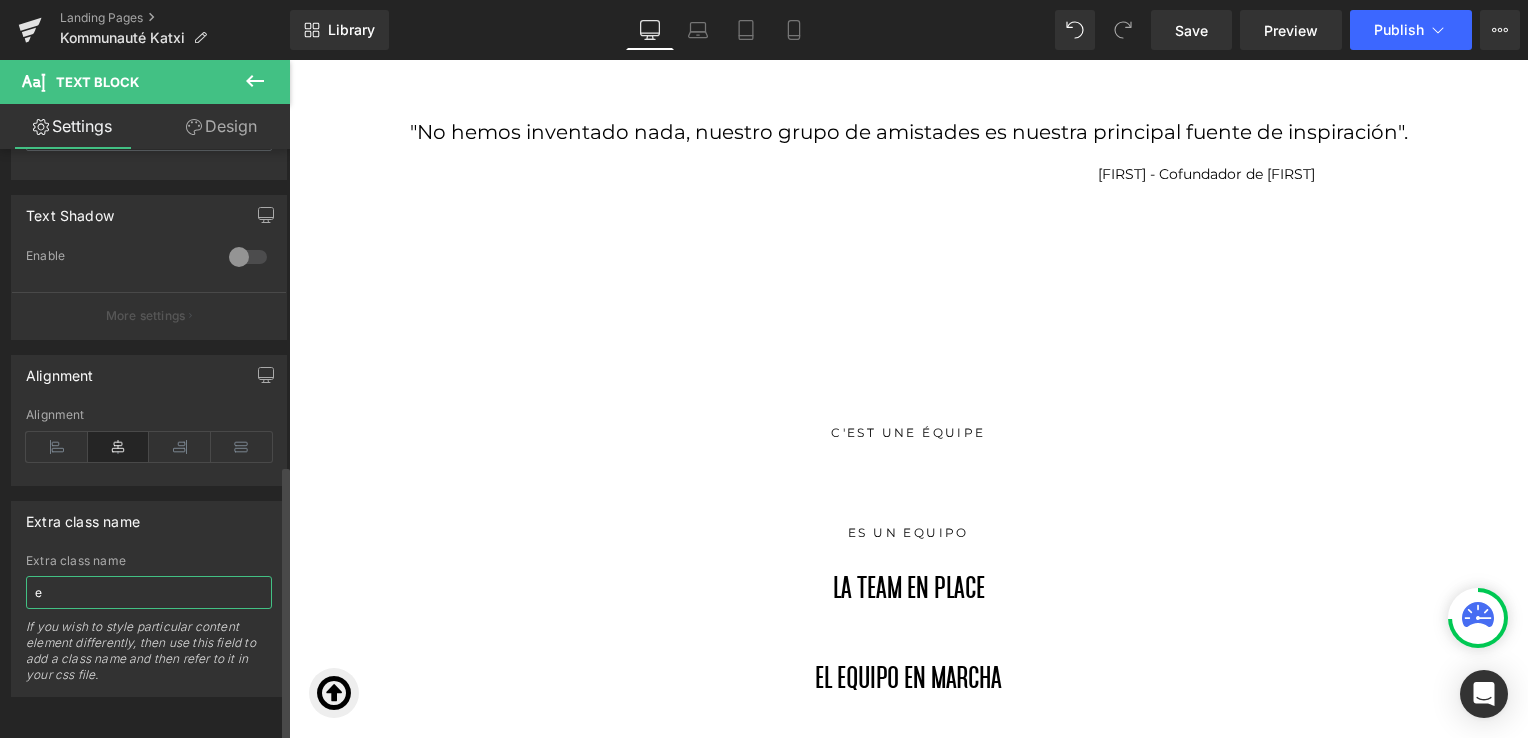 type on "eu" 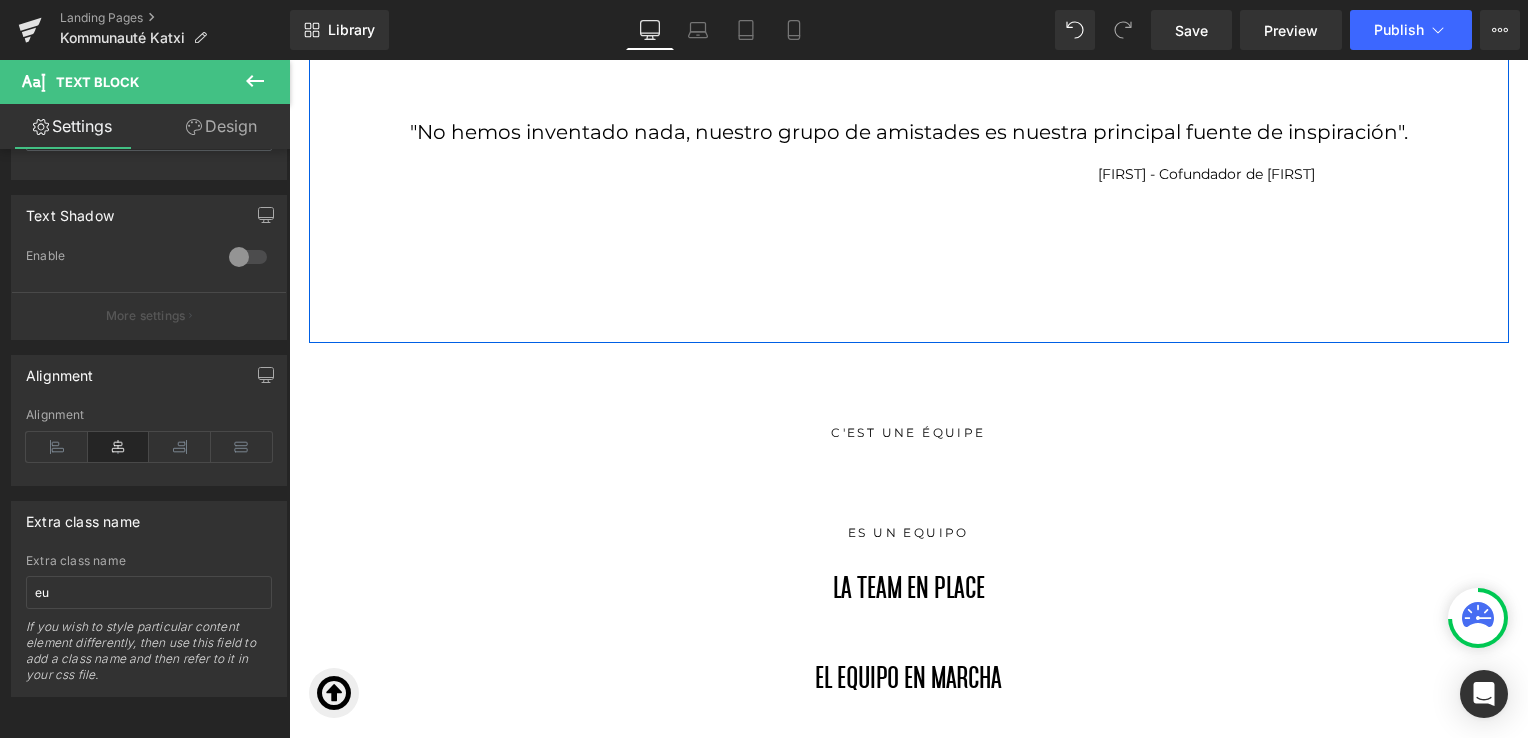 click on "Katxi Klothing c’est avant tout une  histoire de Kopains.  Thib’ et Jeannot ont concrétisé leur rêve  à deux autant qu’à mille. L eurs amis forment la  grande famille des Katxis .  Chacun a contribué  au succès de la marque basque, jouant les mannequins, barmaids, livreurs, vendeurs sur les  marchés. Ou tout simplement restant disponibles pour écouter et  conseiller les jeunes entrepreneurs dans leur ascension et dans le  développement de leur marque de vêtements basque. Text Block         Katxi Klothing es antes que nada una  historia de Kolegas . Thib' y Jeannot han logrado su sueño, juntos, tras muchos años de esfuerzo. Sus amigos forman la gran familia de los Katxis. Cada uno de ellos ha contribuido al éxito de la marca vasca, actuando como modelos, promotores, repartidores, vendedores en el mercado. O simplemente estando disponibles para escuchar y aconsejar a los jóvenes emprendedores a medida que se van dando a conocer y  desarrollan su marca de ropa vasca . Text Block" at bounding box center (909, -20) 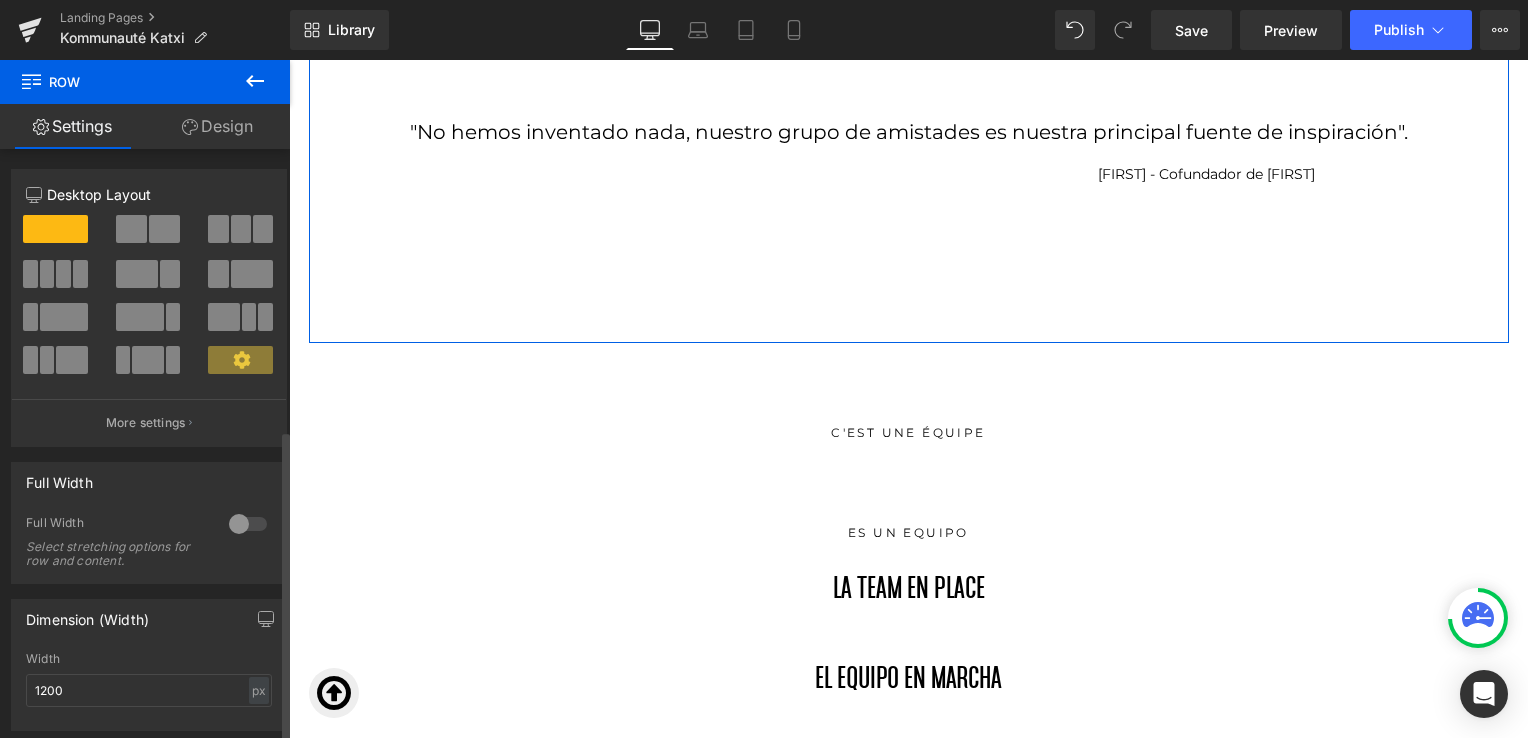scroll, scrollTop: 531, scrollLeft: 0, axis: vertical 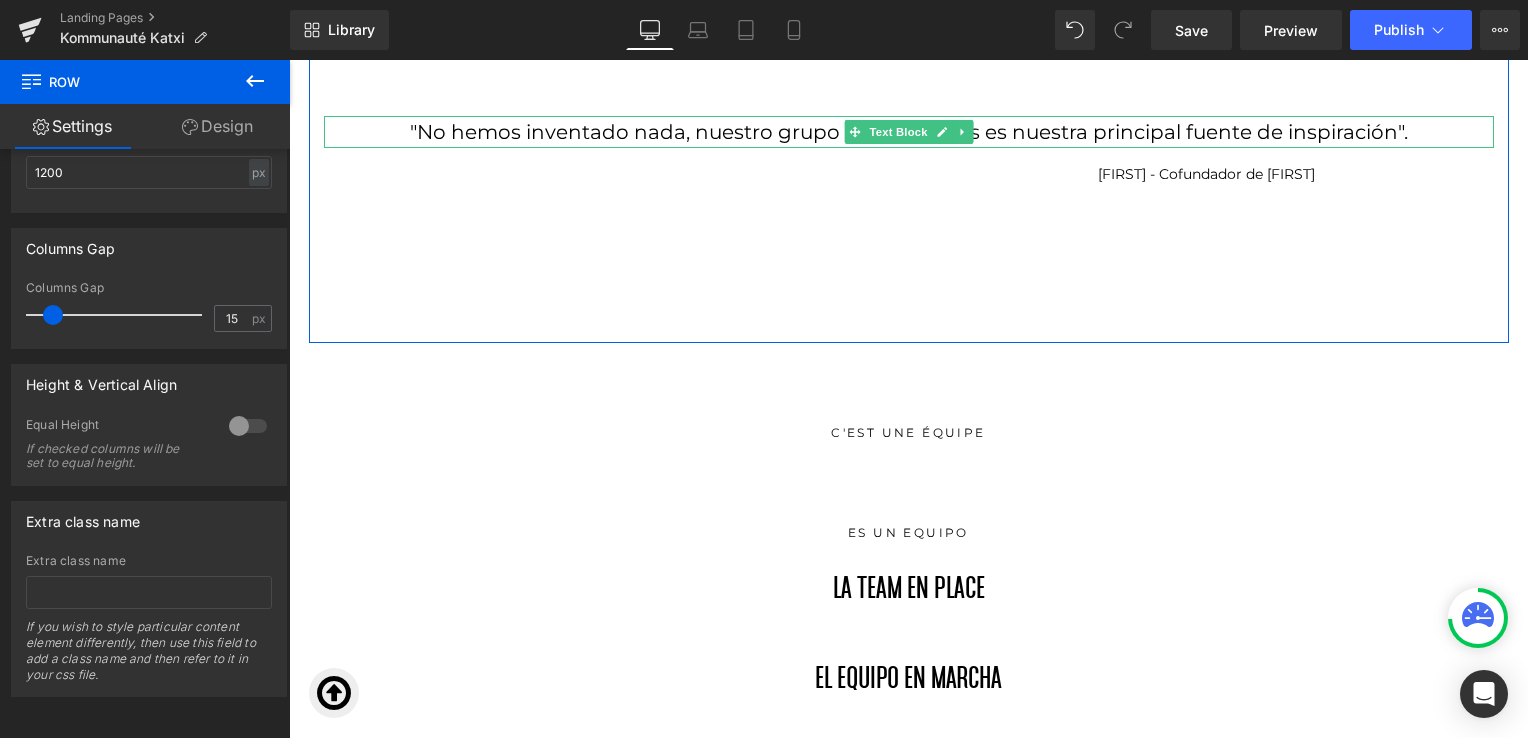 click on ""No hemos inventado nada, nuestro grupo de amistades es nuestra principal fuente de inspiración"." at bounding box center (909, 132) 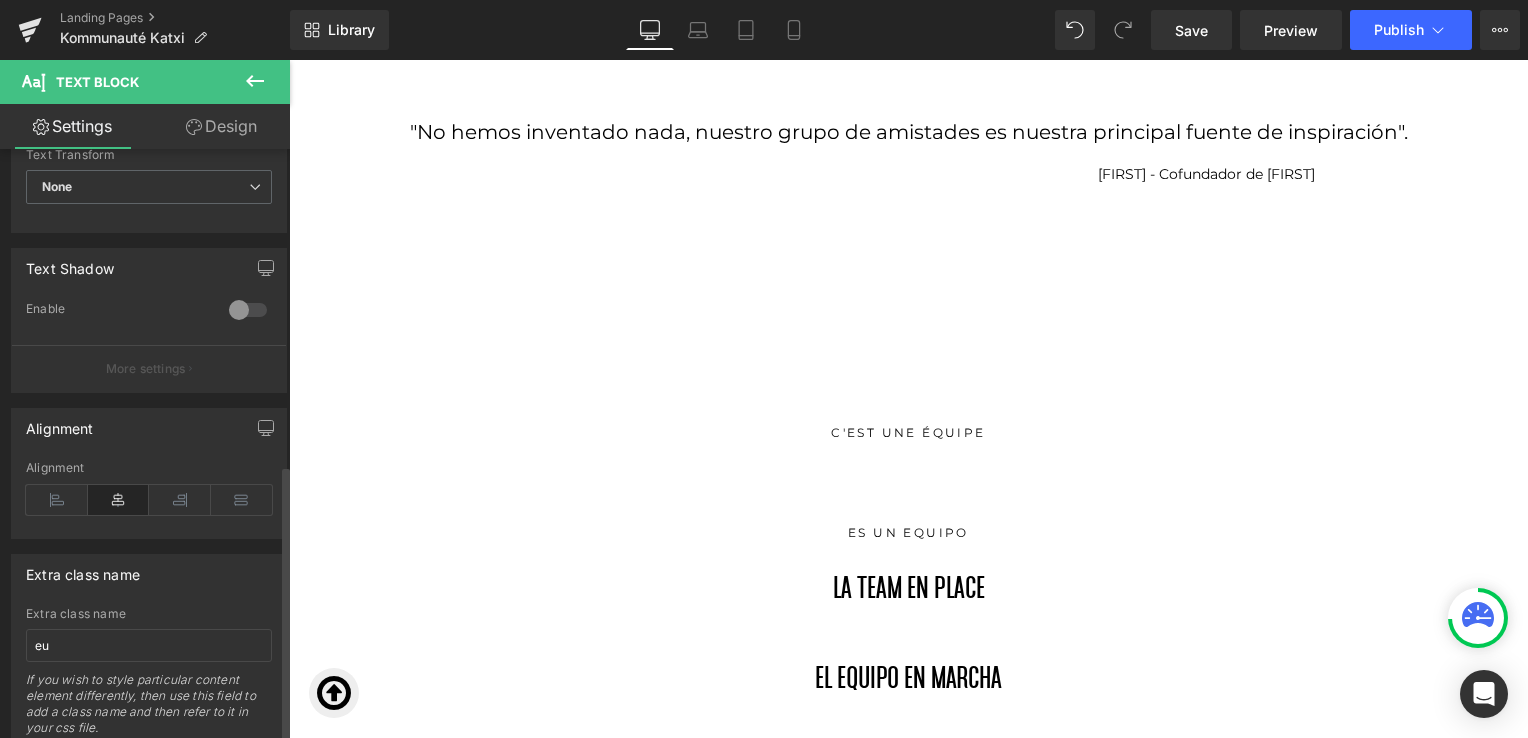 scroll, scrollTop: 672, scrollLeft: 0, axis: vertical 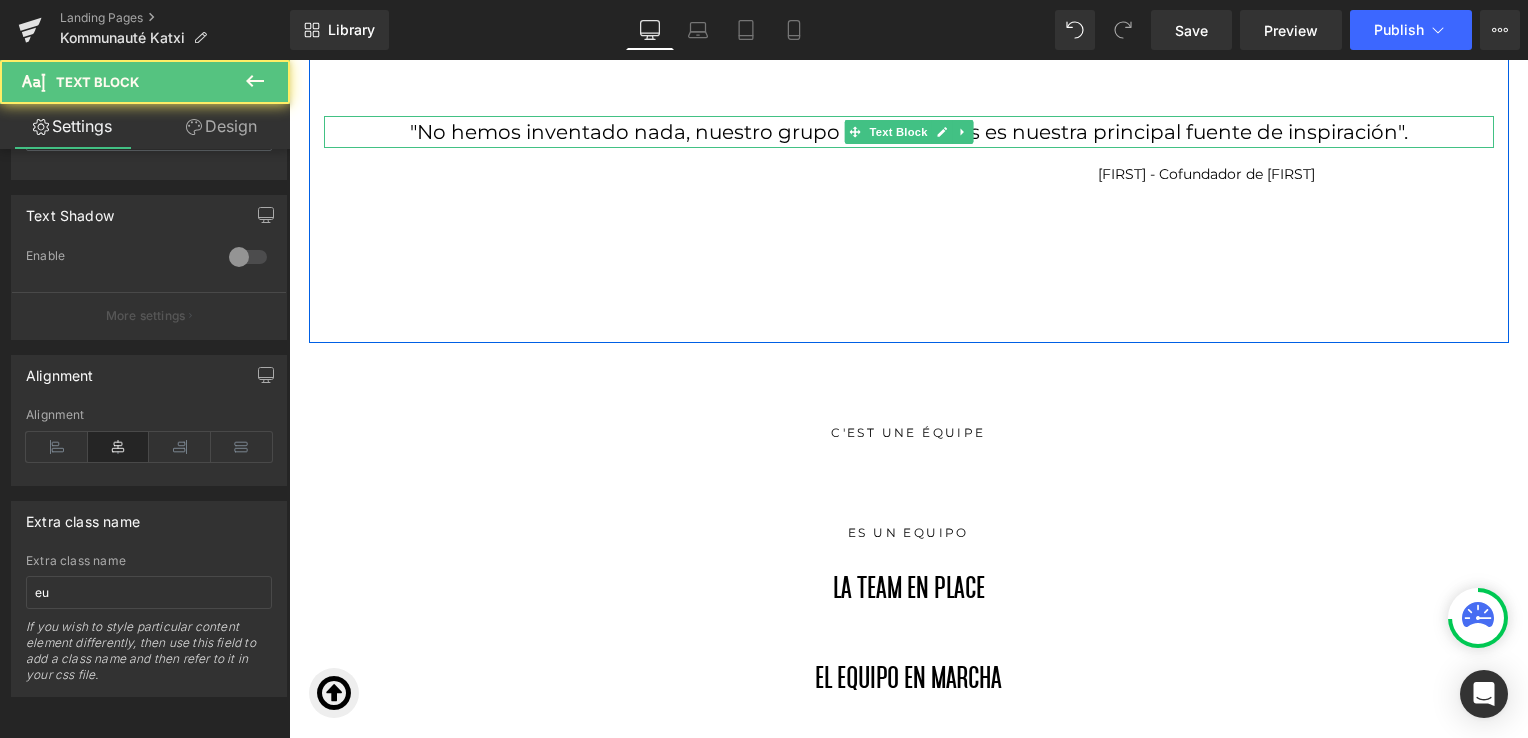 click on ""No hemos inventado nada, nuestro grupo de amistades es nuestra principal fuente de inspiración"." at bounding box center (909, 132) 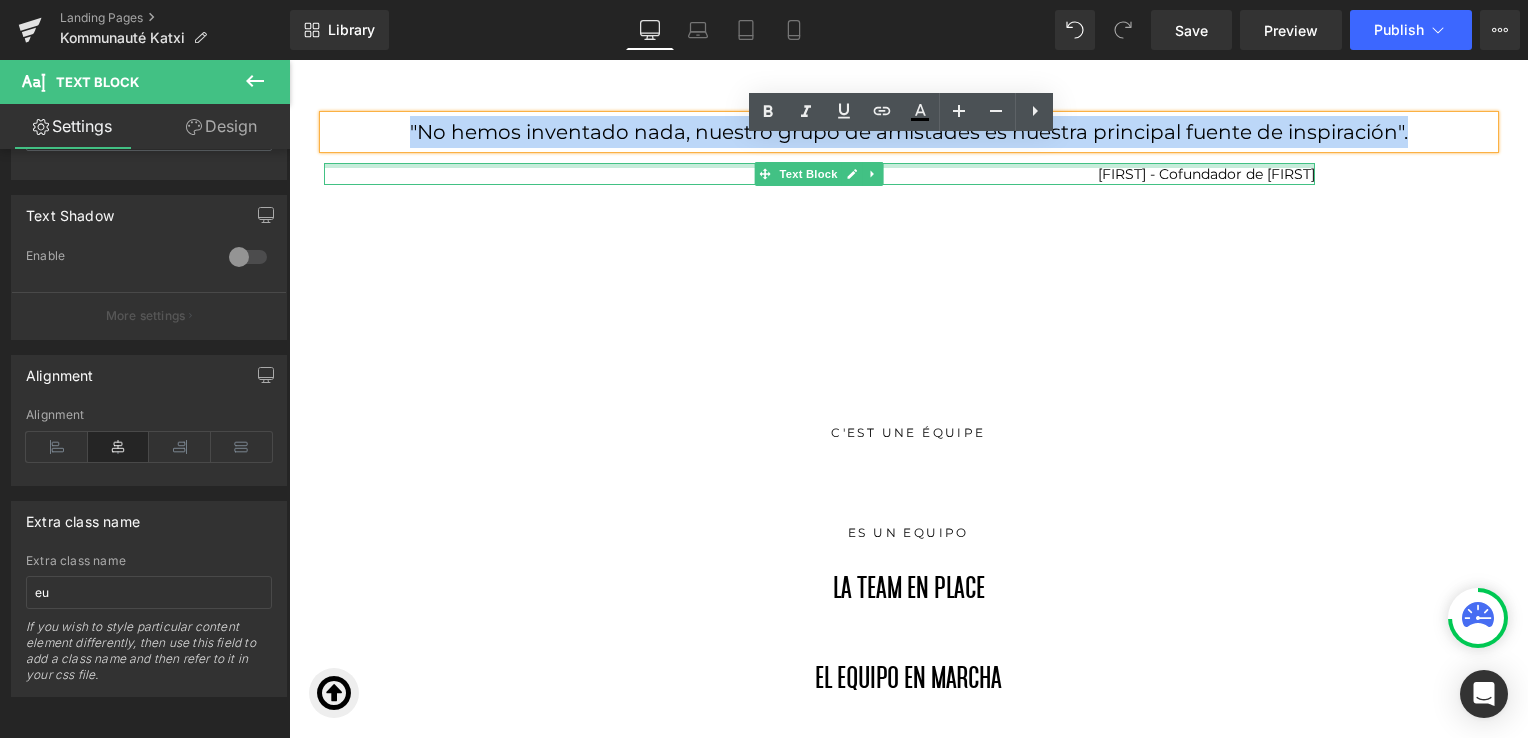 drag, startPoint x: 1399, startPoint y: 157, endPoint x: 405, endPoint y: 186, distance: 994.423 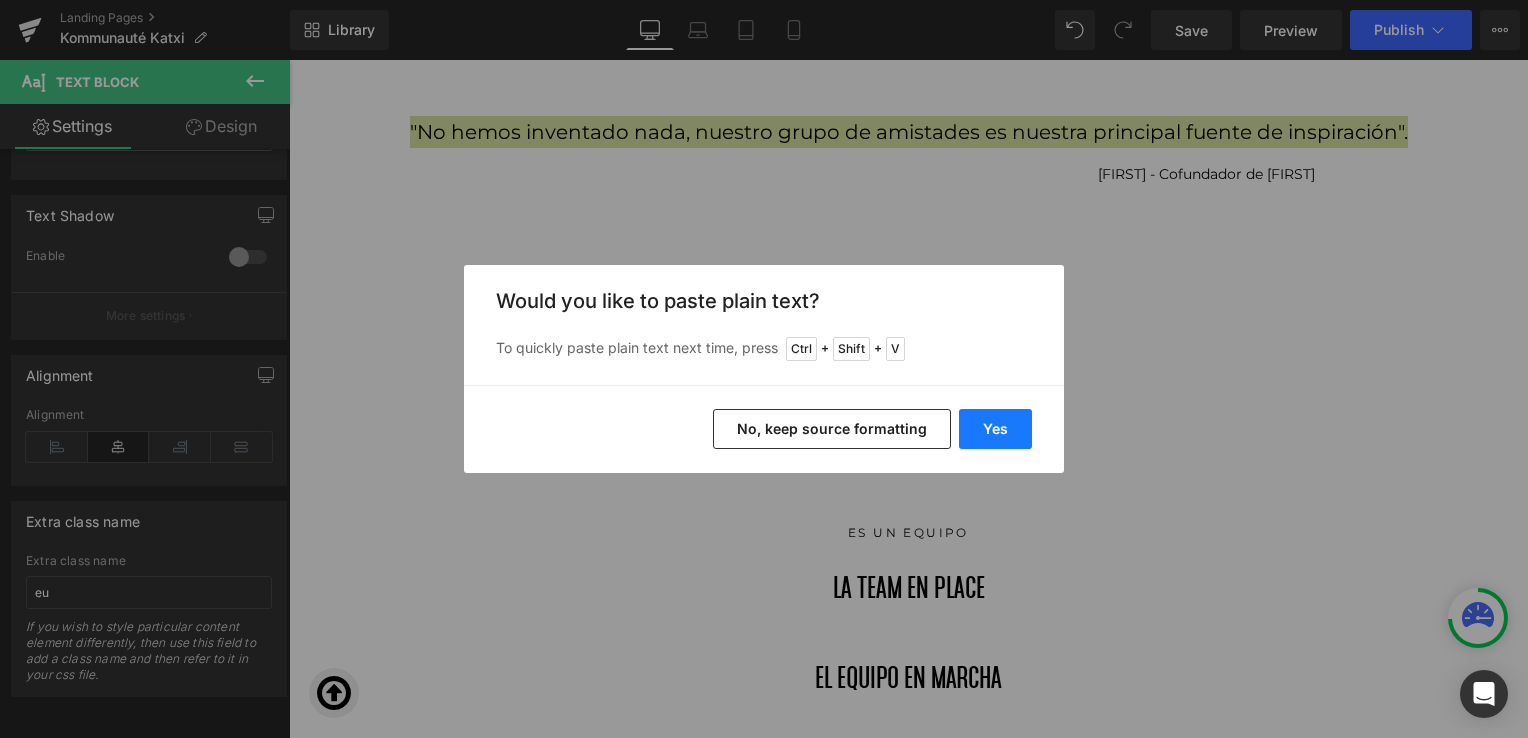 click on "Yes" at bounding box center [995, 429] 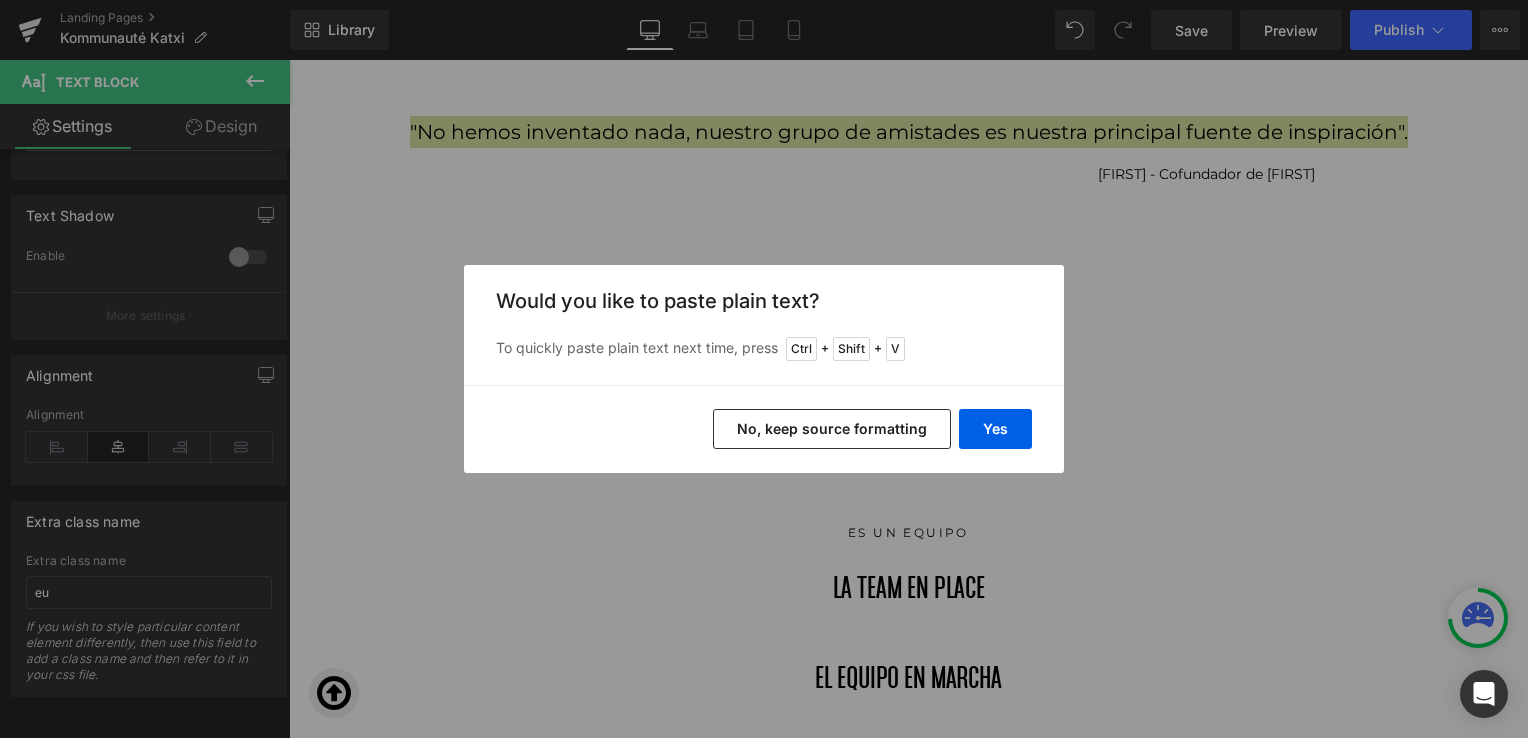 type 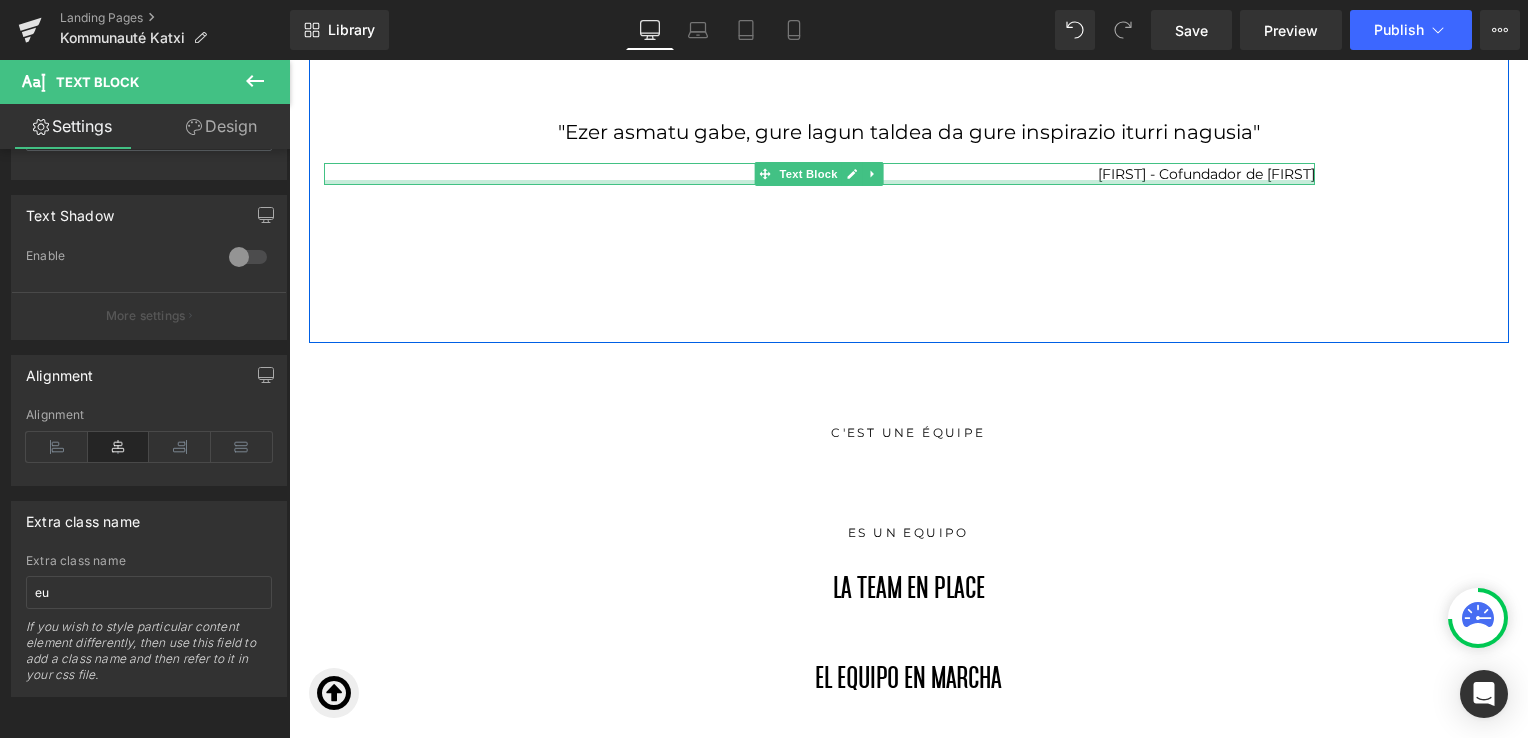click at bounding box center (819, 182) 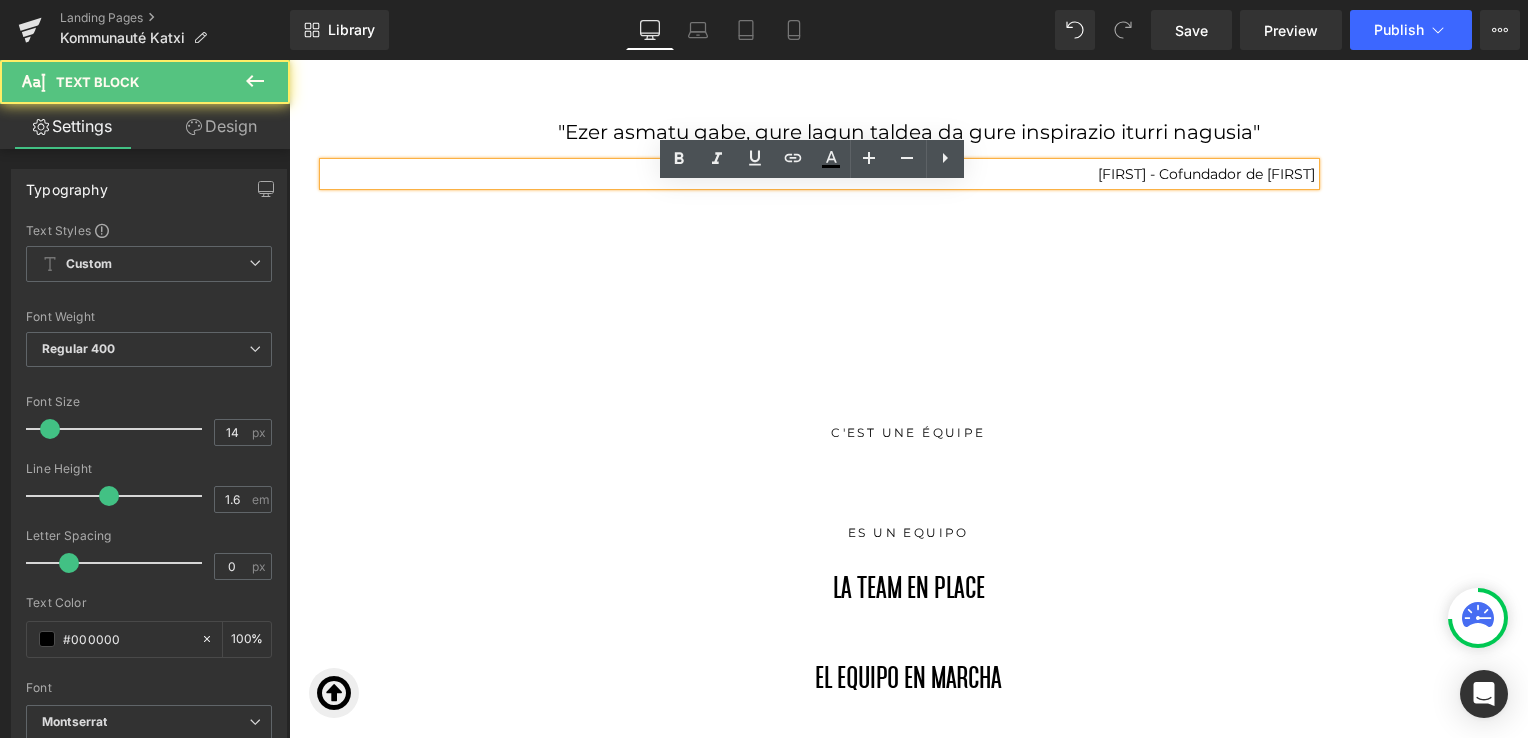click on "Thibaud - Cofundador de Katxi Klothing" at bounding box center (819, 174) 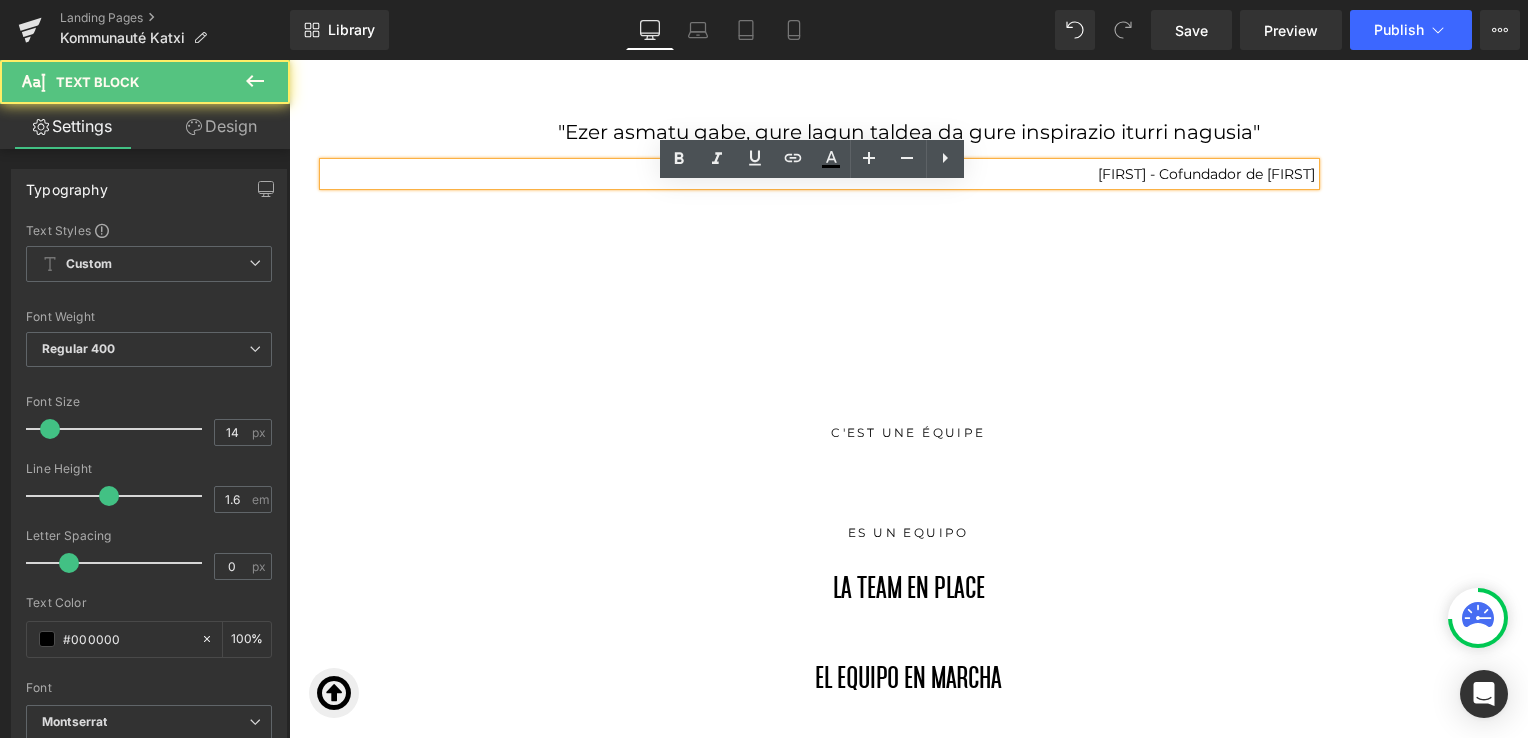 drag, startPoint x: 1305, startPoint y: 200, endPoint x: 998, endPoint y: 222, distance: 307.78726 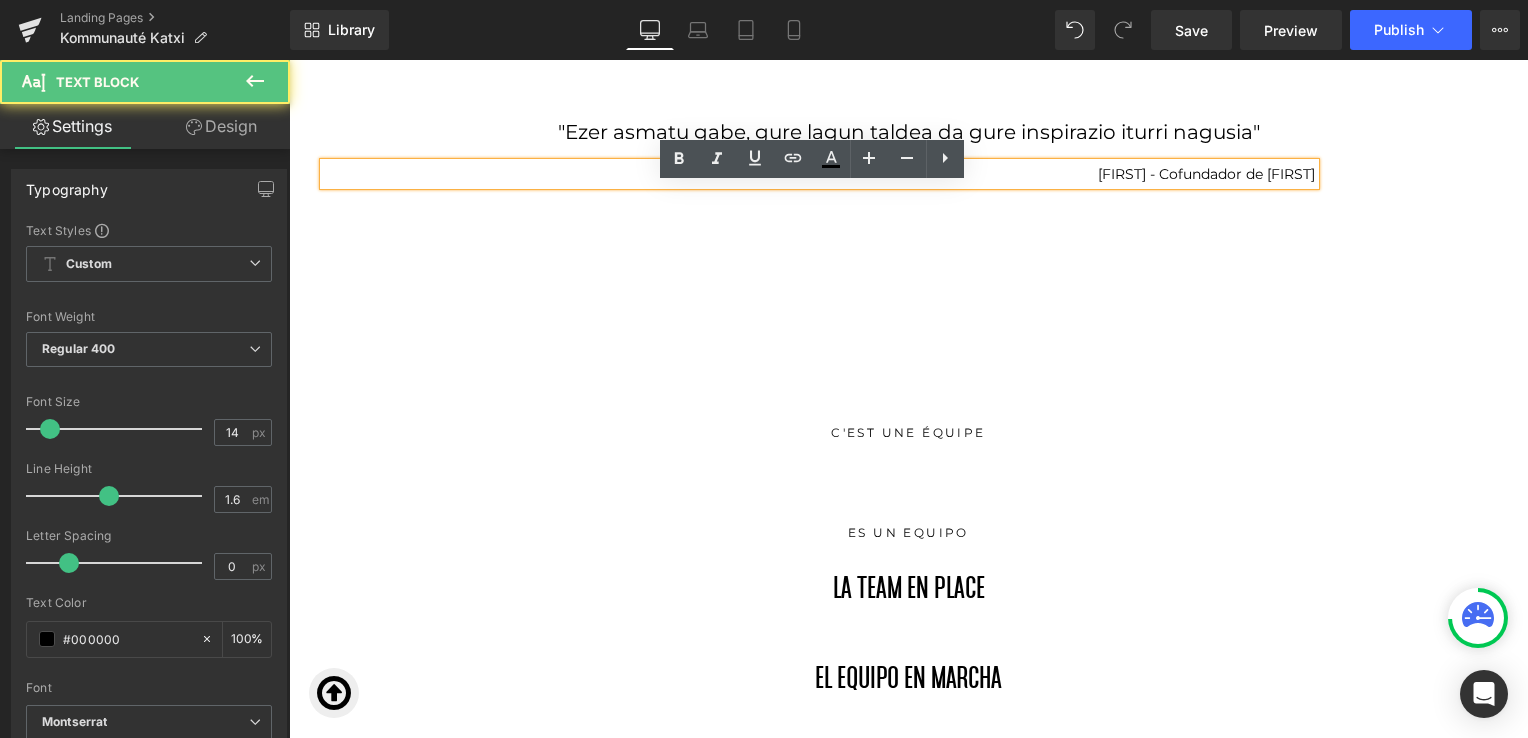 click on "Katxi Klothing c’est avant tout une  histoire de Kopains.  Thib’ et Jeannot ont concrétisé leur rêve  à deux autant qu’à mille. L eurs amis forment la  grande famille des Katxis .  Chacun a contribué  au succès de la marque basque, jouant les mannequins, barmaids, livreurs, vendeurs sur les  marchés. Ou tout simplement restant disponibles pour écouter et  conseiller les jeunes entrepreneurs dans leur ascension et dans le  développement de leur marque de vêtements basque. Text Block         Katxi Klothing es antes que nada una  historia de Kolegas . Thib' y Jeannot han logrado su sueño, juntos, tras muchos años de esfuerzo. Sus amigos forman la gran familia de los Katxis. Cada uno de ellos ha contribuido al éxito de la marca vasca, actuando como modelos, promotores, repartidores, vendedores en el mercado. O simplemente estando disponibles para escuchar y aconsejar a los jóvenes emprendedores a medida que se van dando a conocer y  desarrollan su marca de ropa vasca . Text Block" at bounding box center [909, -20] 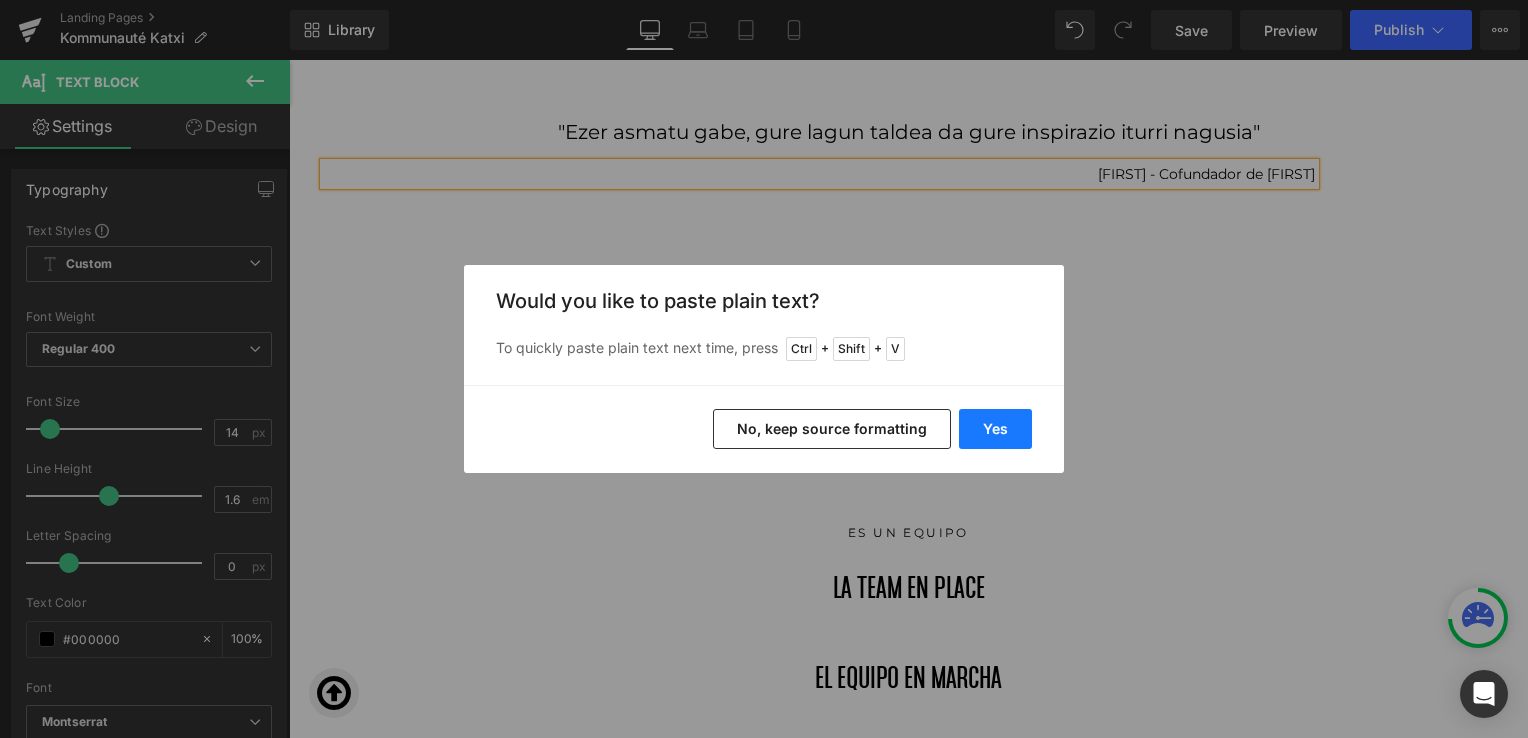 drag, startPoint x: 986, startPoint y: 426, endPoint x: 697, endPoint y: 366, distance: 295.16266 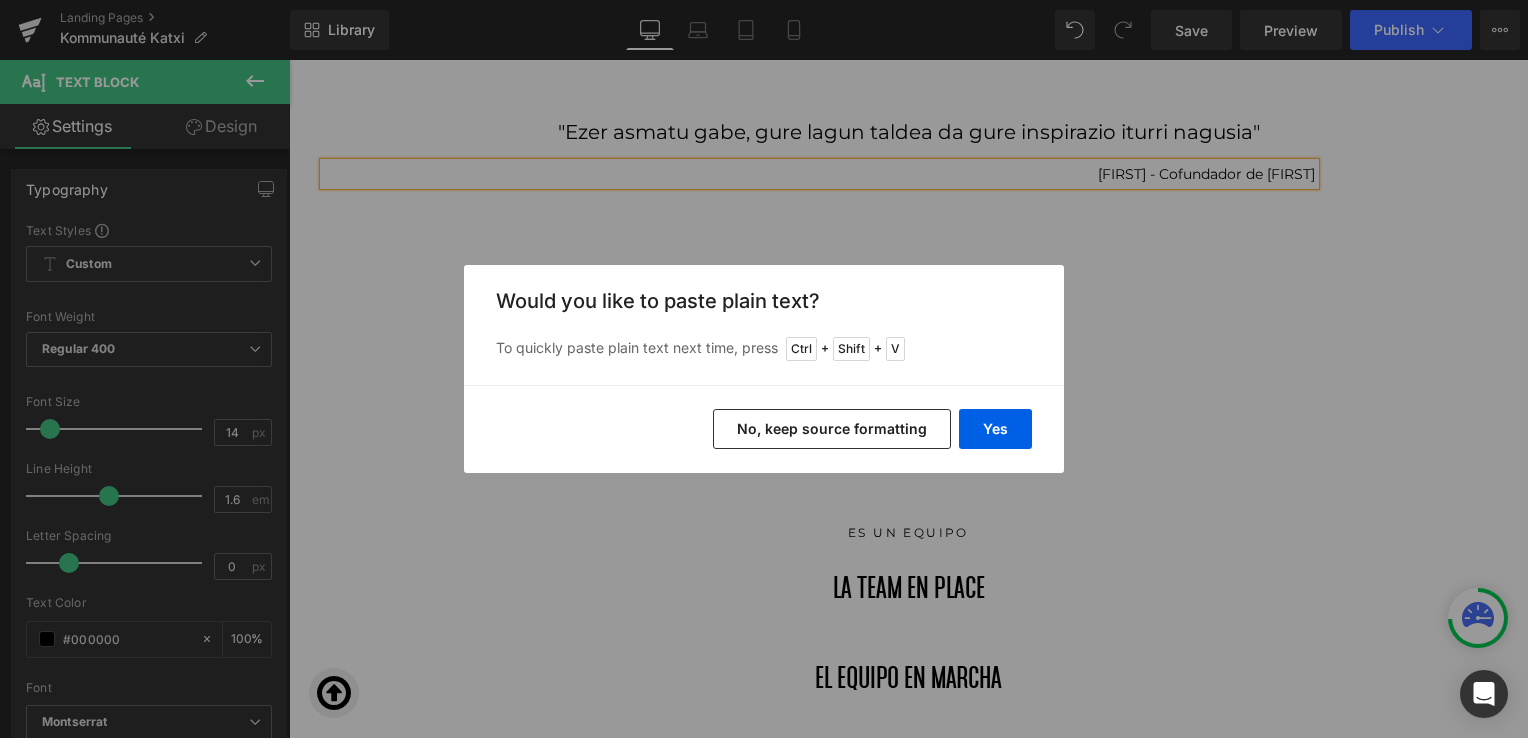 type 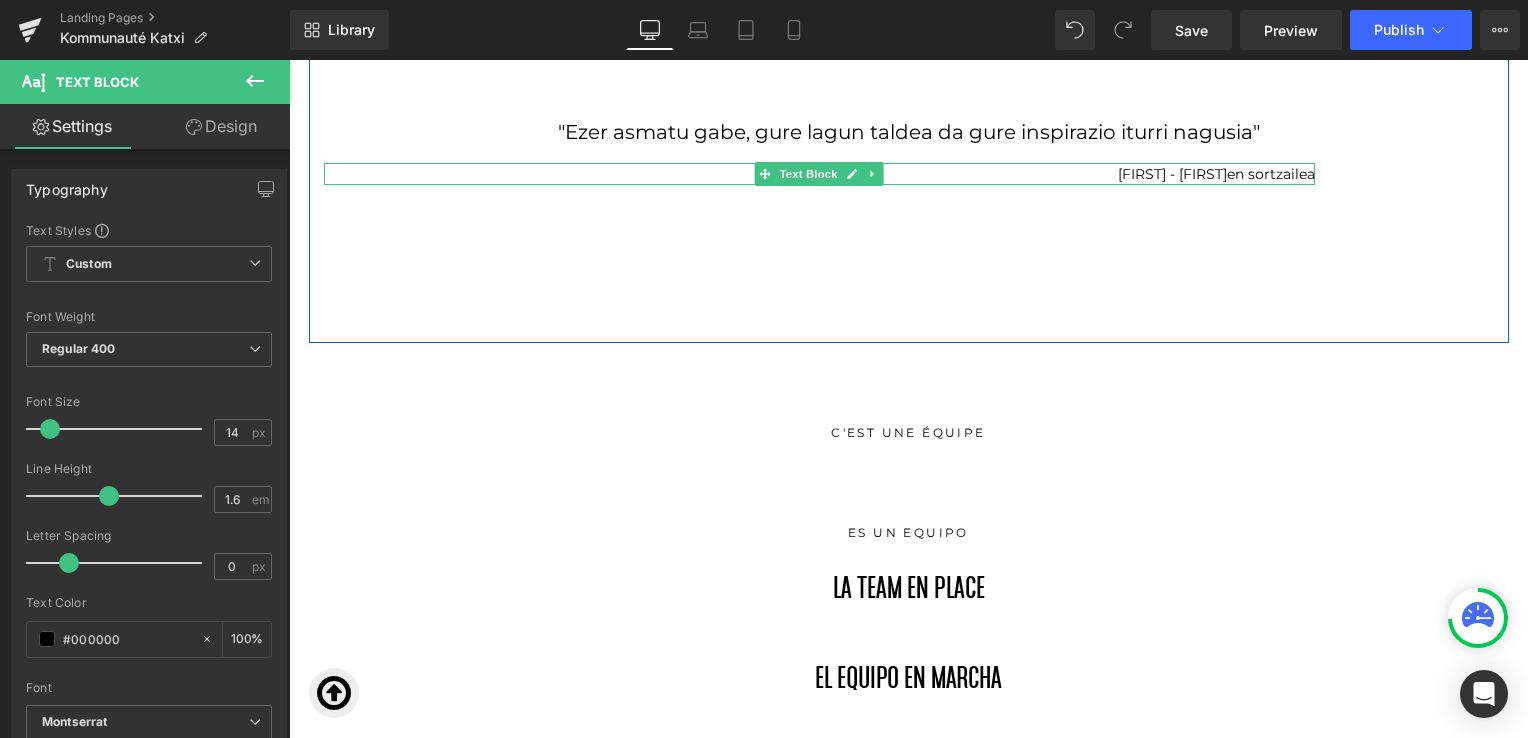 click on "Thibaud - Katxi Klothingen sortzailea" at bounding box center (819, 174) 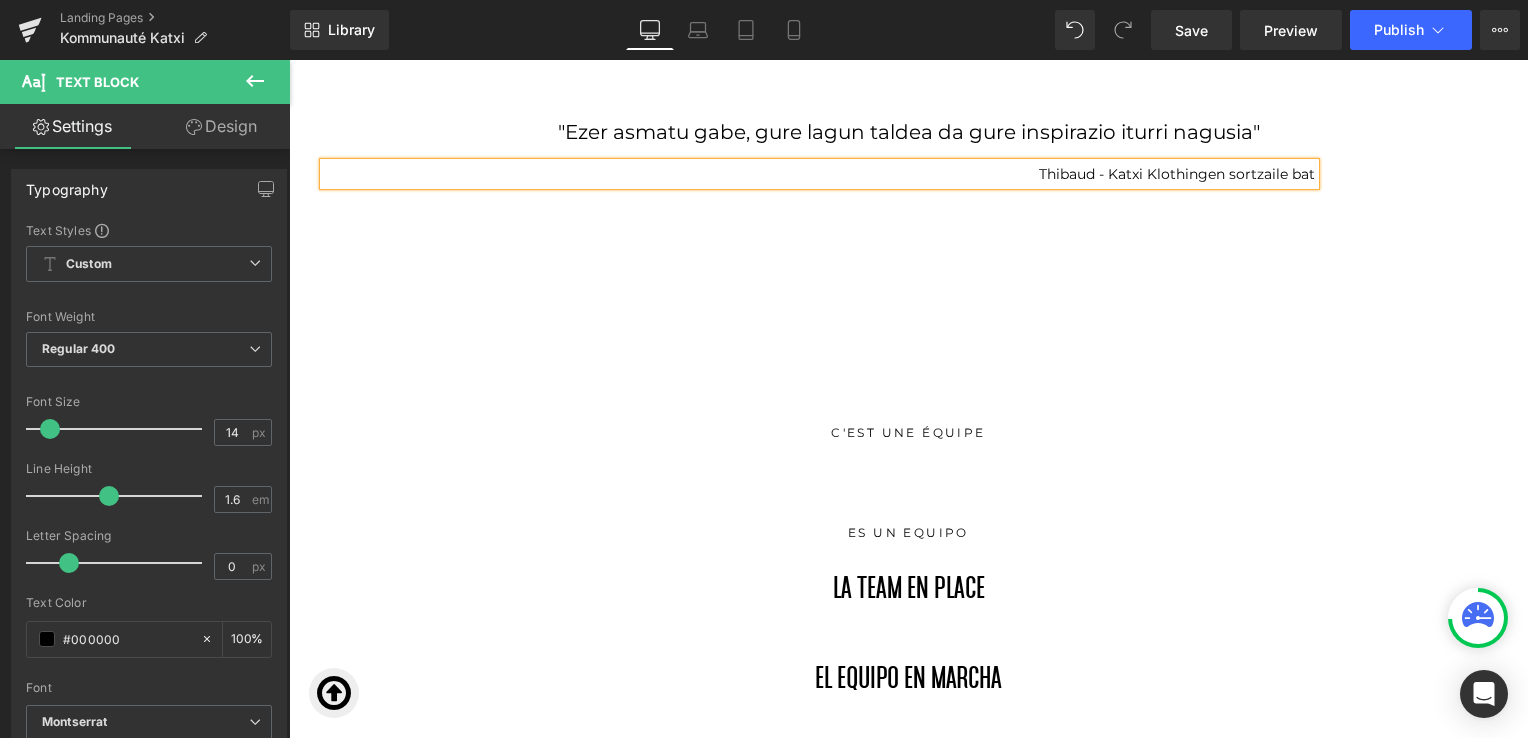 click on "Katxi Klothing c’est avant tout une  histoire de Kopains.  Thib’ et Jeannot ont concrétisé leur rêve  à deux autant qu’à mille. L eurs amis forment la  grande famille des Katxis .  Chacun a contribué  au succès de la marque basque, jouant les mannequins, barmaids, livreurs, vendeurs sur les  marchés. Ou tout simplement restant disponibles pour écouter et  conseiller les jeunes entrepreneurs dans leur ascension et dans le  développement de leur marque de vêtements basque. Text Block         Katxi Klothing es antes que nada una  historia de Kolegas . Thib' y Jeannot han logrado su sueño, juntos, tras muchos años de esfuerzo. Sus amigos forman la gran familia de los Katxis. Cada uno de ellos ha contribuido al éxito de la marca vasca, actuando como modelos, promotores, repartidores, vendedores en el mercado. O simplemente estando disponibles para escuchar y aconsejar a los jóvenes emprendedores a medida que se van dando a conocer y  desarrollan su marca de ropa vasca . Text Block" at bounding box center (909, -20) 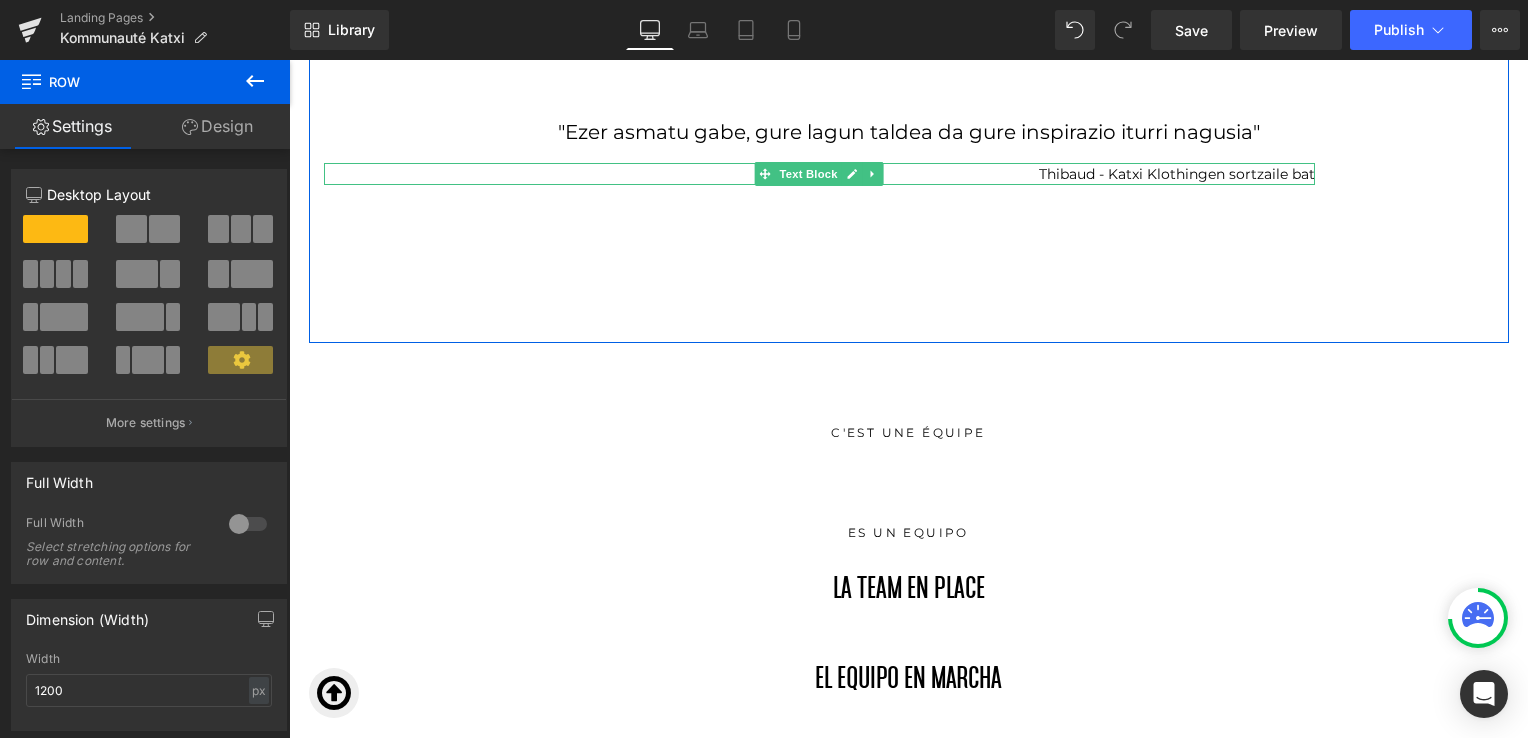 click on "Thibaud - Katxi Klothingen sortzaile bat" at bounding box center [819, 174] 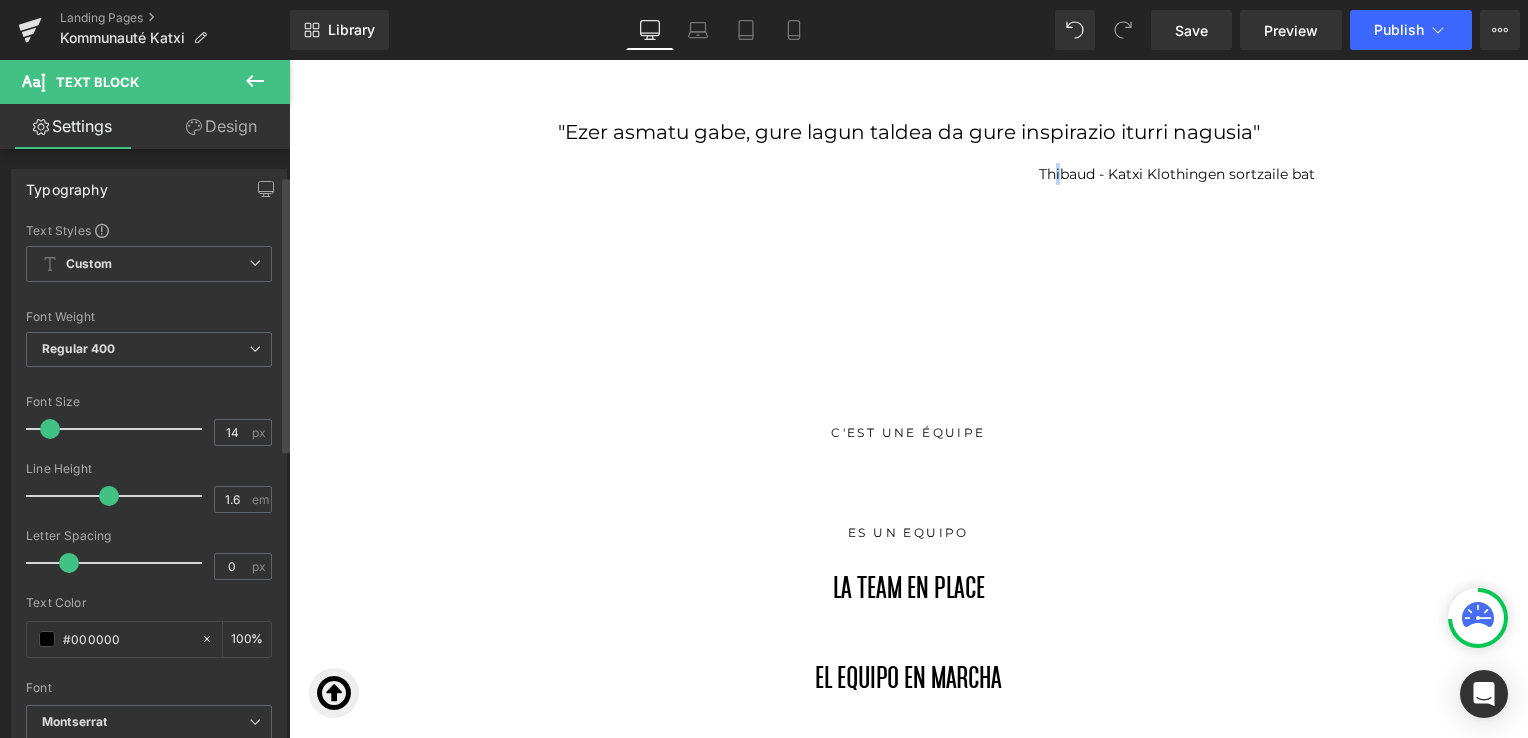 scroll, scrollTop: 672, scrollLeft: 0, axis: vertical 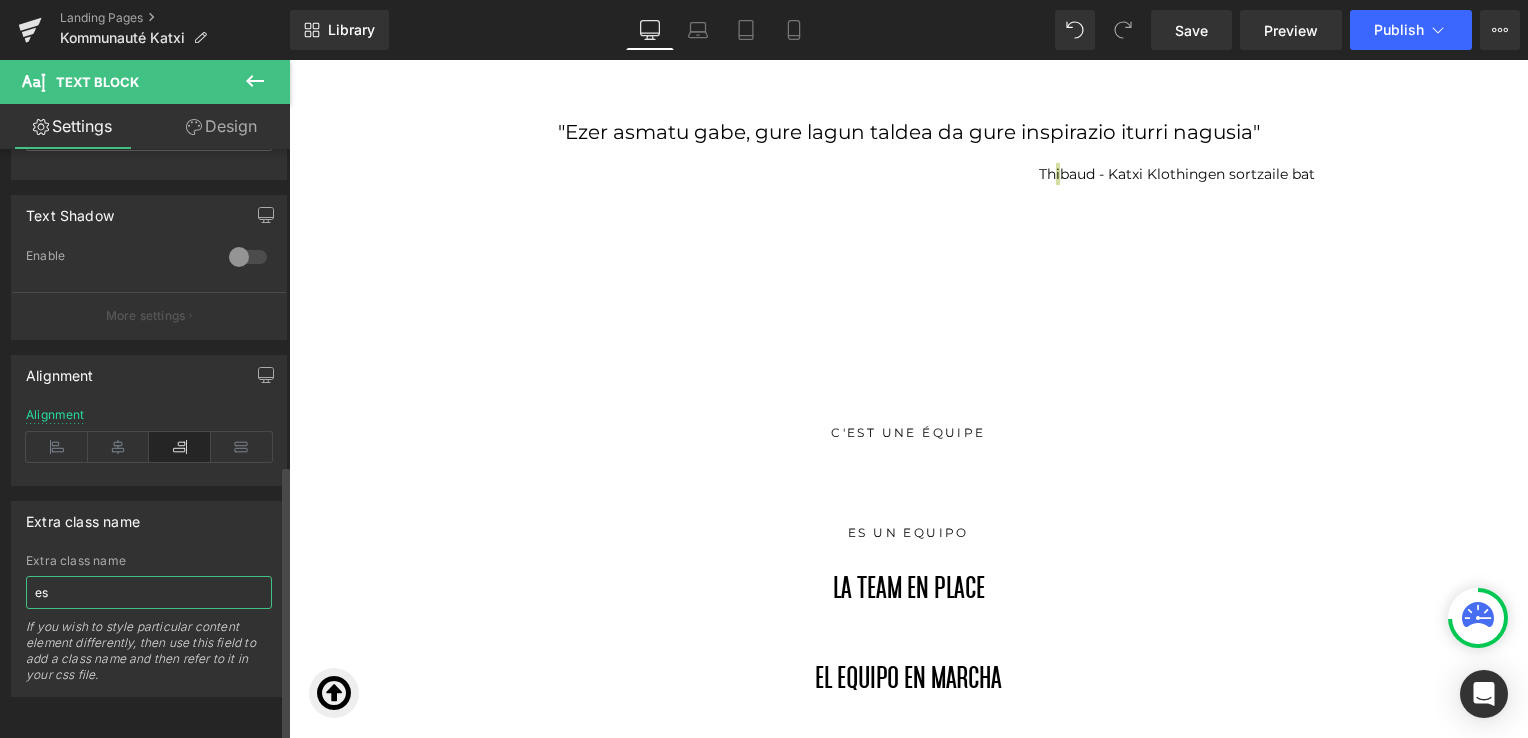 click on "es" at bounding box center (149, 592) 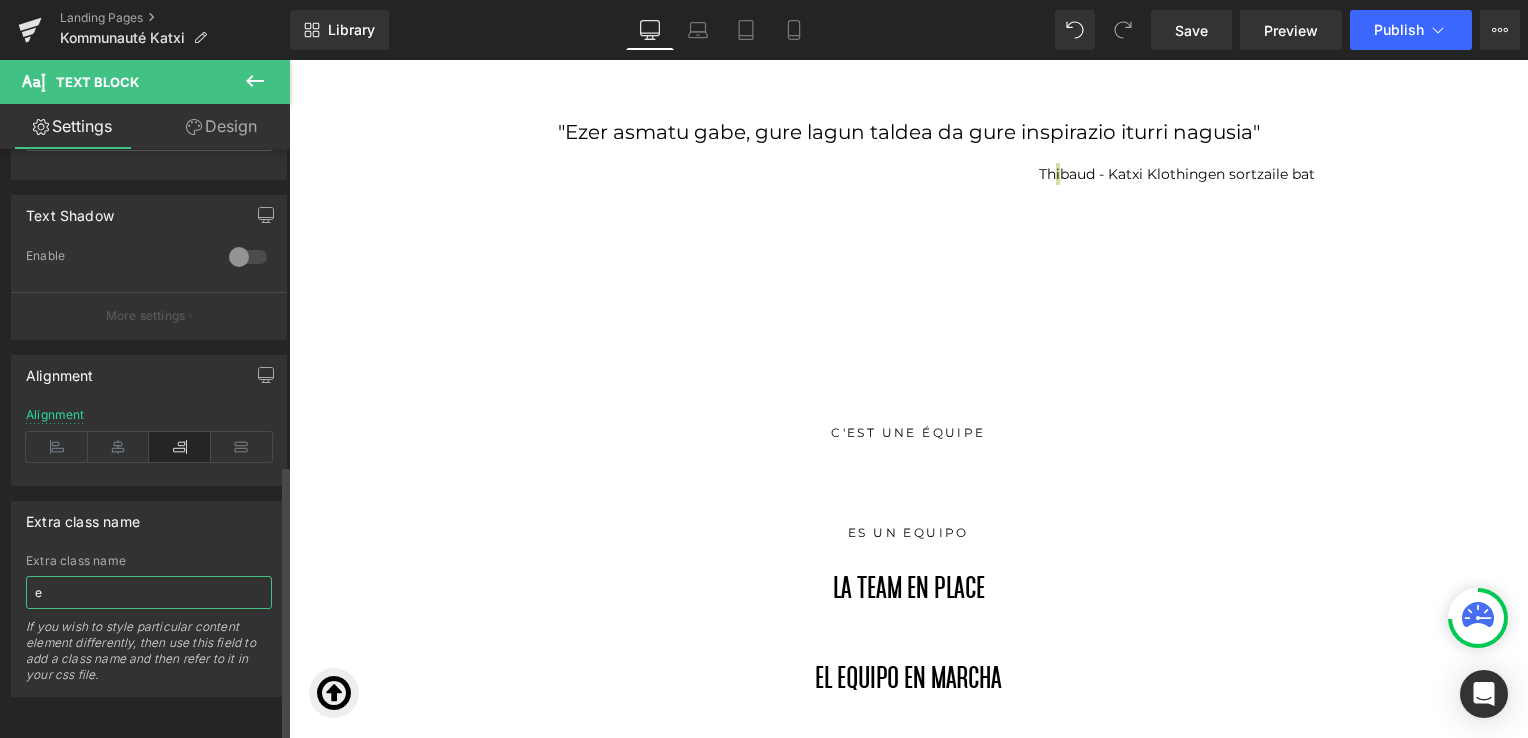 type on "eu" 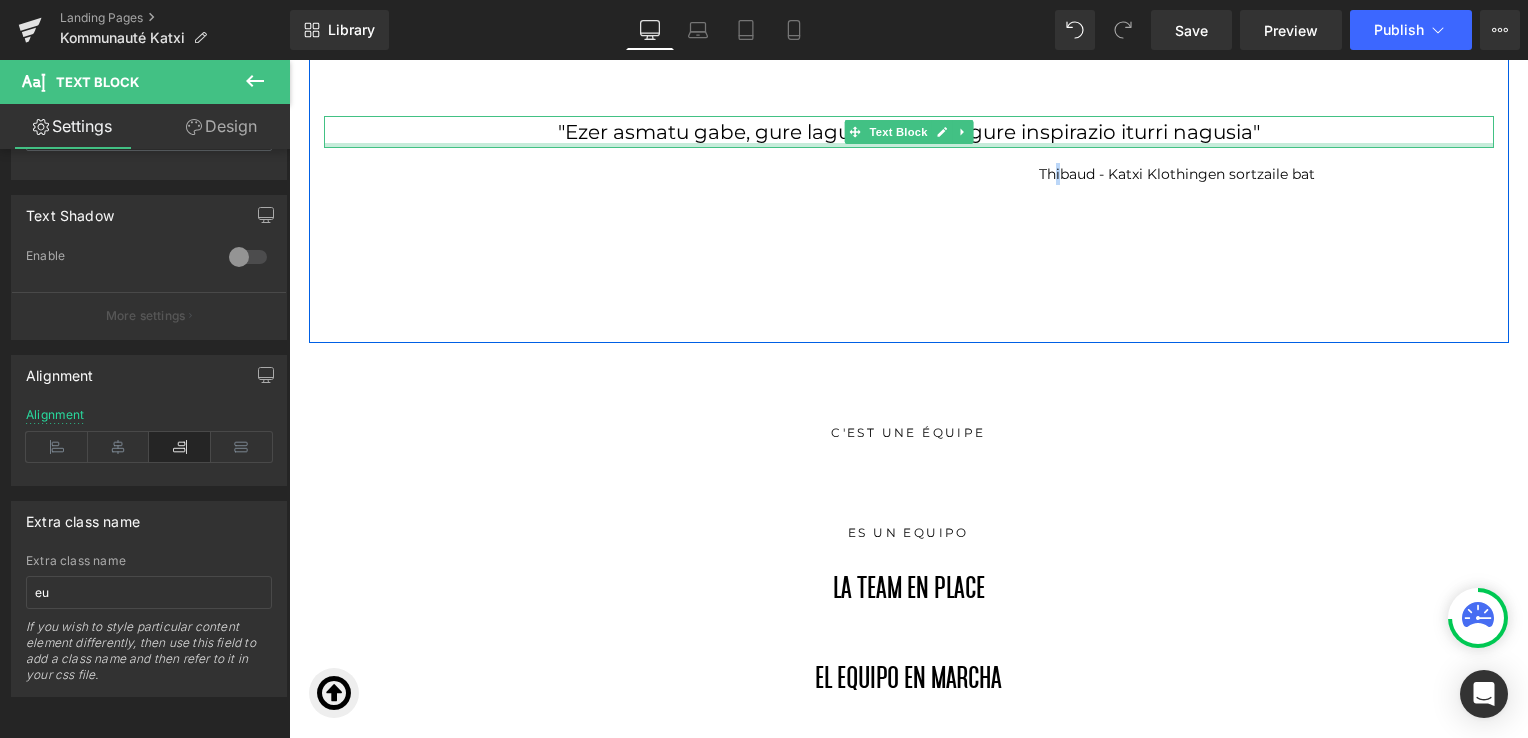 click on ""Ezer asmatu gabe, gure lagun taldea da gure inspirazio iturri nagusia"" at bounding box center [909, 132] 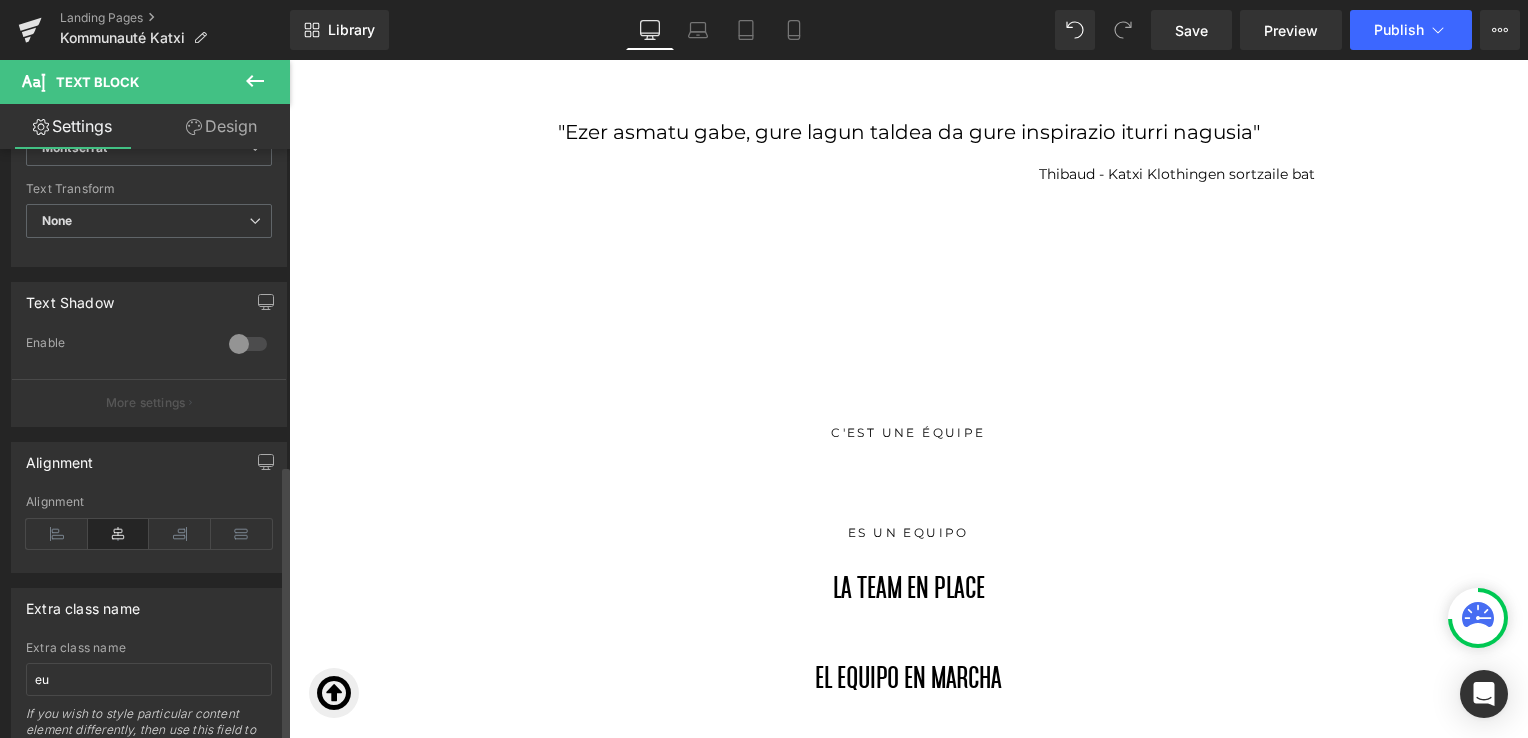scroll, scrollTop: 672, scrollLeft: 0, axis: vertical 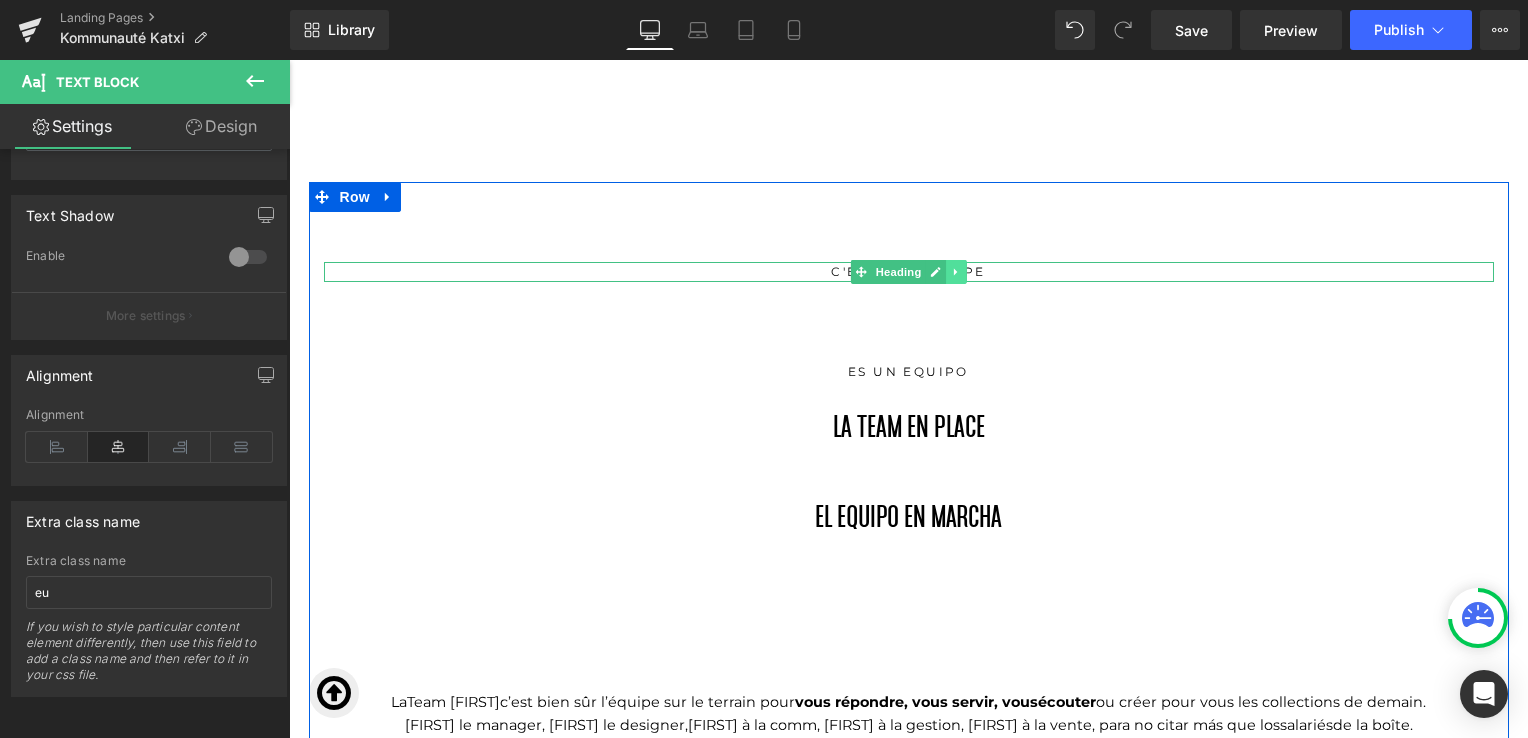 click 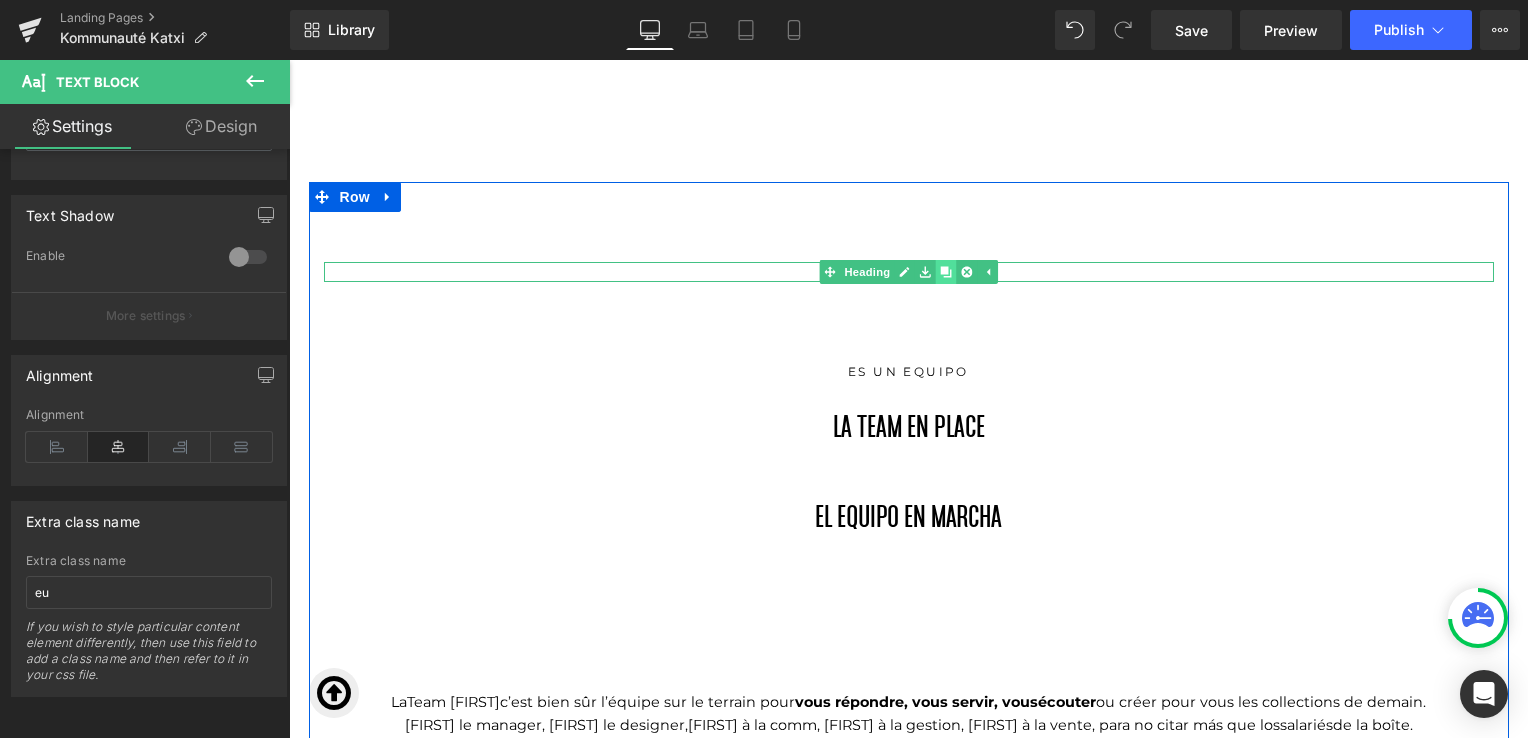 click at bounding box center (945, 272) 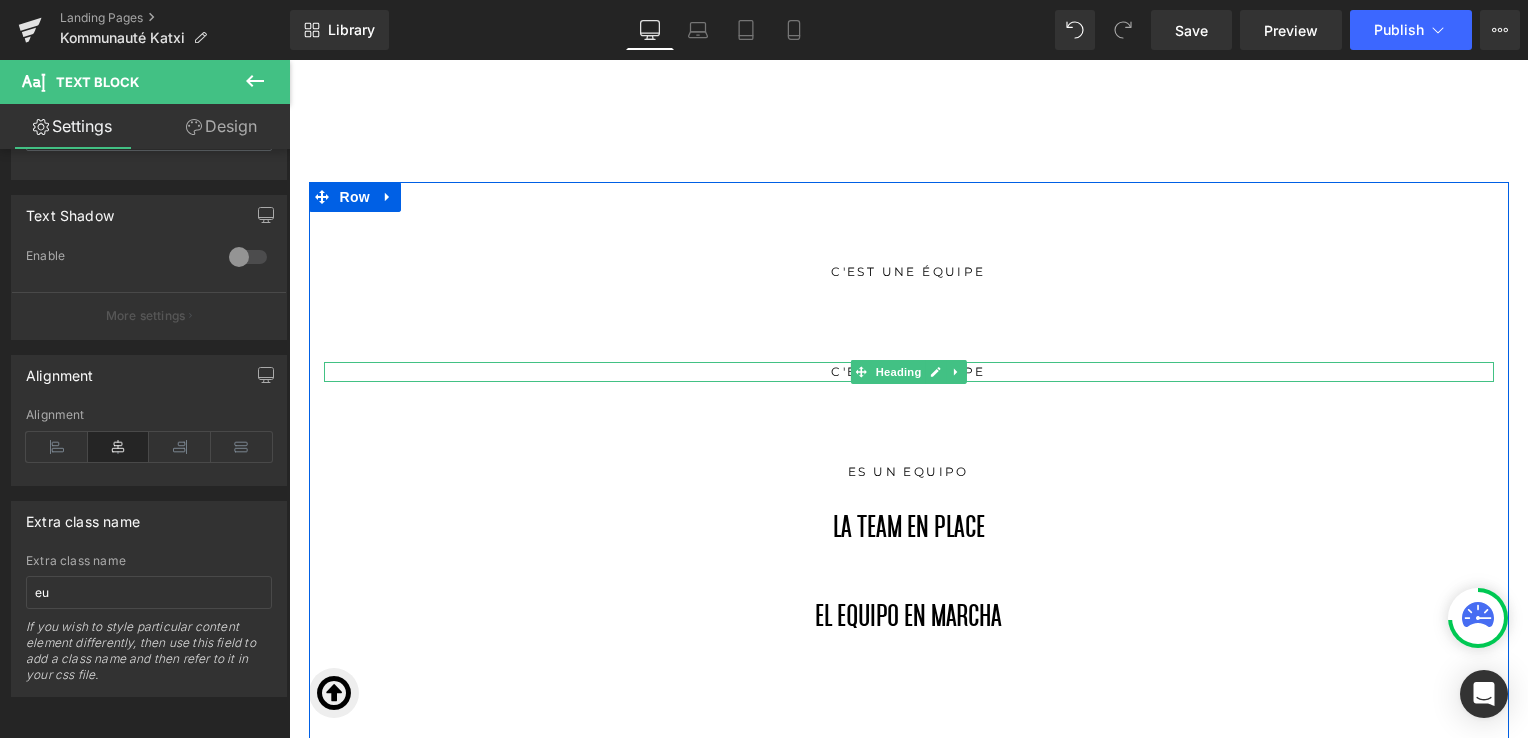 click on "C'est Une équipe" at bounding box center (909, 372) 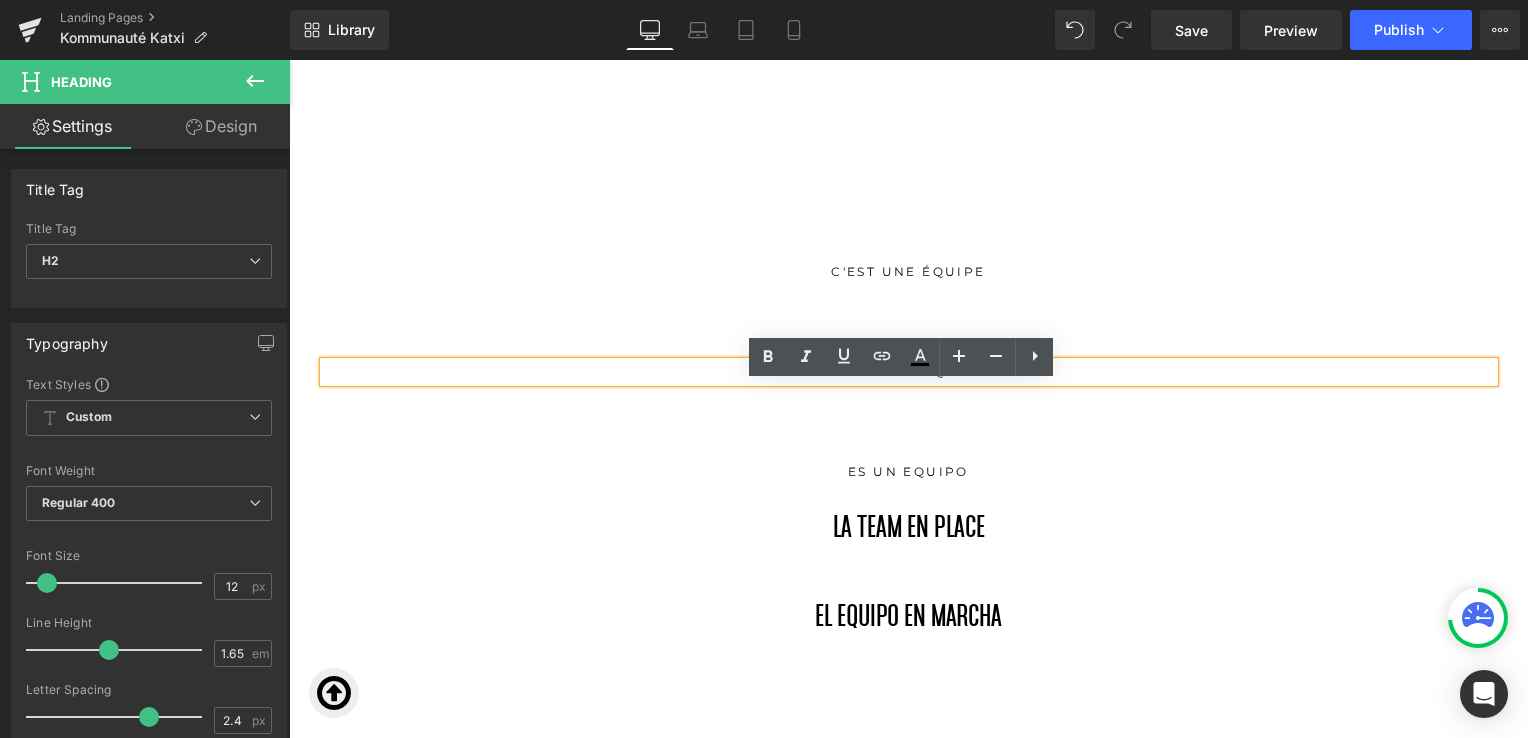 drag, startPoint x: 987, startPoint y: 396, endPoint x: 820, endPoint y: 402, distance: 167.10774 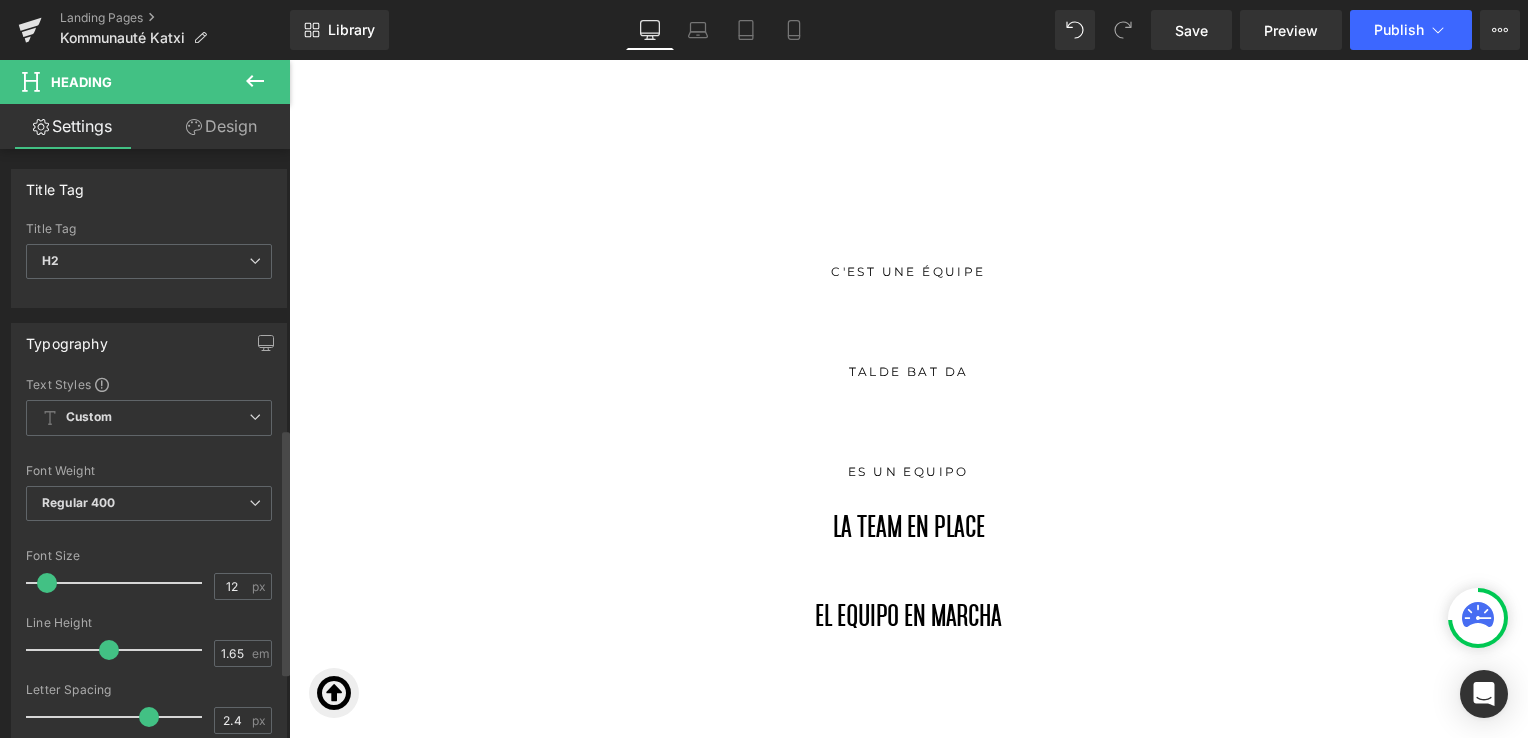 scroll, scrollTop: 825, scrollLeft: 0, axis: vertical 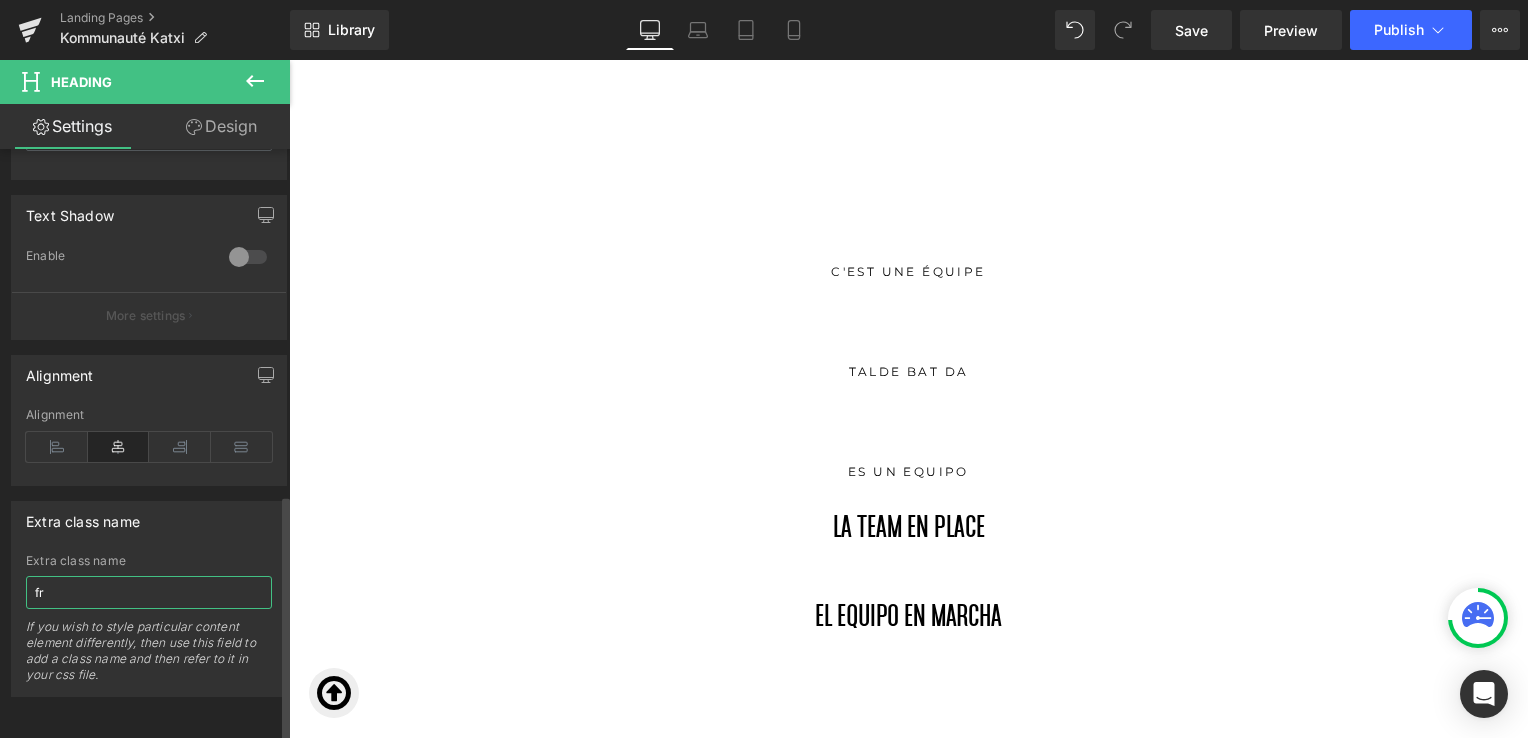 click on "fr" at bounding box center (149, 592) 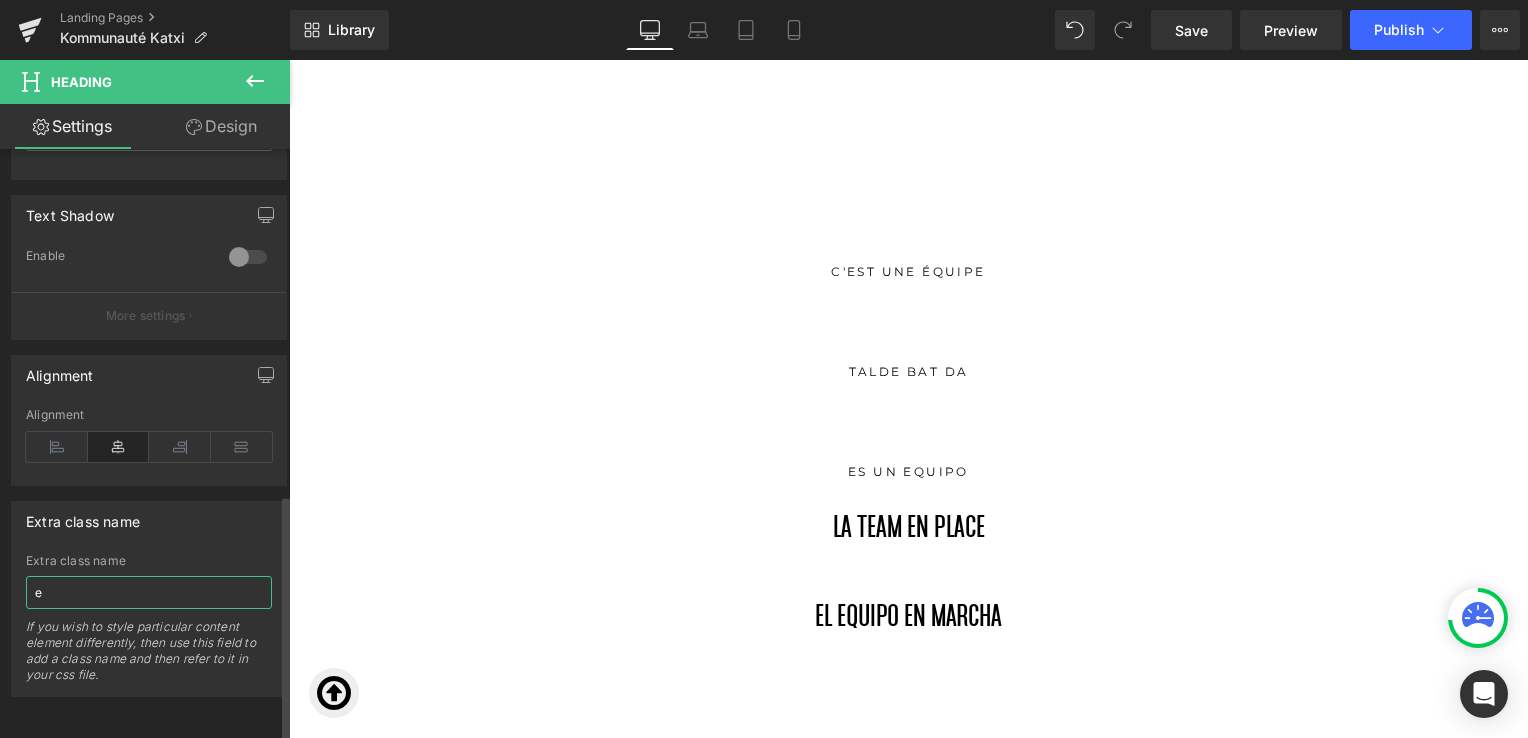 type on "eu" 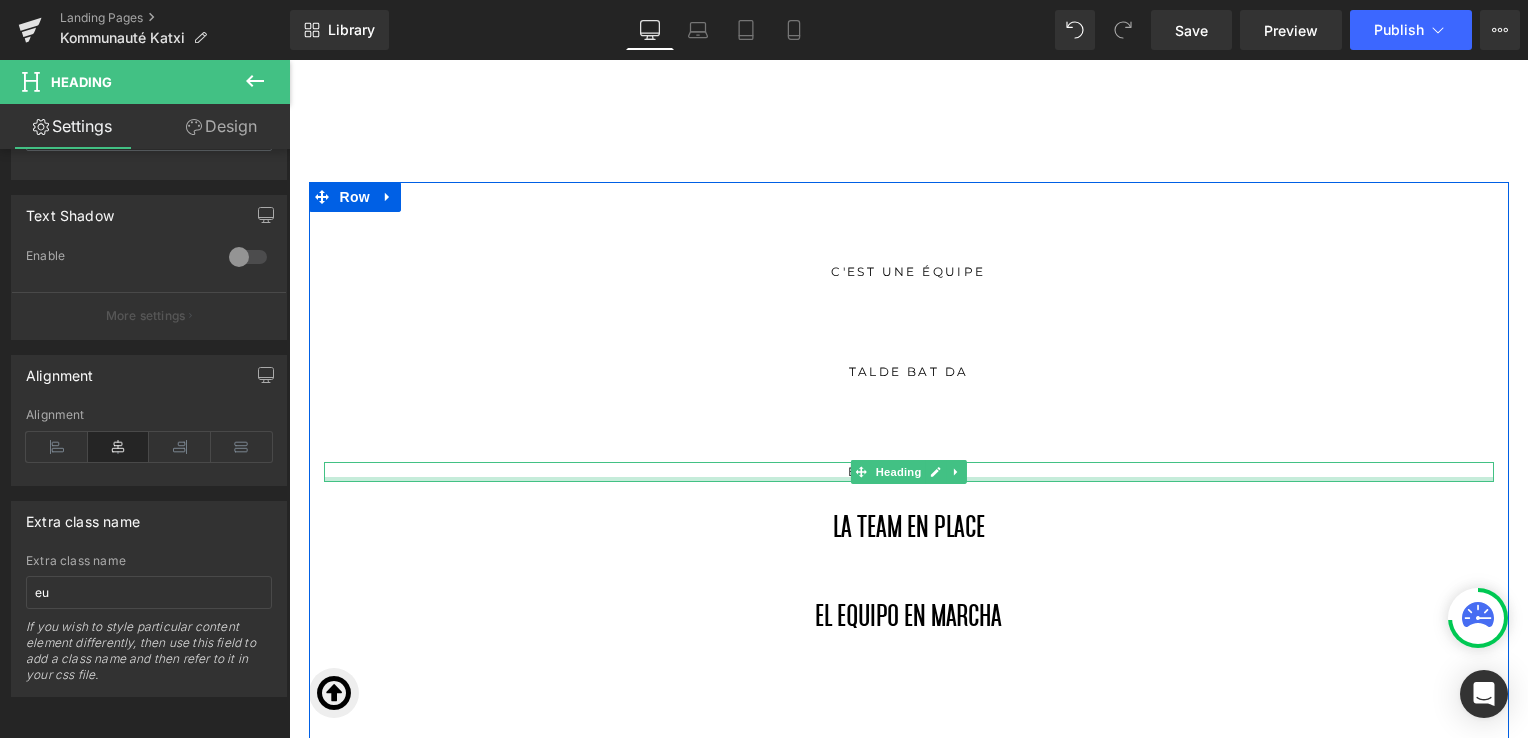 click at bounding box center [909, 479] 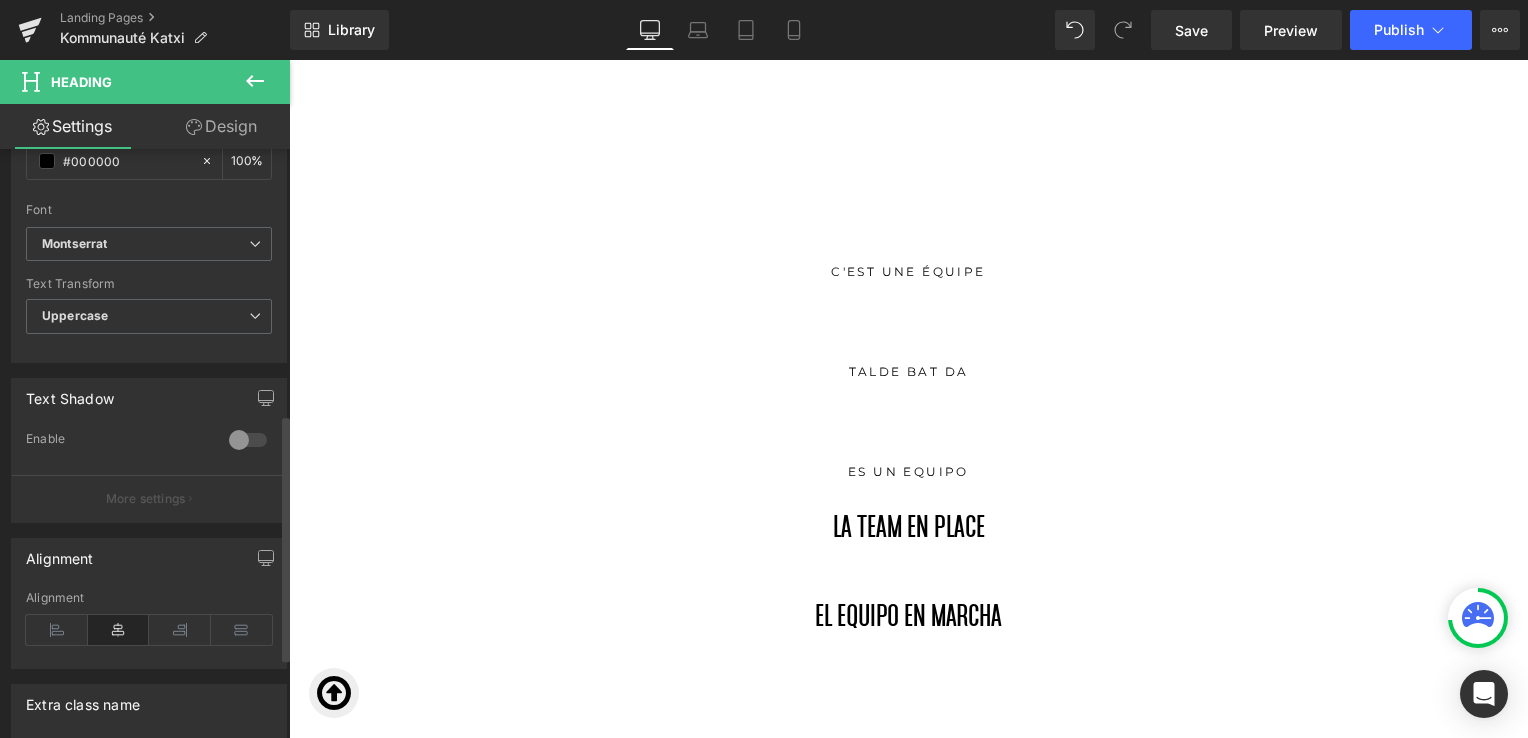 scroll, scrollTop: 825, scrollLeft: 0, axis: vertical 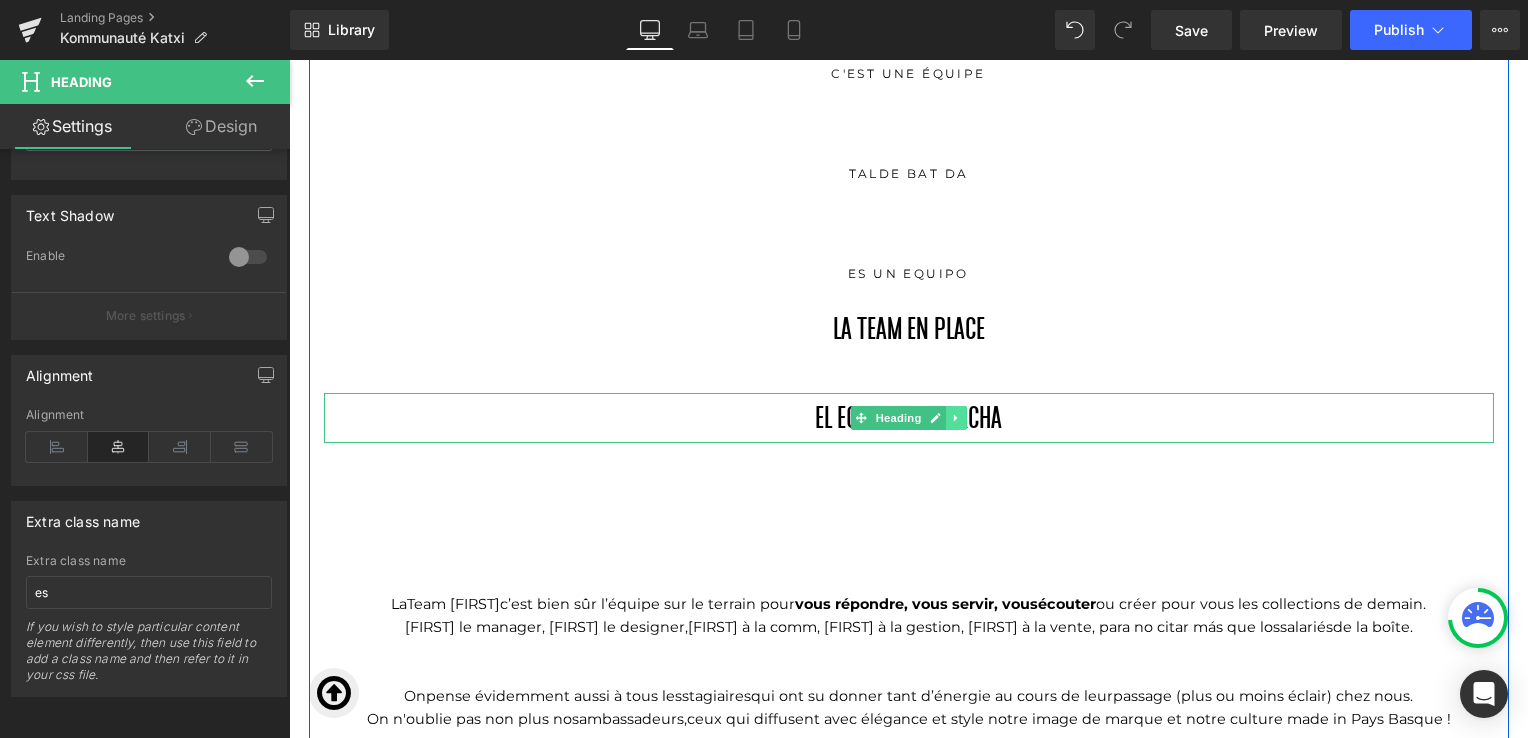 click 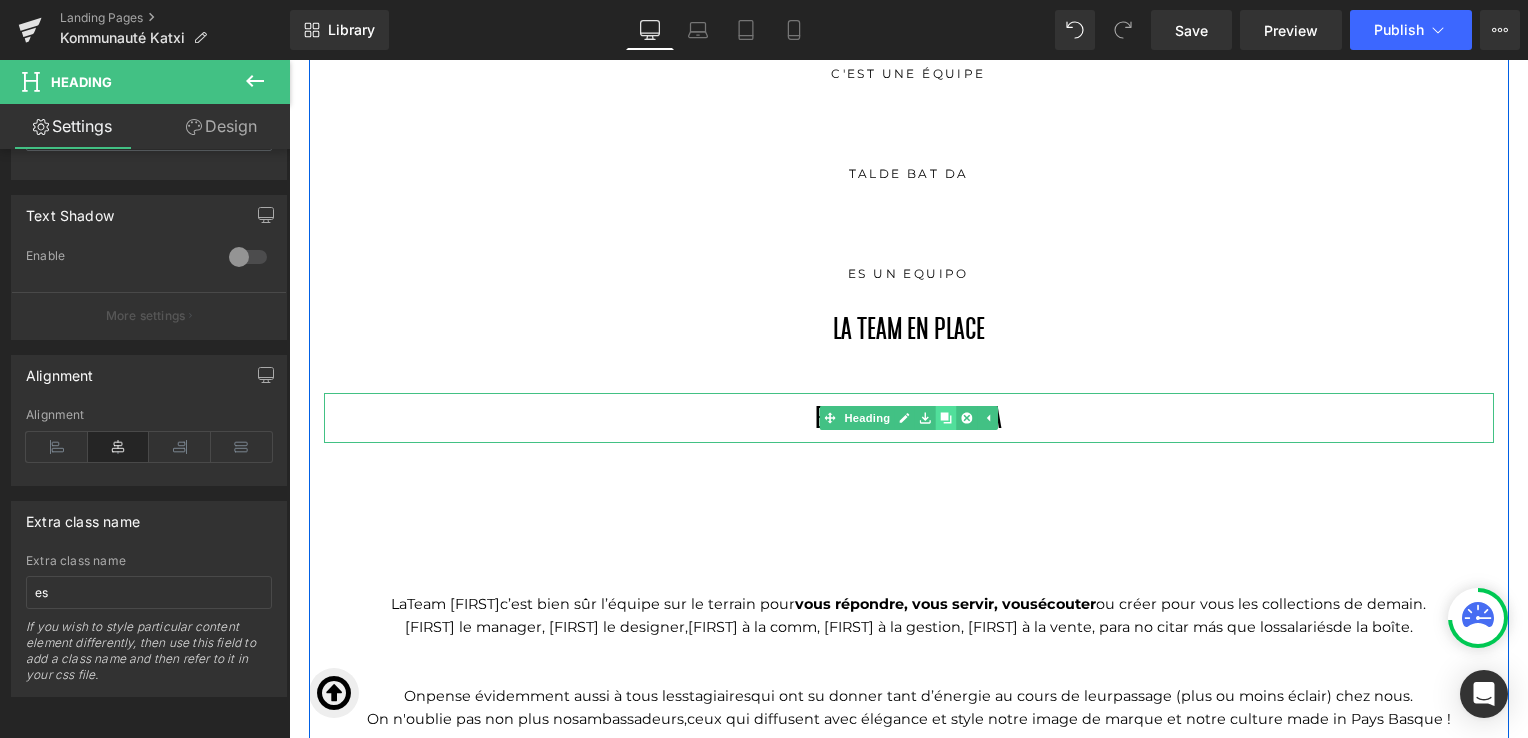 click 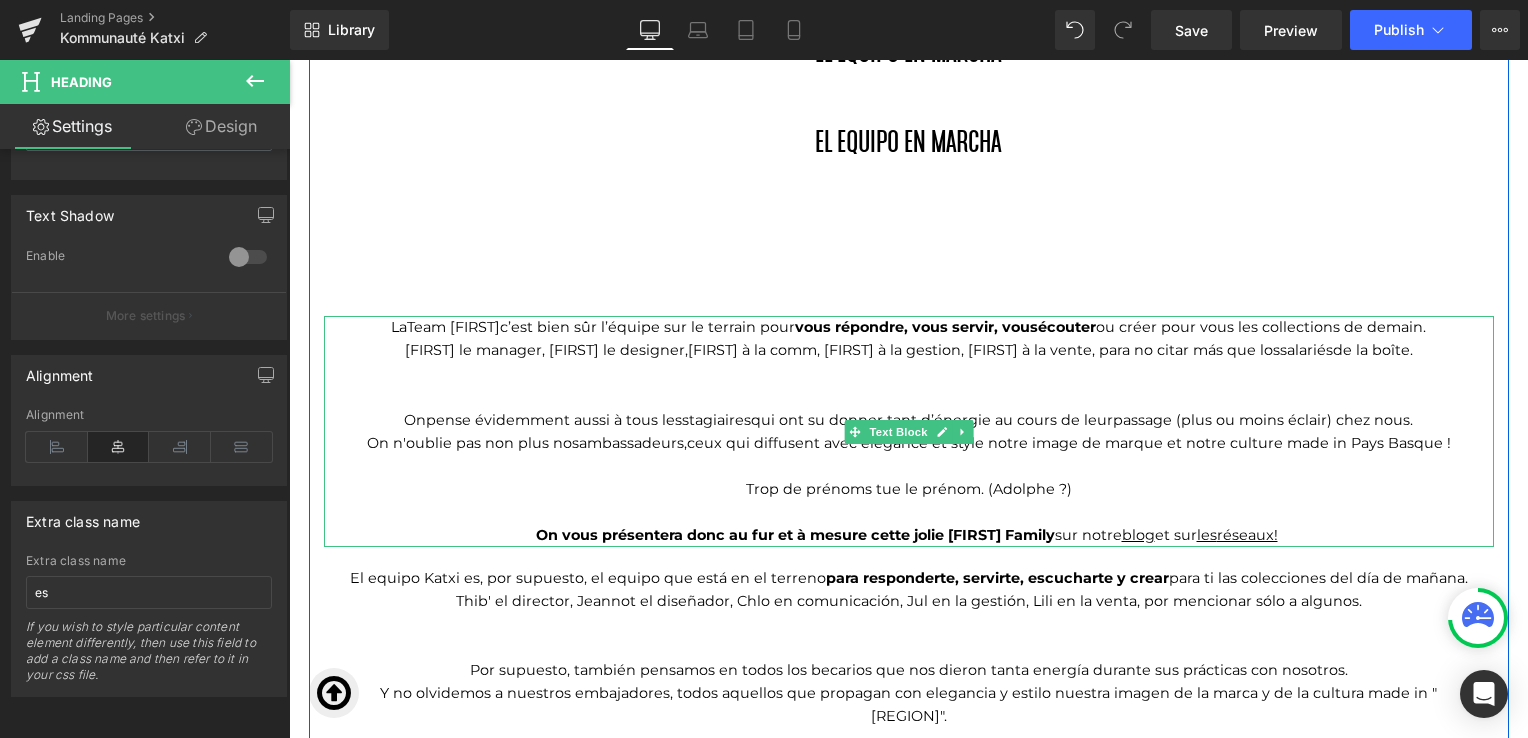 scroll, scrollTop: 2016, scrollLeft: 0, axis: vertical 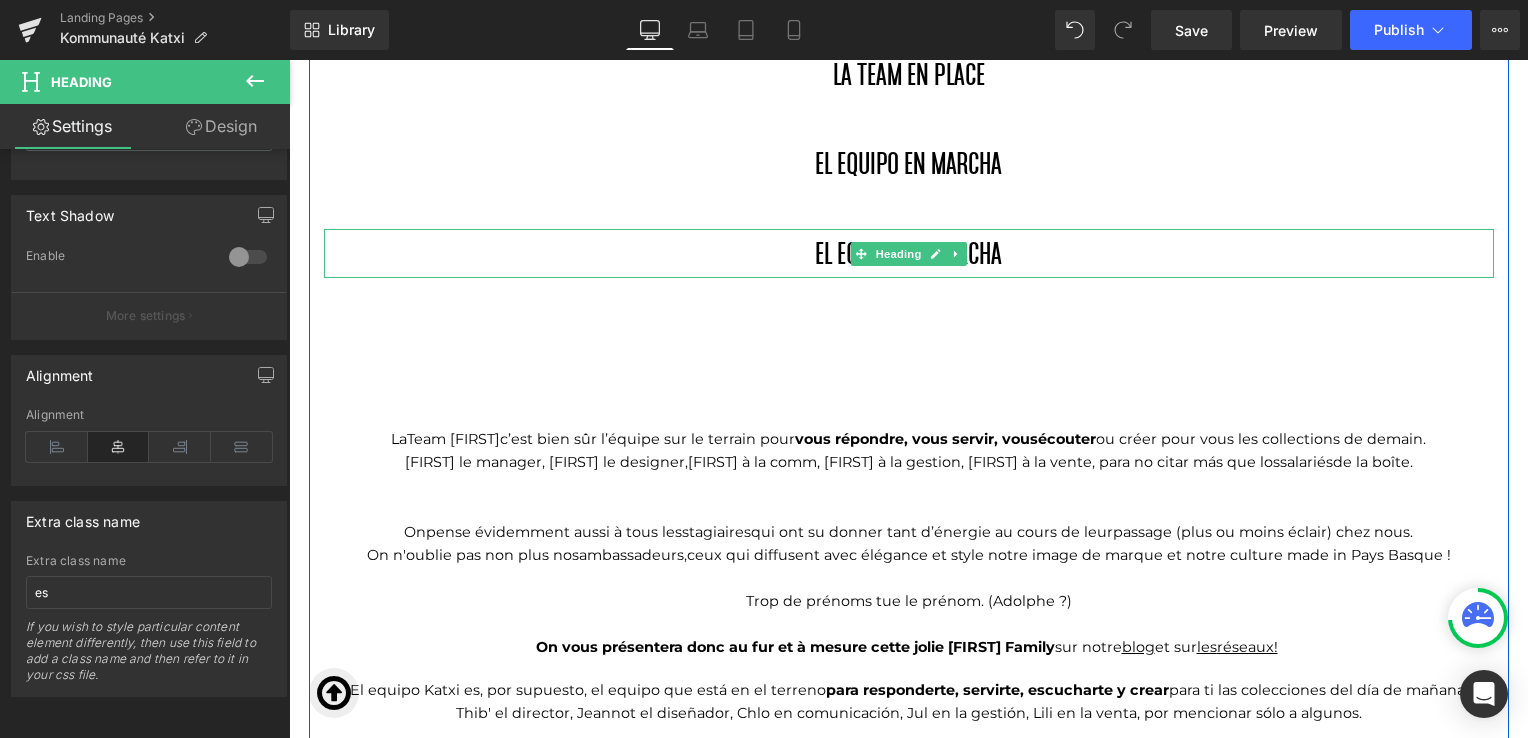 click on "EL EQUIPO EN MARCHA" at bounding box center [909, 254] 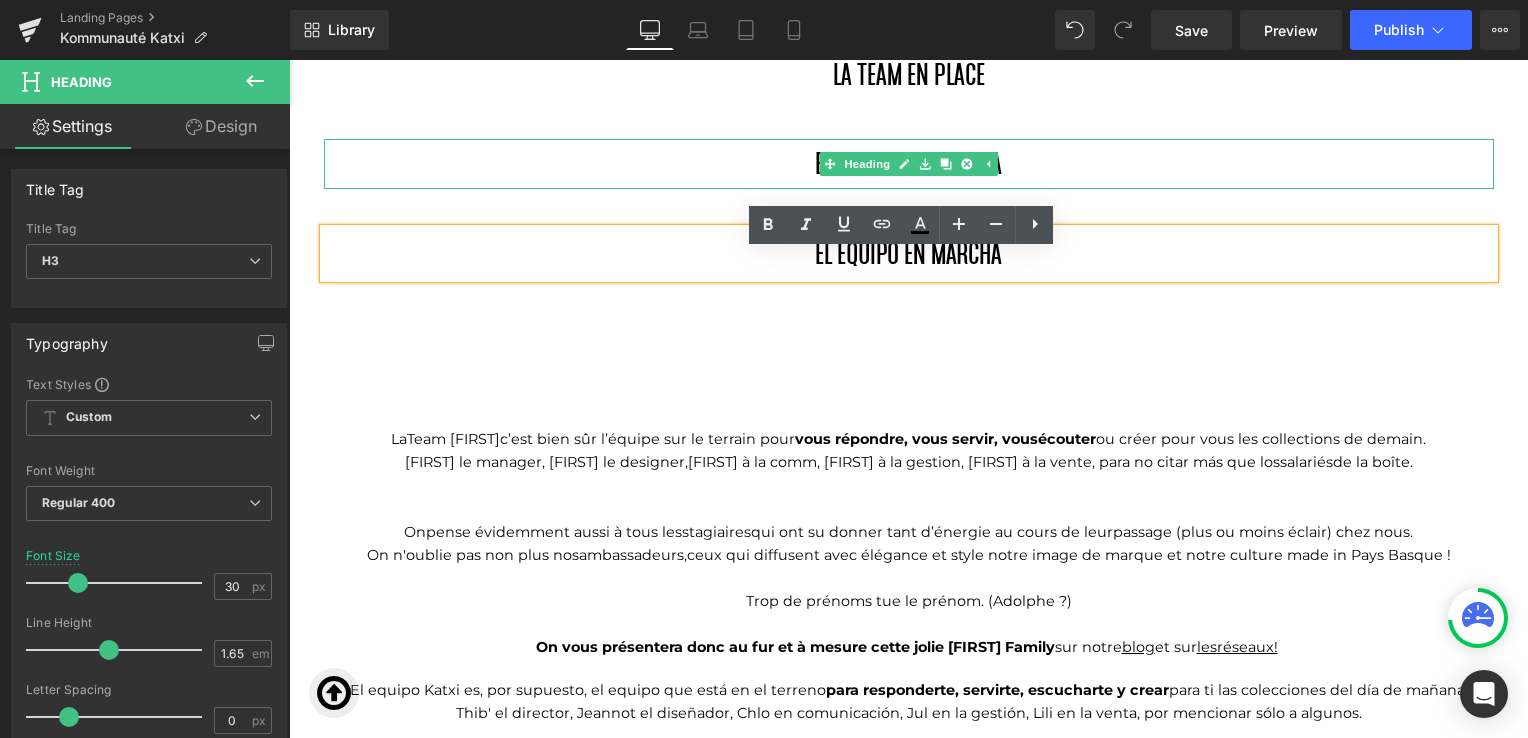 click on "EL EQUIPO EN MARCHA" at bounding box center [909, 164] 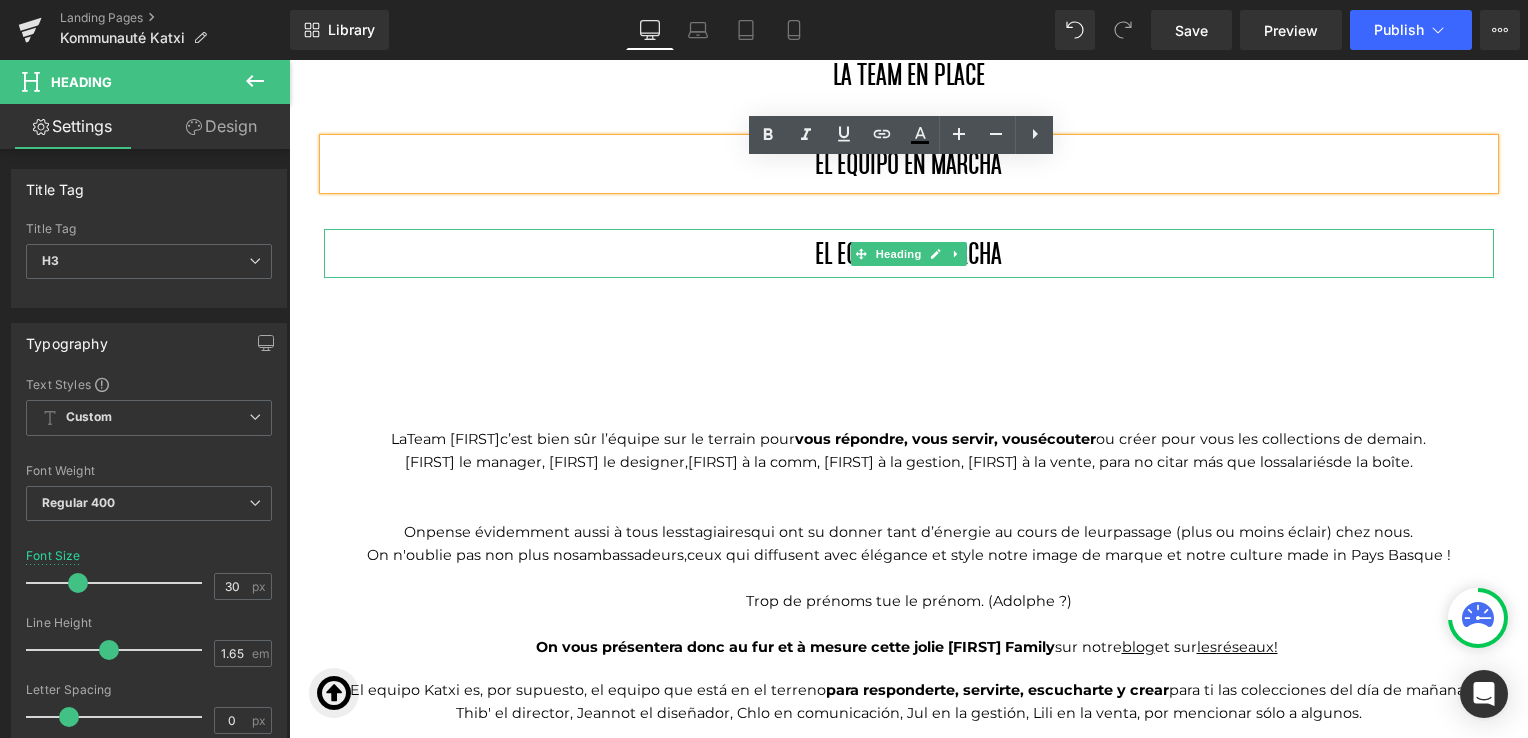 click on "EL EQUIPO EN MARCHA" at bounding box center [909, 254] 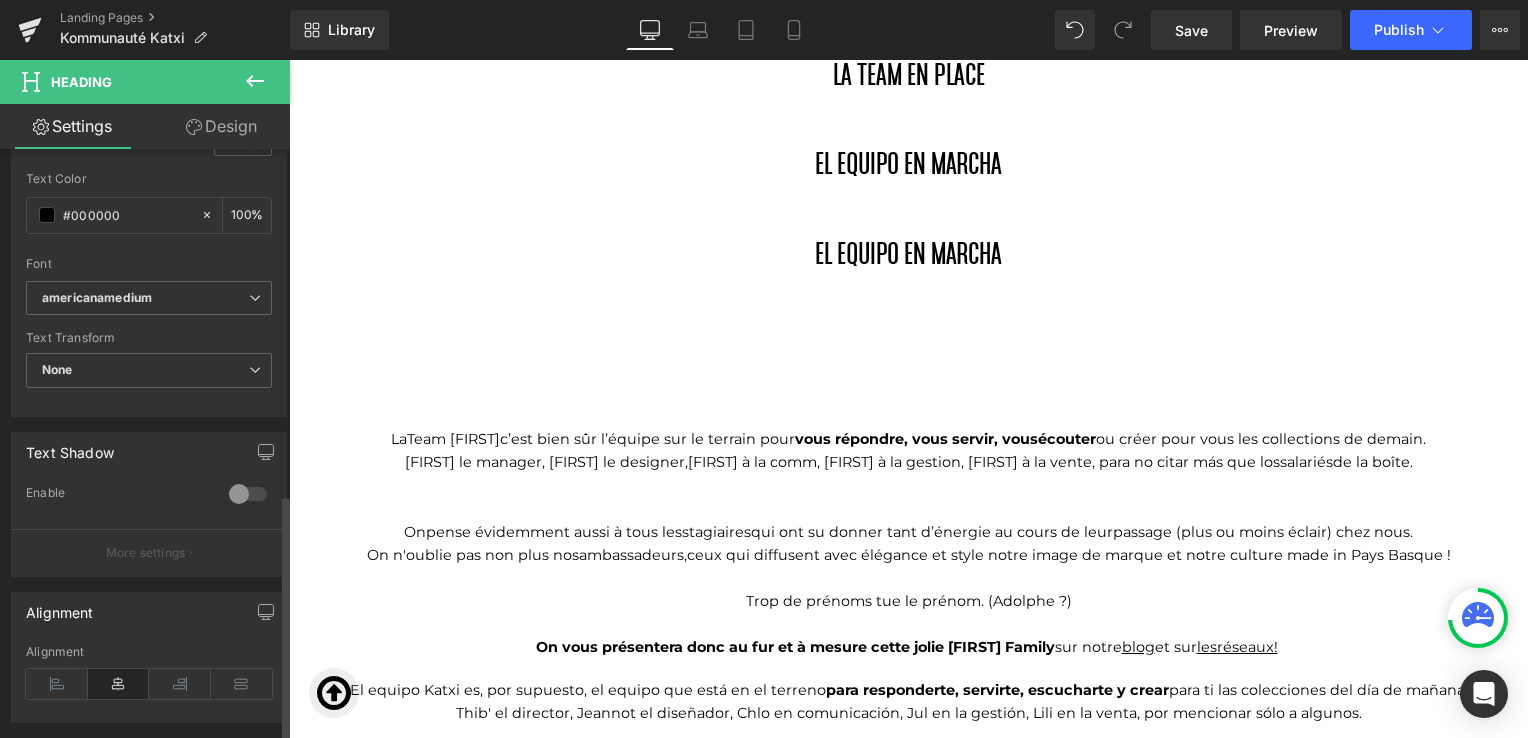 scroll, scrollTop: 825, scrollLeft: 0, axis: vertical 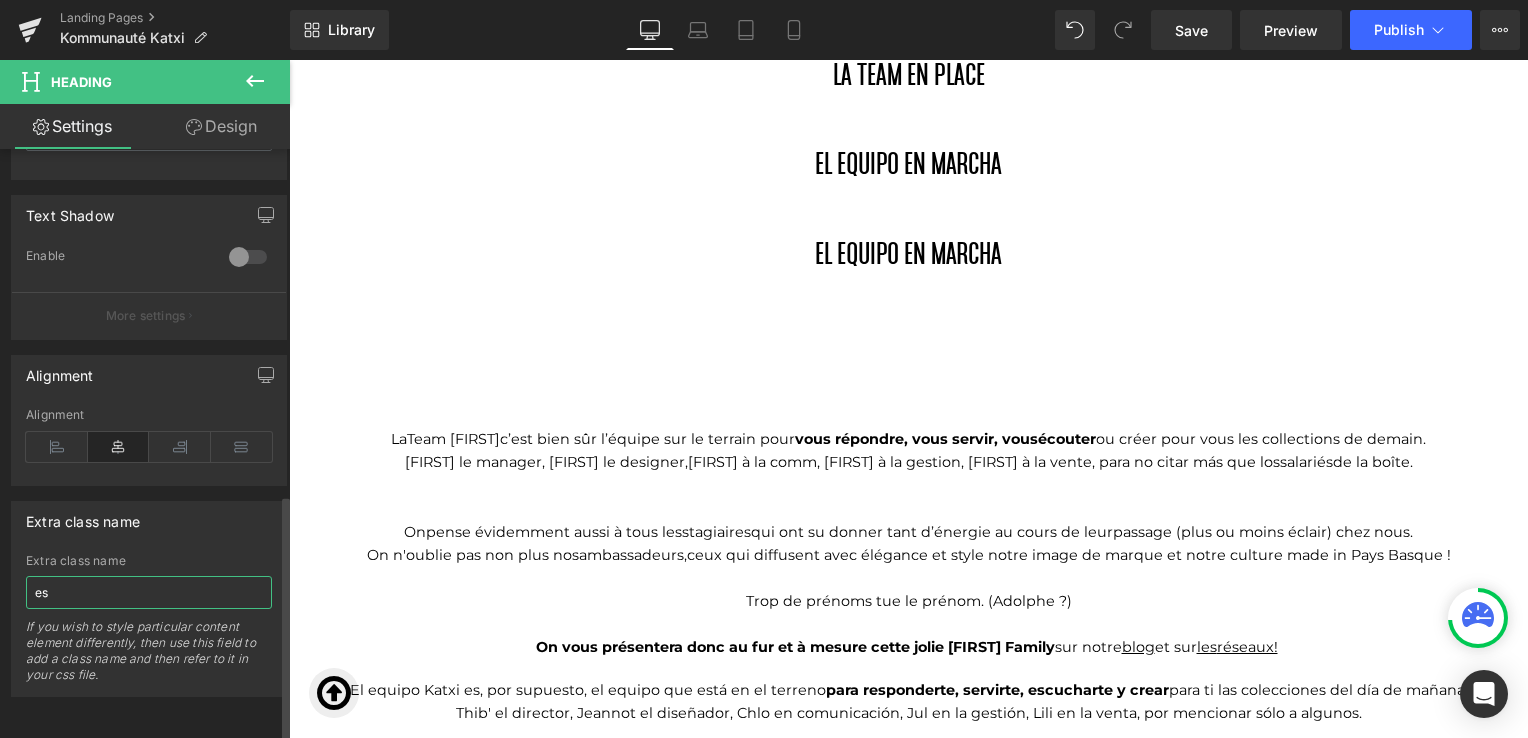 click on "es" at bounding box center [149, 592] 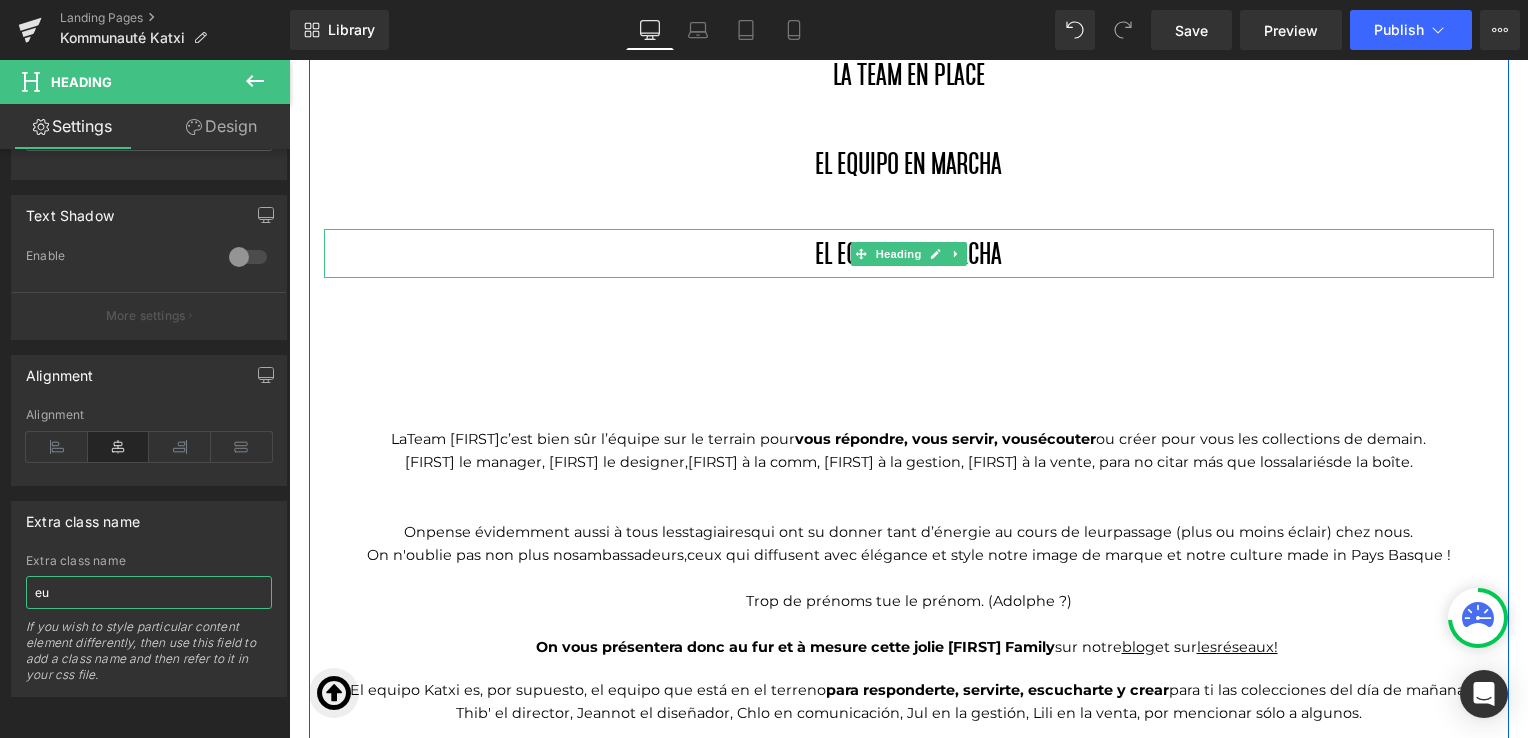 type on "eu" 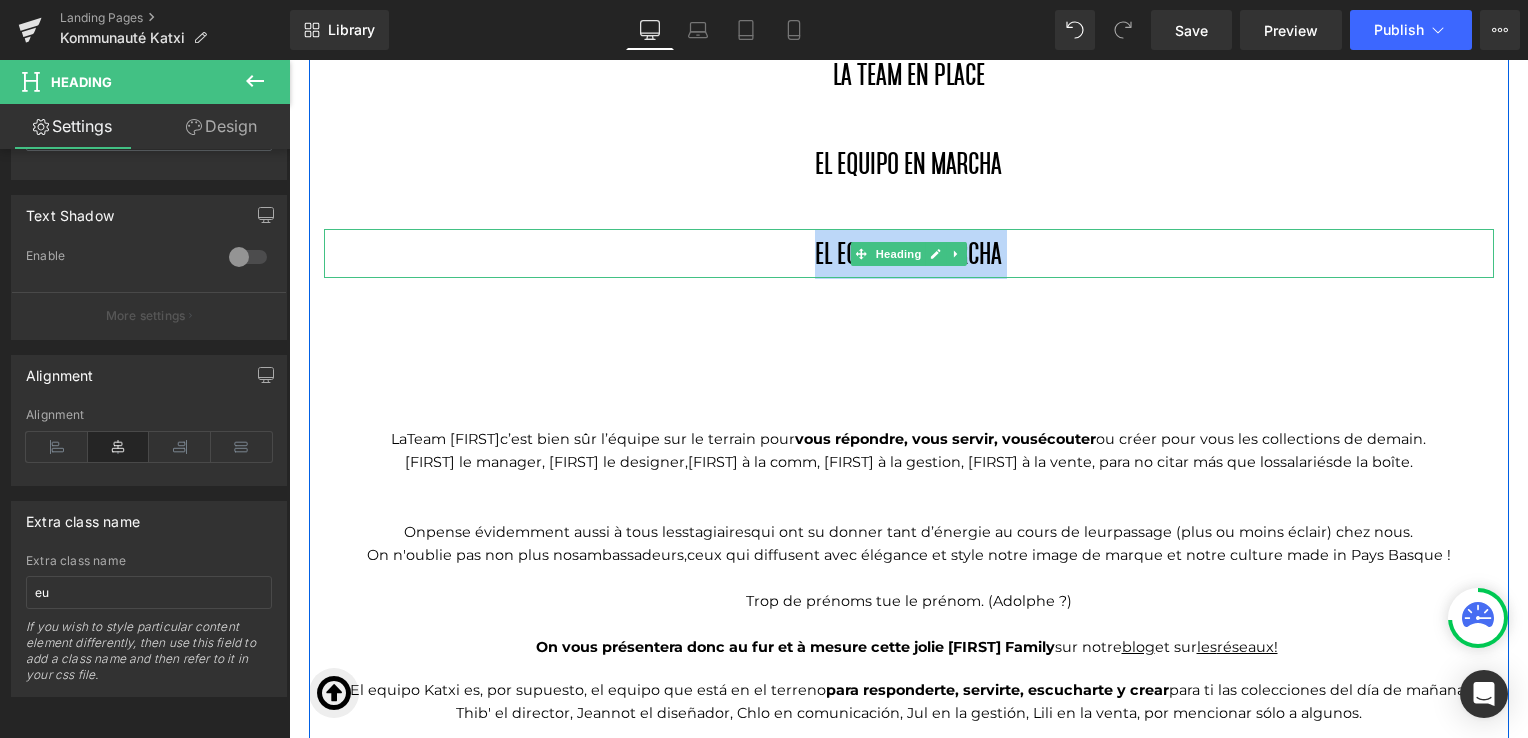 drag, startPoint x: 1037, startPoint y: 285, endPoint x: 816, endPoint y: 270, distance: 221.50847 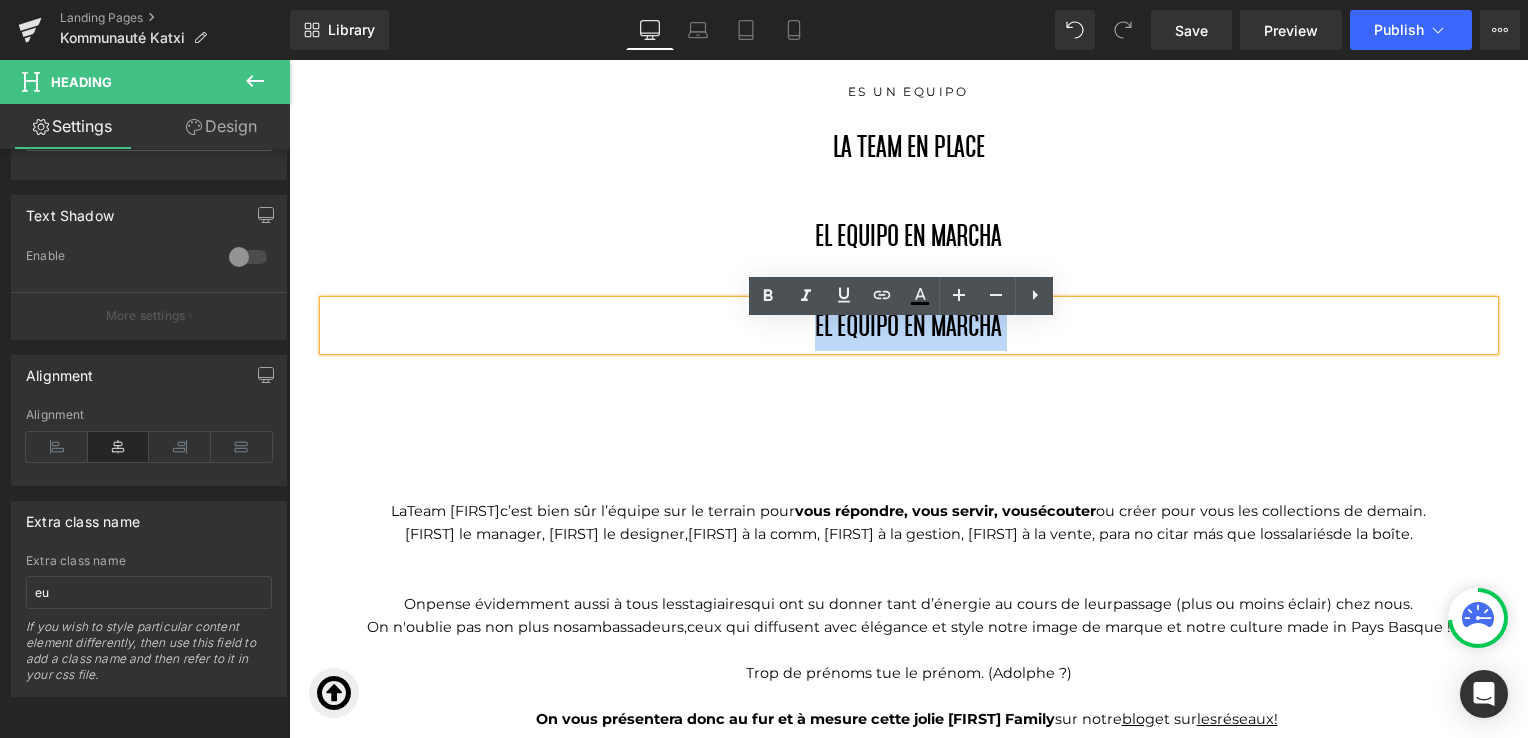 scroll, scrollTop: 1946, scrollLeft: 0, axis: vertical 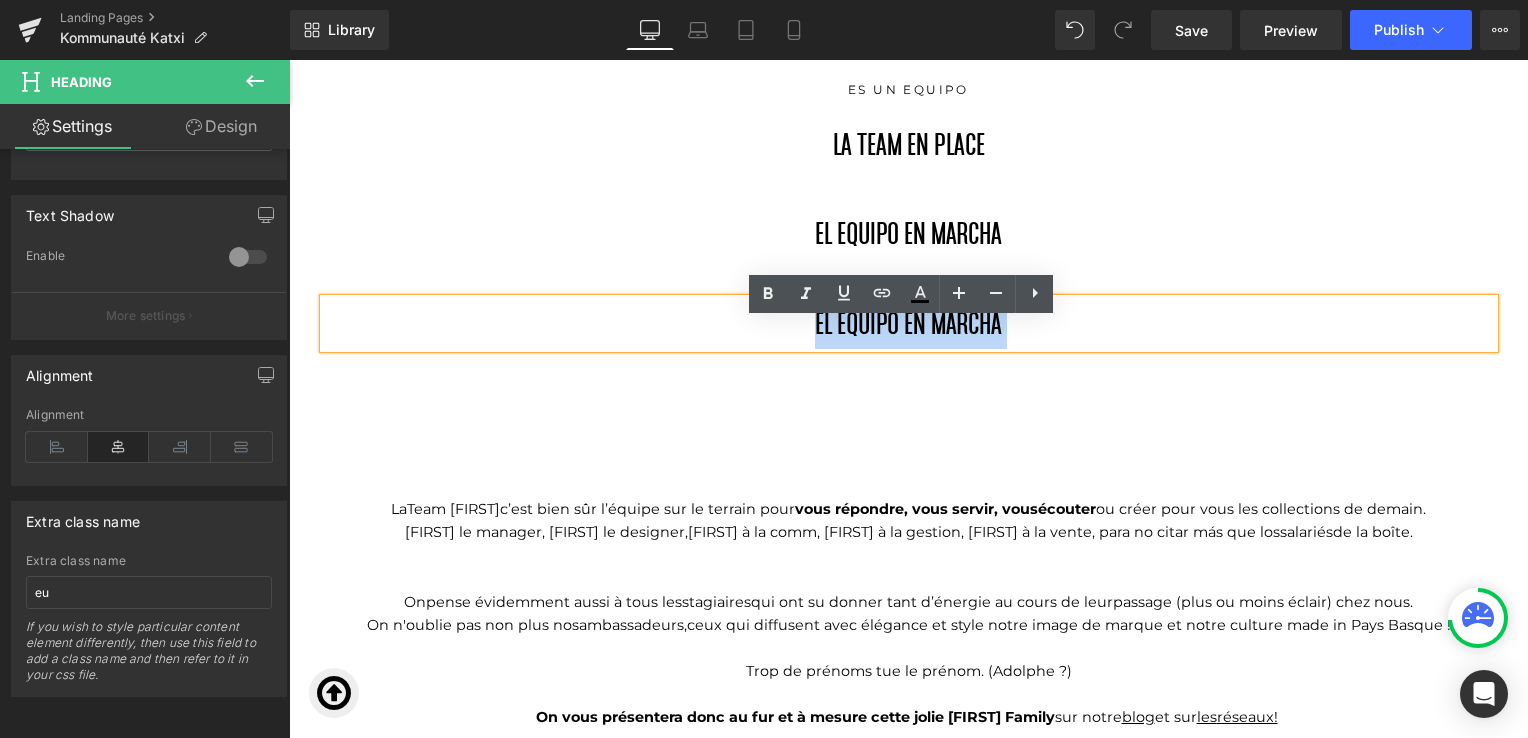 click on "EL EQUIPO EN MARCHA" at bounding box center [909, 324] 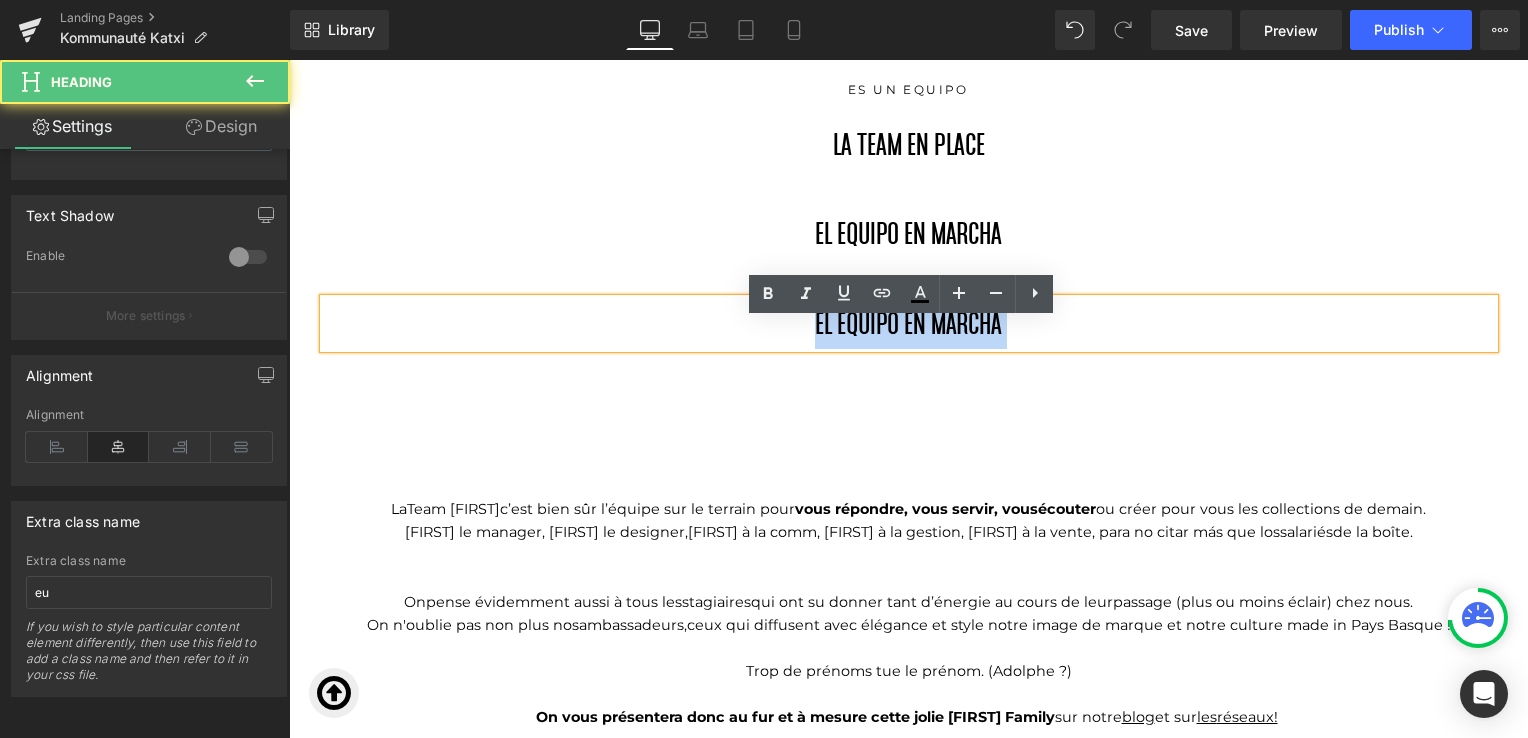 click on "EL EQUIPO EN MARCHA" at bounding box center [909, 324] 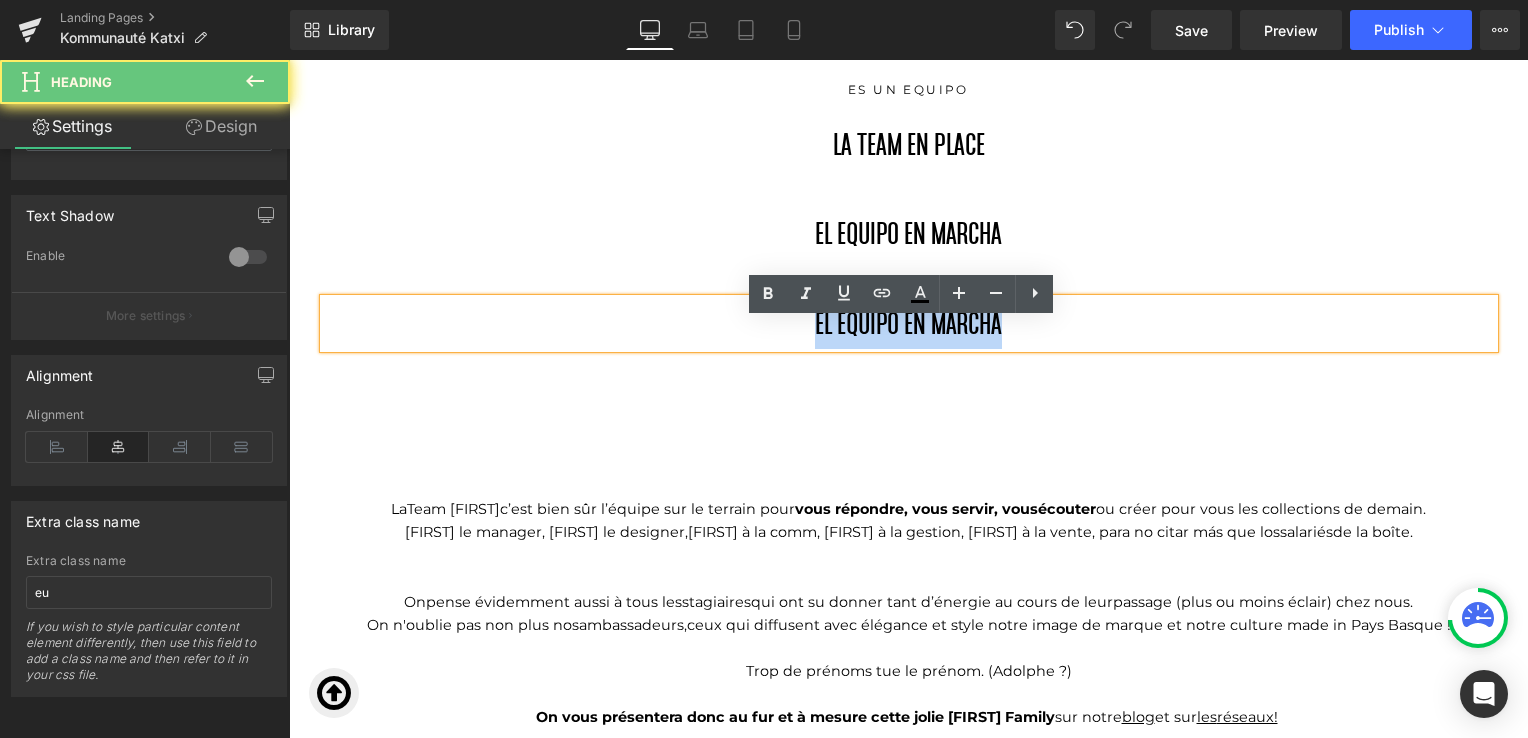 click on "EL EQUIPO EN MARCHA" at bounding box center (909, 324) 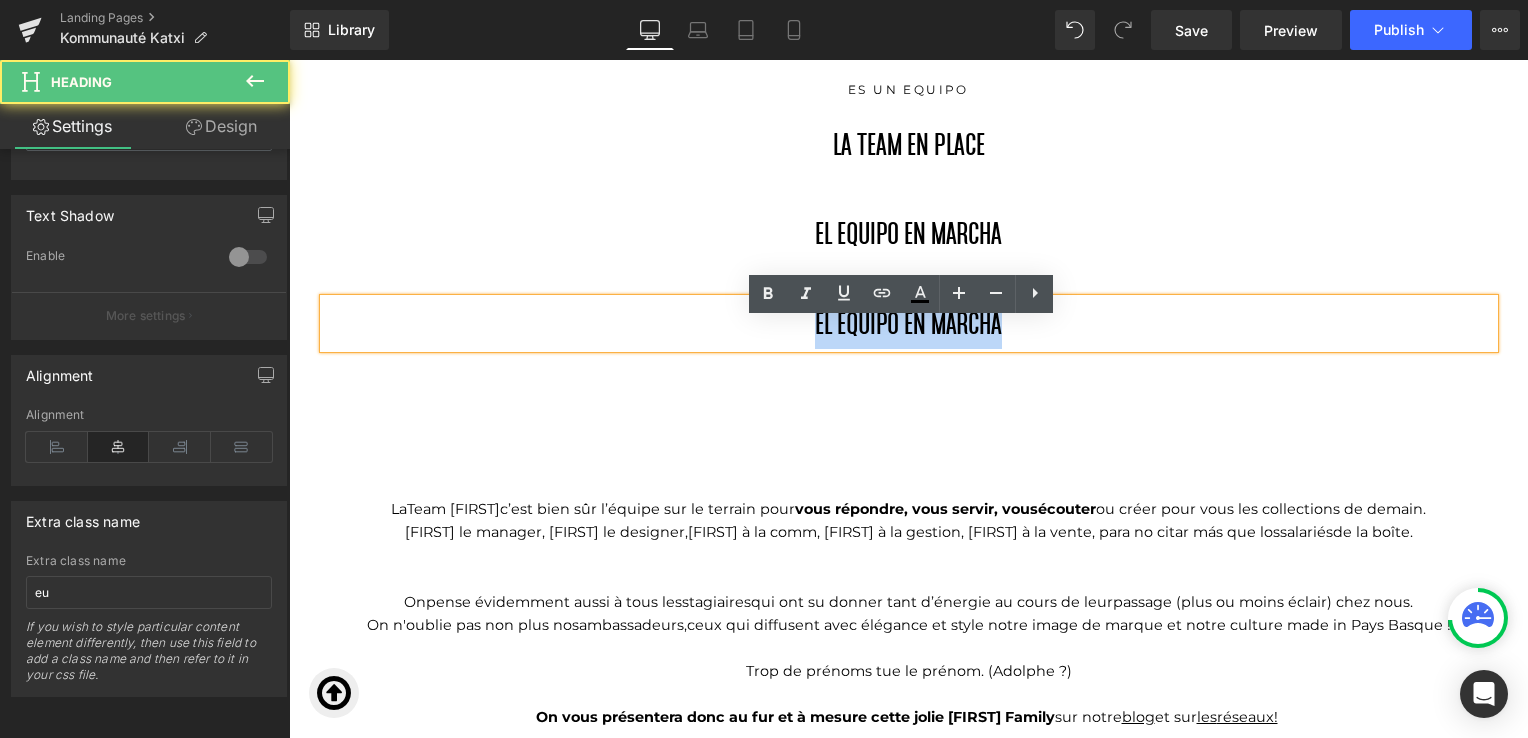 click on "EL EQUIPO EN MARCHA" at bounding box center (909, 324) 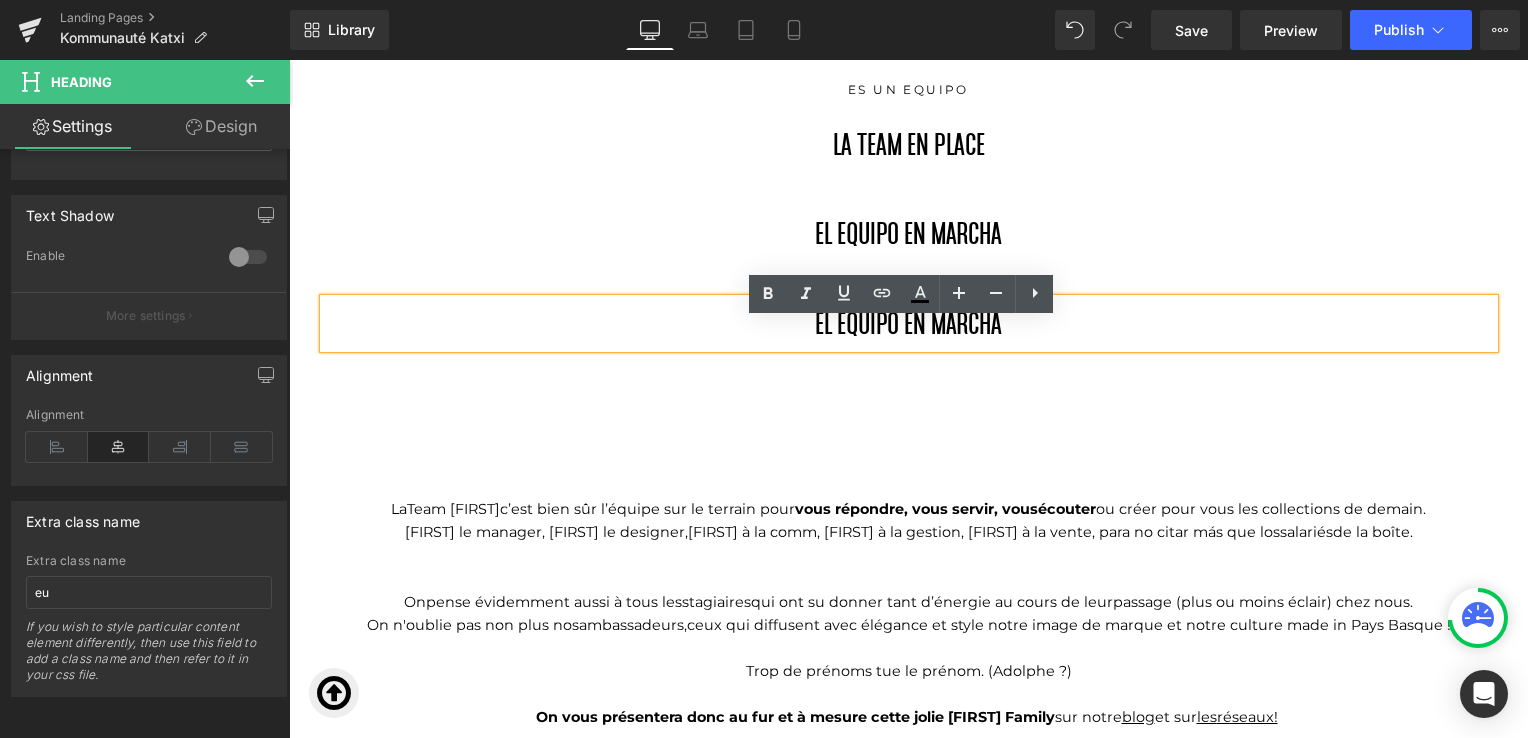 type 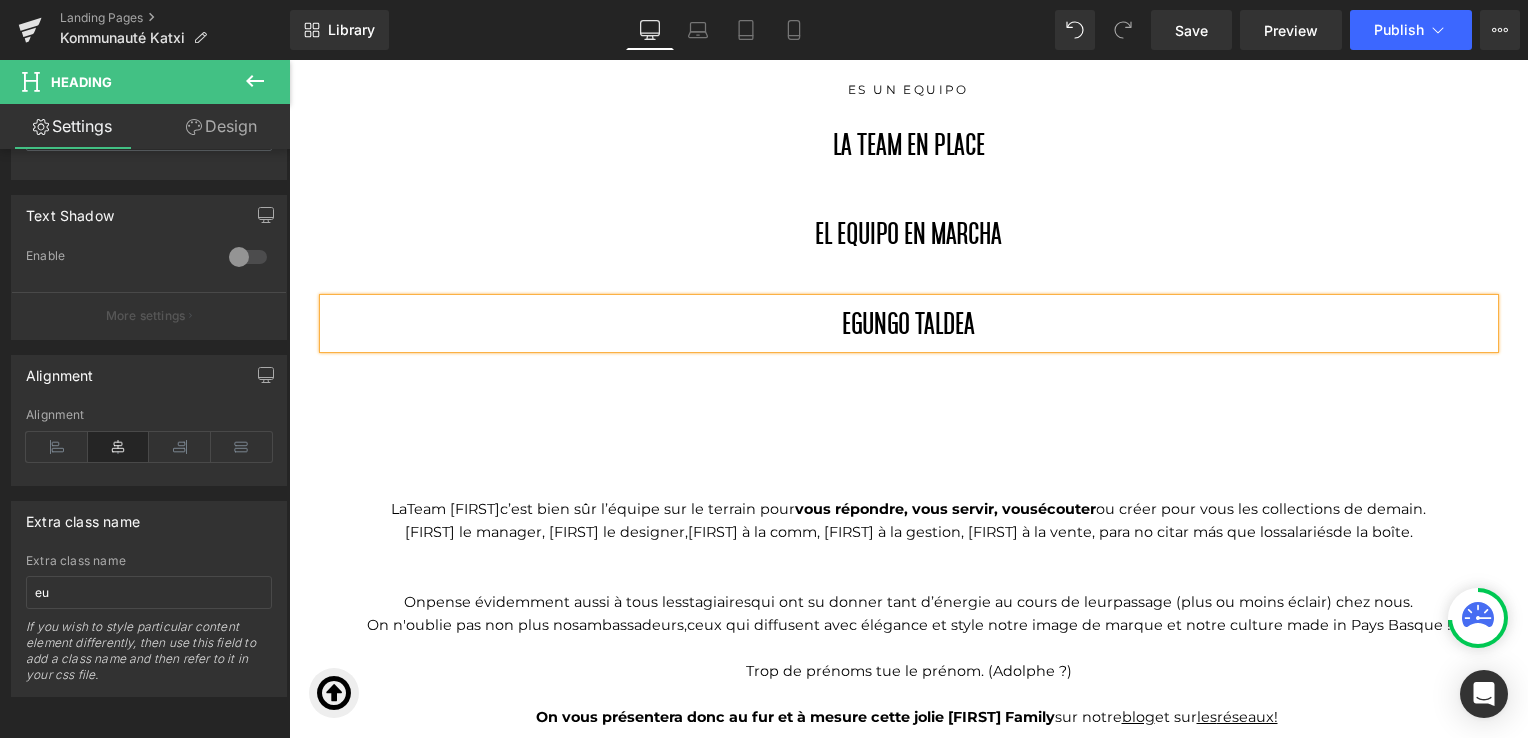 click on "C'est Une équipe  Heading         TALDE BAT DA Heading         Es un equipo  Heading         LA TEAM EN PLACE  Heading         EL EQUIPO EN MARCHA  Heading         EGUNGO TALDEA Heading         Heading         Heading         La  Team Katxi  c’est bien sûr l’équipe sur le terrain pour  vous répondre, vous servir, vous  écouter  ou créer pour vous les collections de demain.  Thib’ le manager, Jeannot le designer,  Chlo à la comm, Jul à la gestion, Lili à la vente, pour ne citer que les  salariés  de la boîte.  On  pense évidemment aussi à tous les  stagiaires  qui ont su donner tant d’énergie au cours de leur  passage (plus ou moins éclair) chez nous.  On n'oublie pas non plus nos  ambassadeurs ,  ceux qui diffusent avec élégance et style notre image de marque et notre culture made in Pays Basque !  Trop de prénoms tue le prénom. (Adolphe ?)  On vous présentera donc au fur et à mesure cette jolie Katxi Family  sur notre  blog  et sur  les  réseaux!   Text Block" at bounding box center (909, 833) 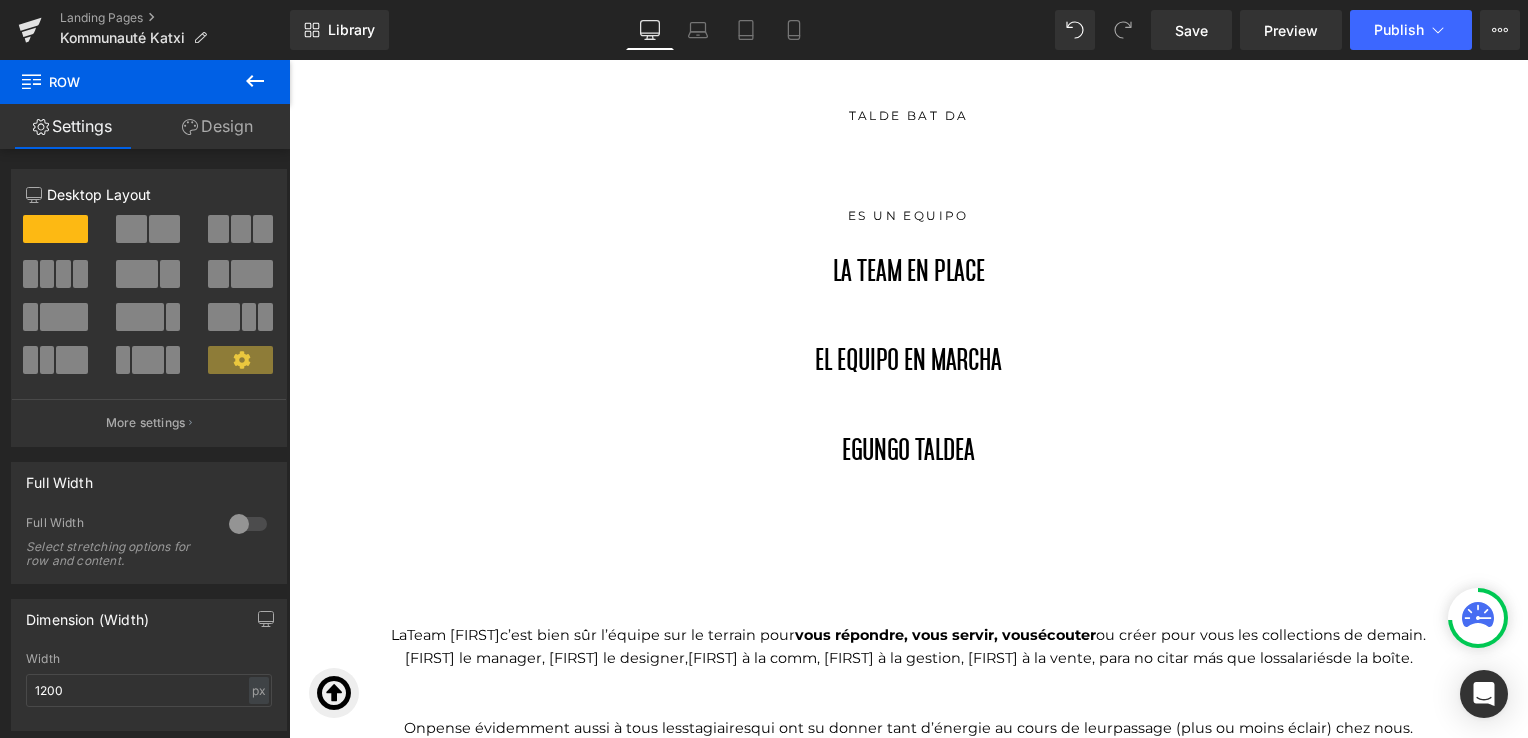 scroll, scrollTop: 1822, scrollLeft: 0, axis: vertical 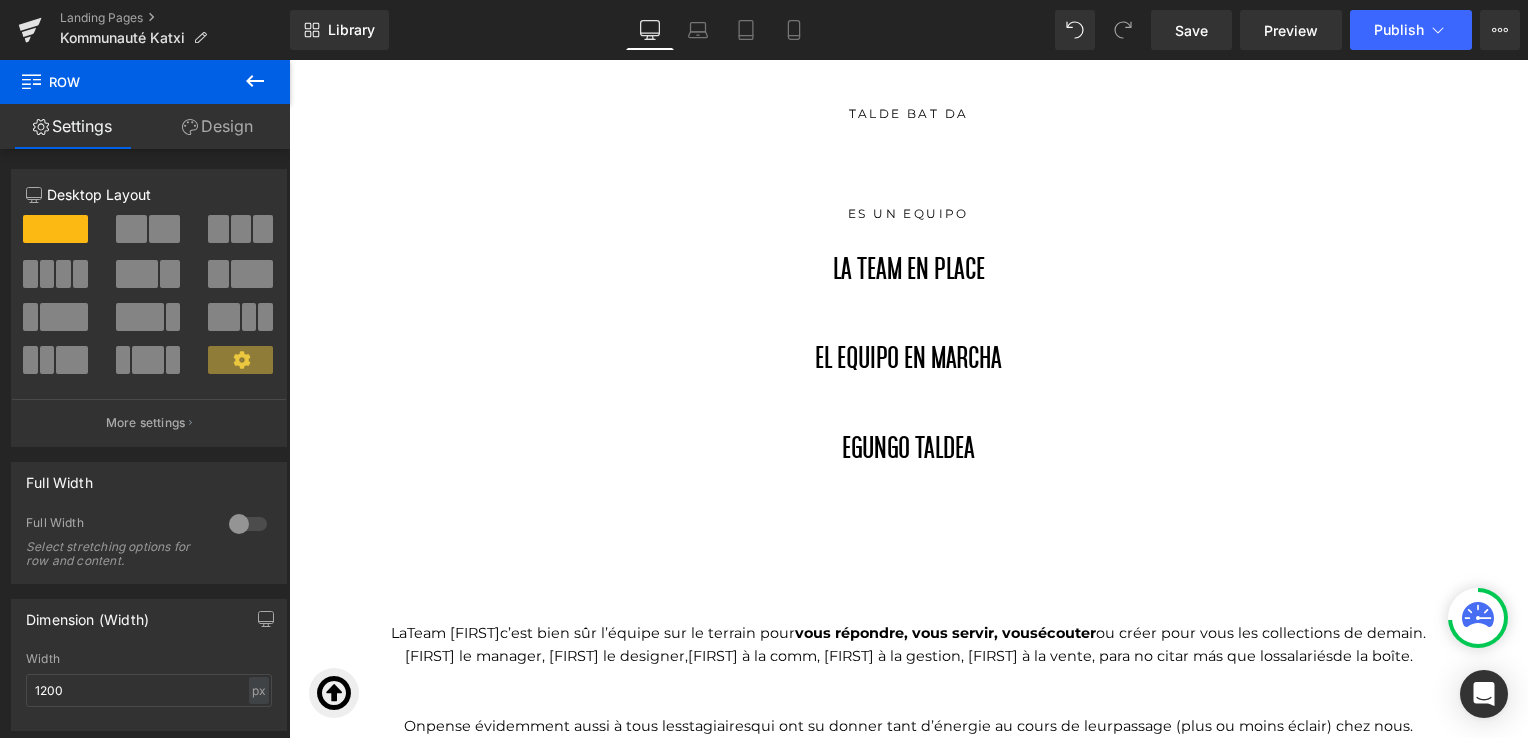click on "EGUNGO TALDEA Heading" at bounding box center [909, 448] 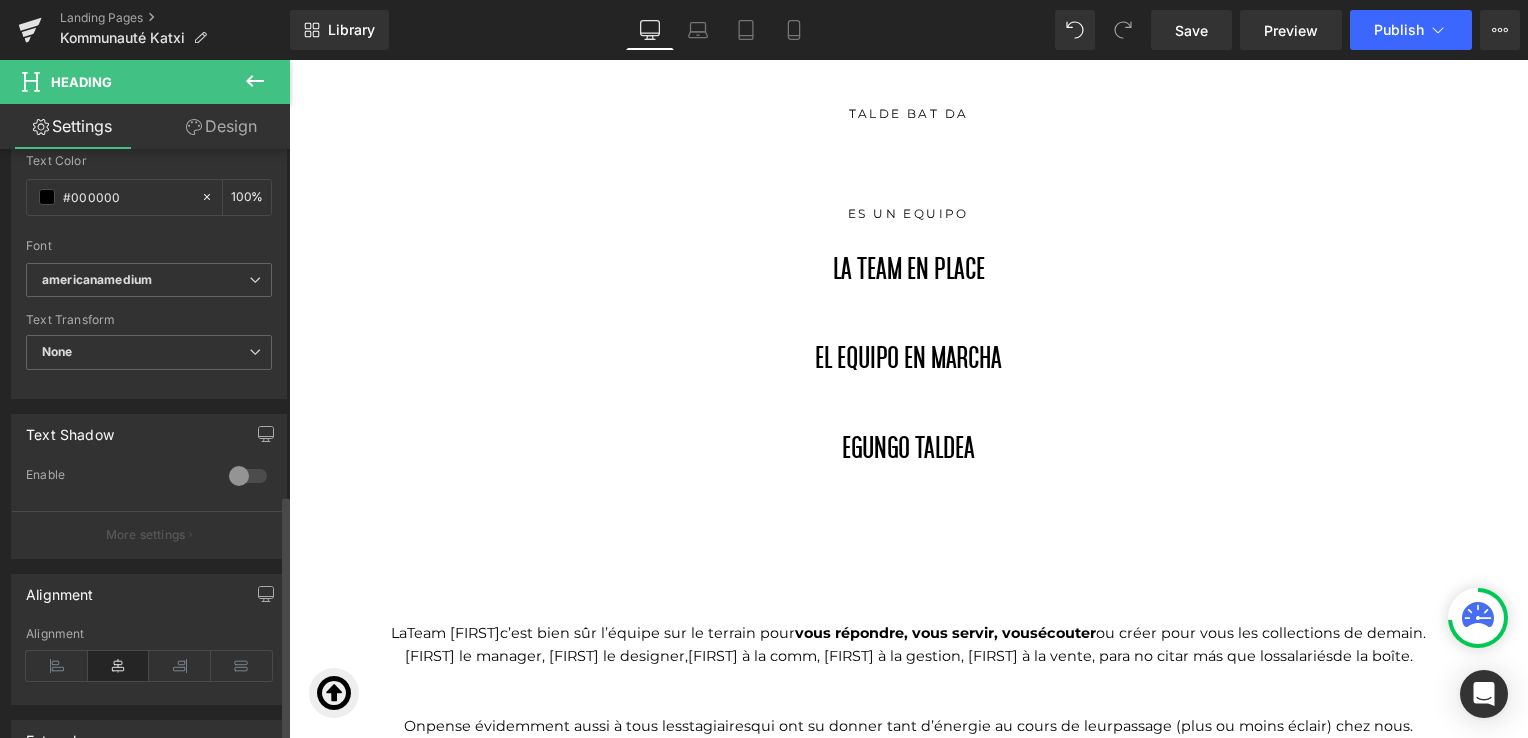 scroll, scrollTop: 825, scrollLeft: 0, axis: vertical 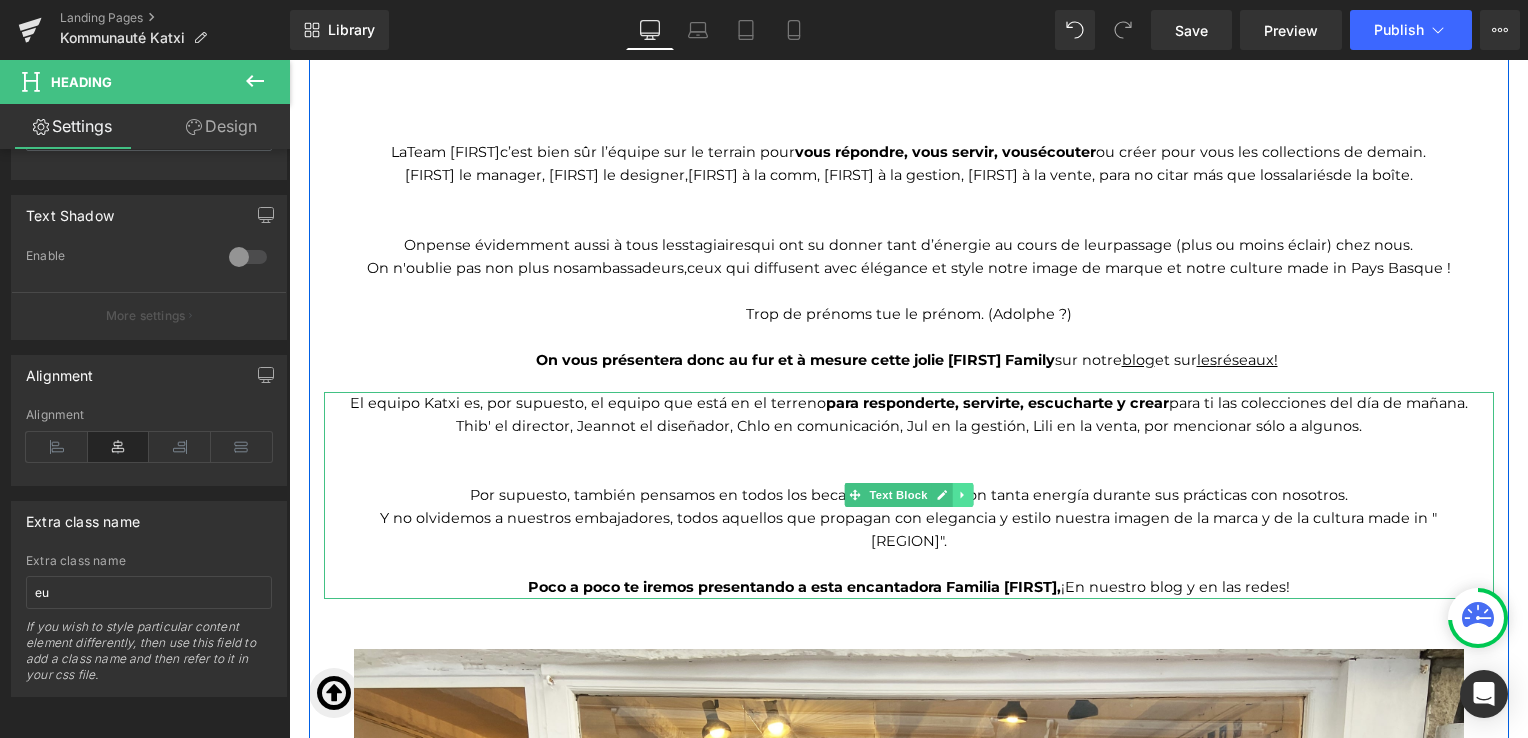 click 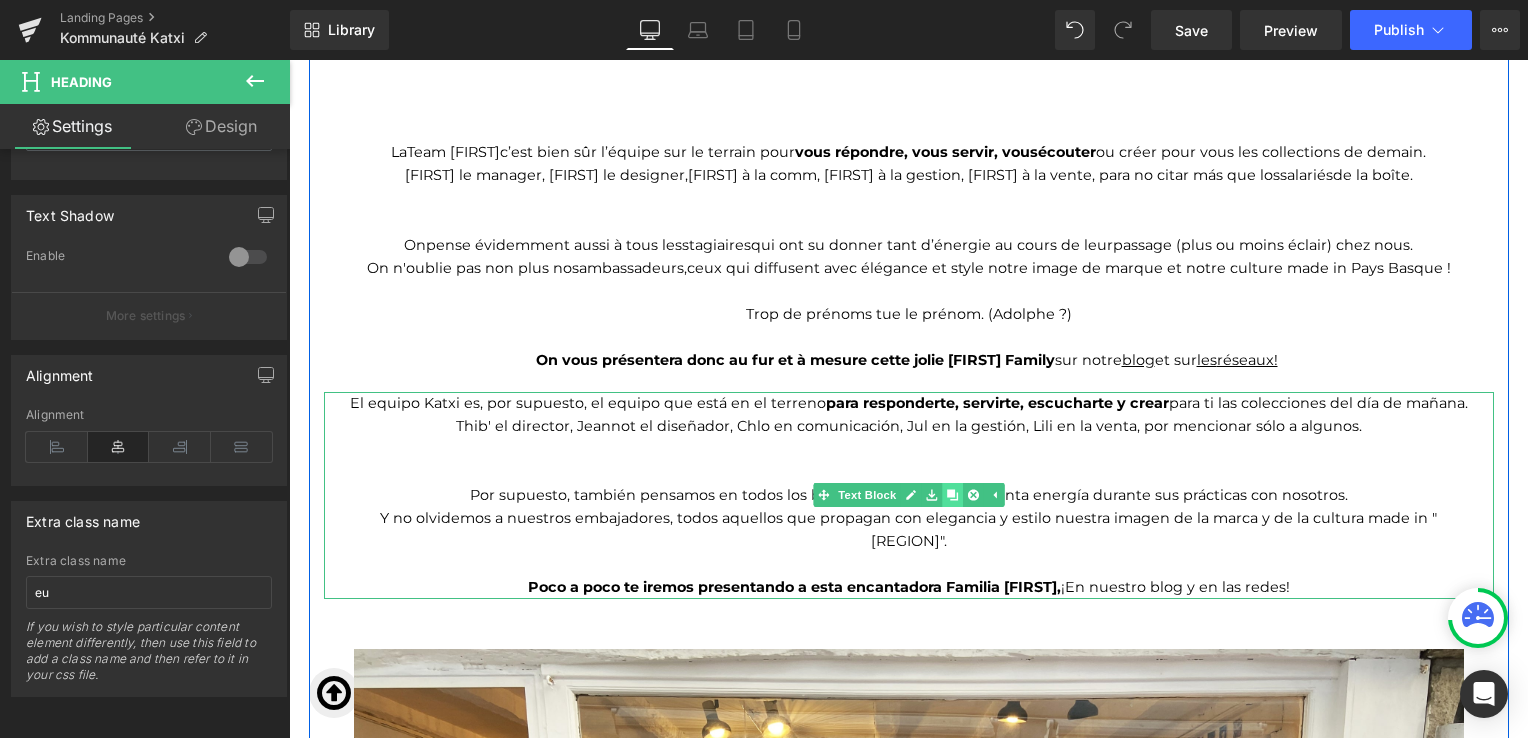 click 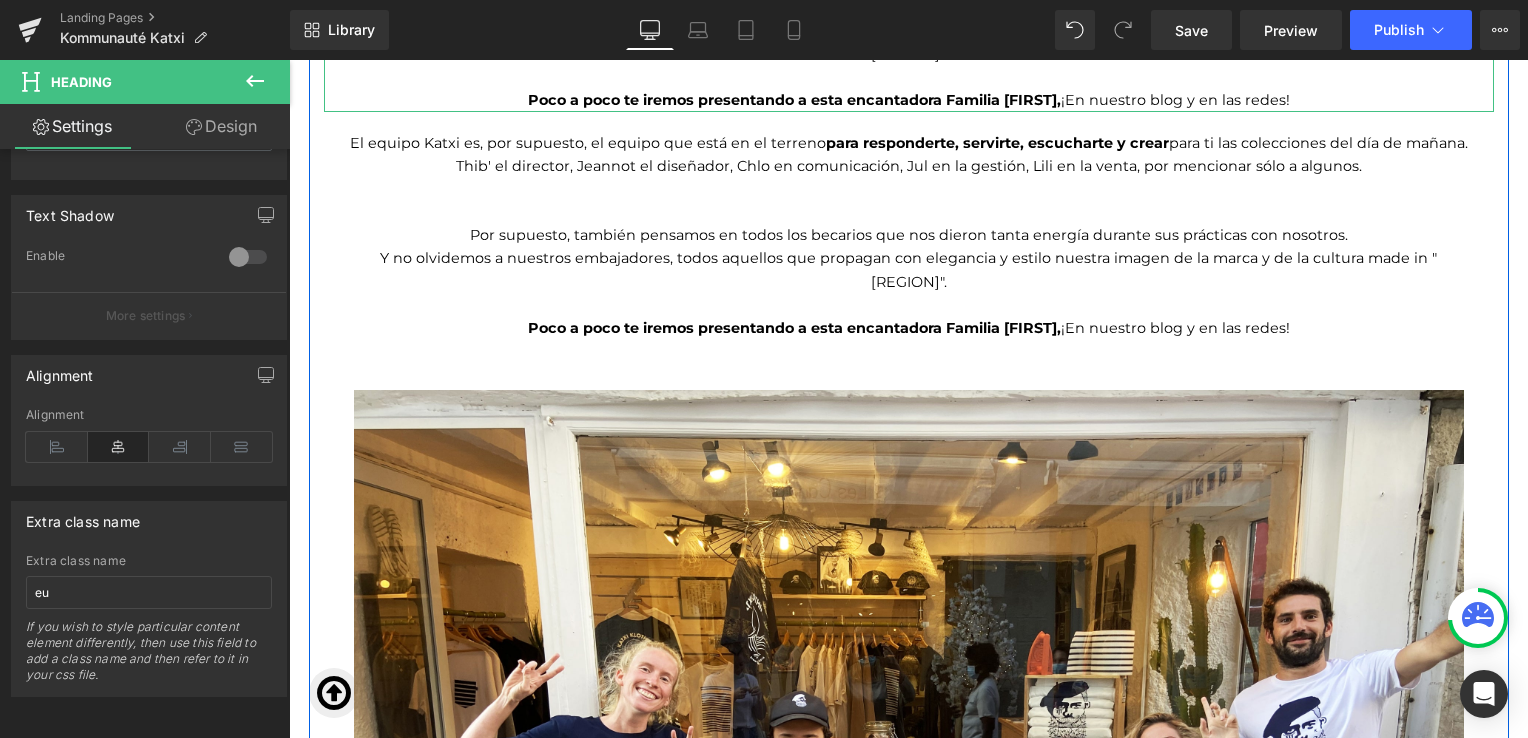 scroll, scrollTop: 2804, scrollLeft: 0, axis: vertical 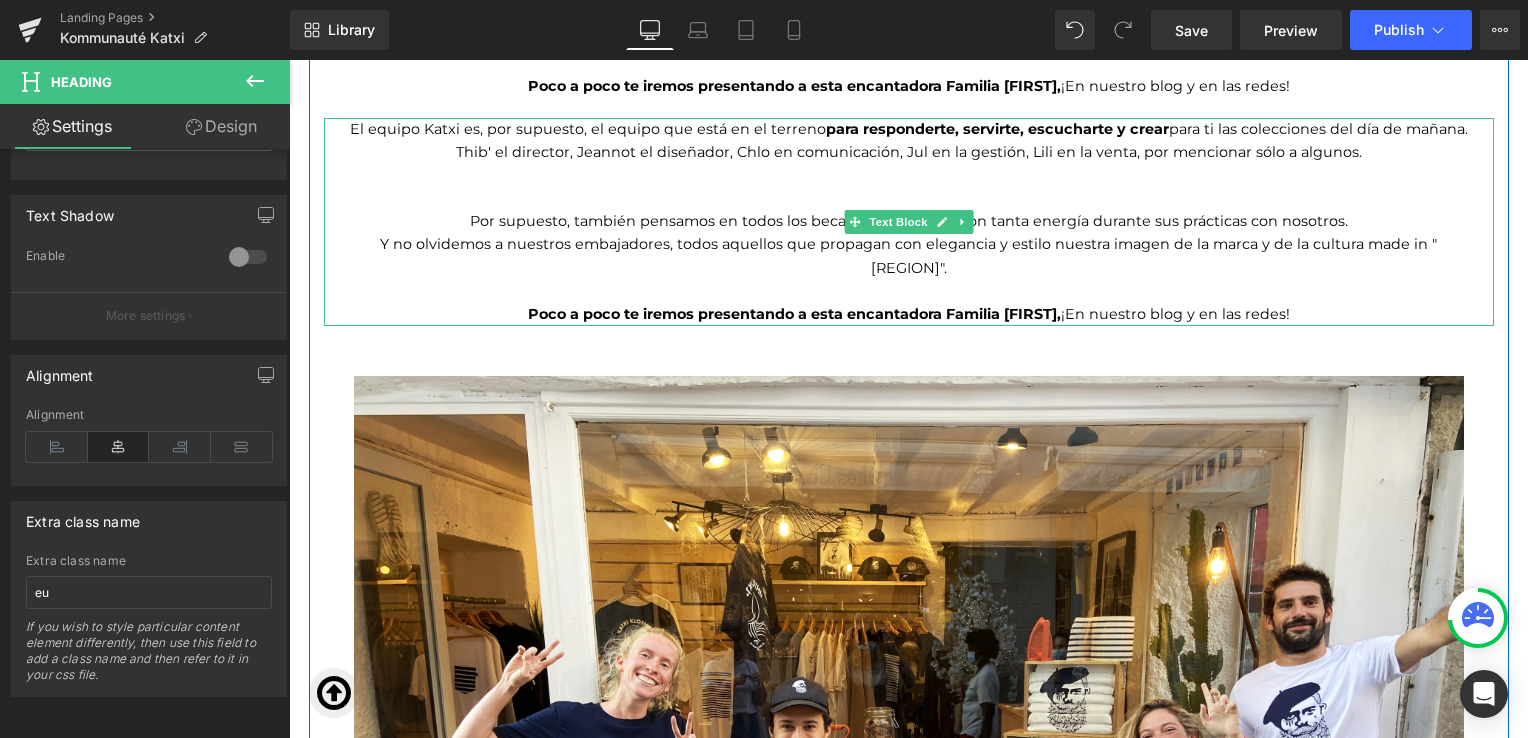 click at bounding box center (909, 198) 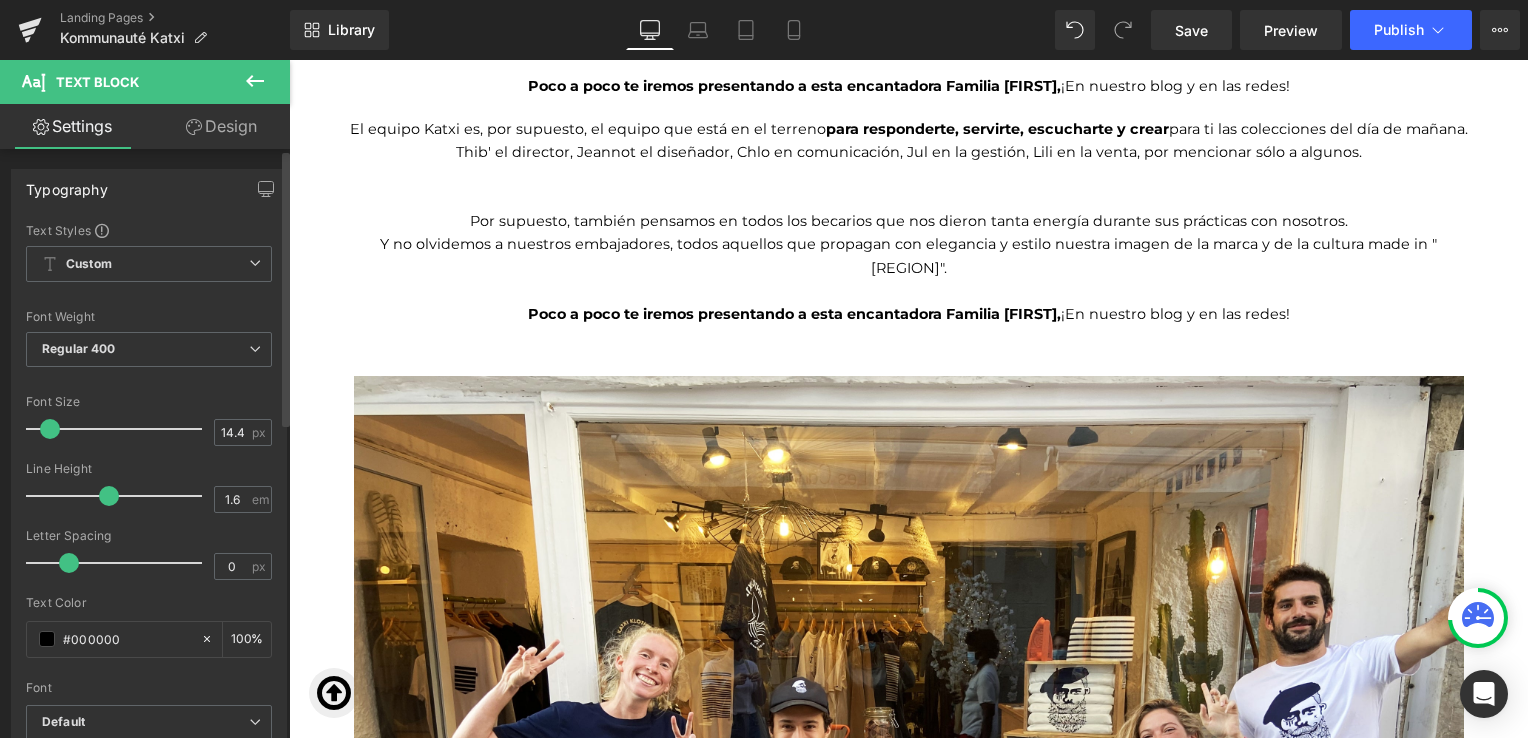 scroll, scrollTop: 672, scrollLeft: 0, axis: vertical 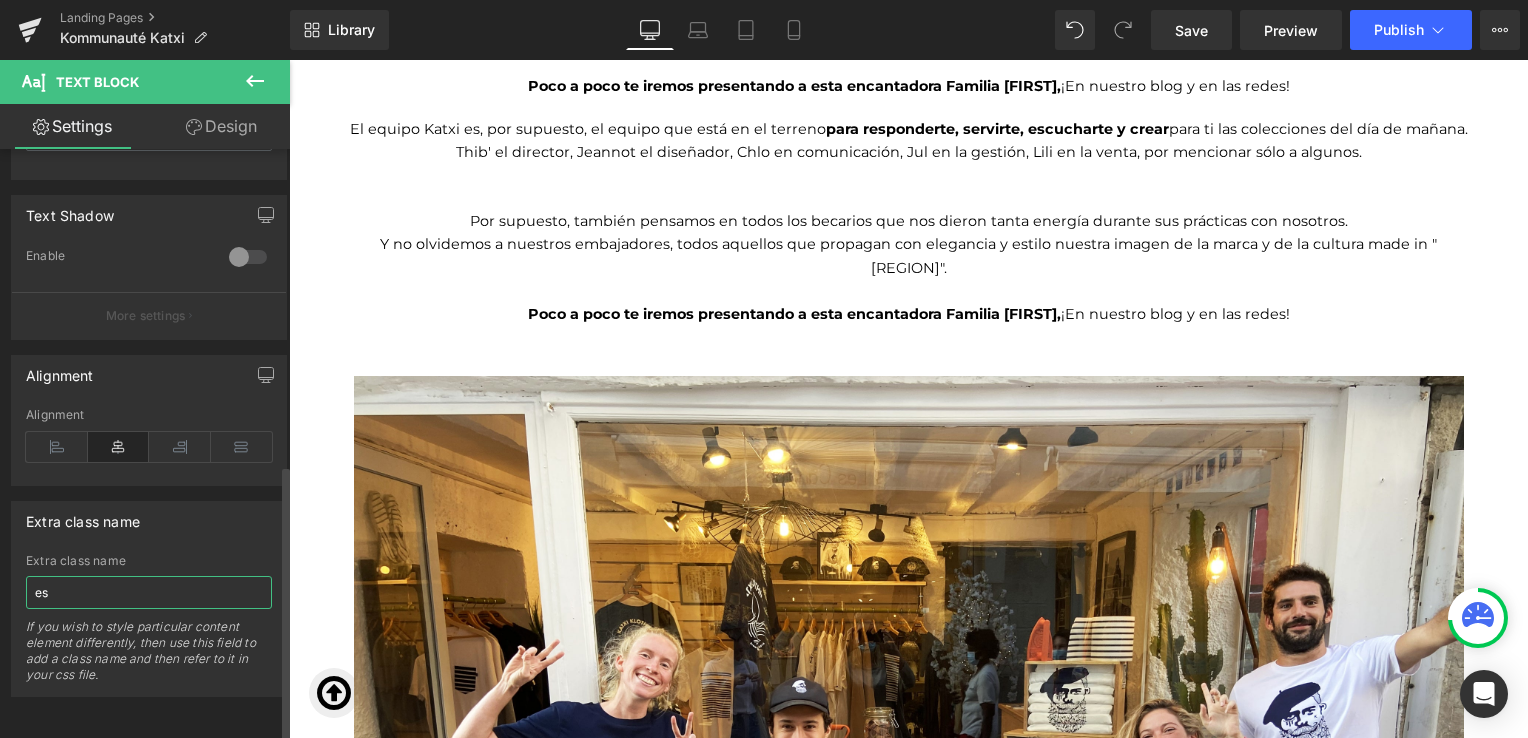 click on "es" at bounding box center (149, 592) 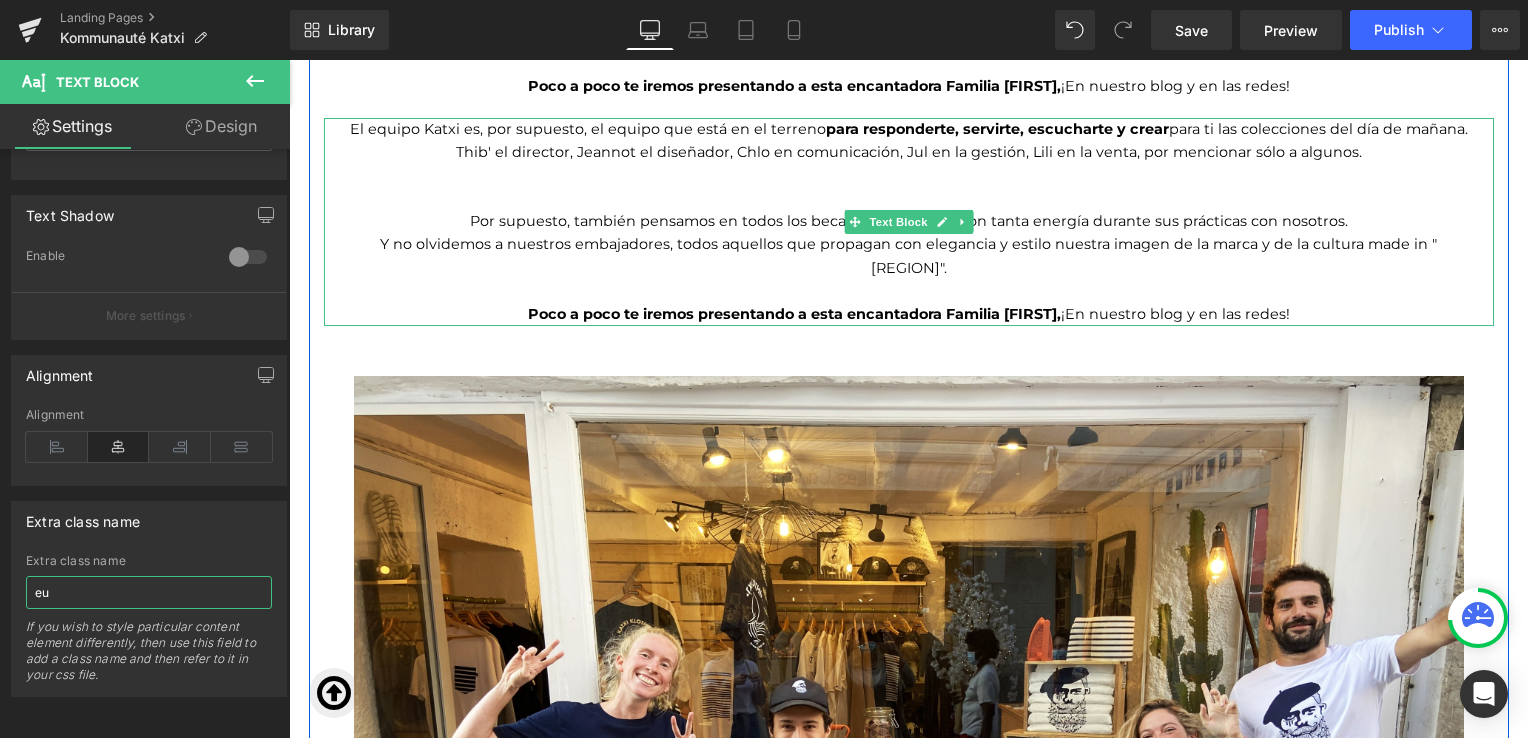 type on "eu" 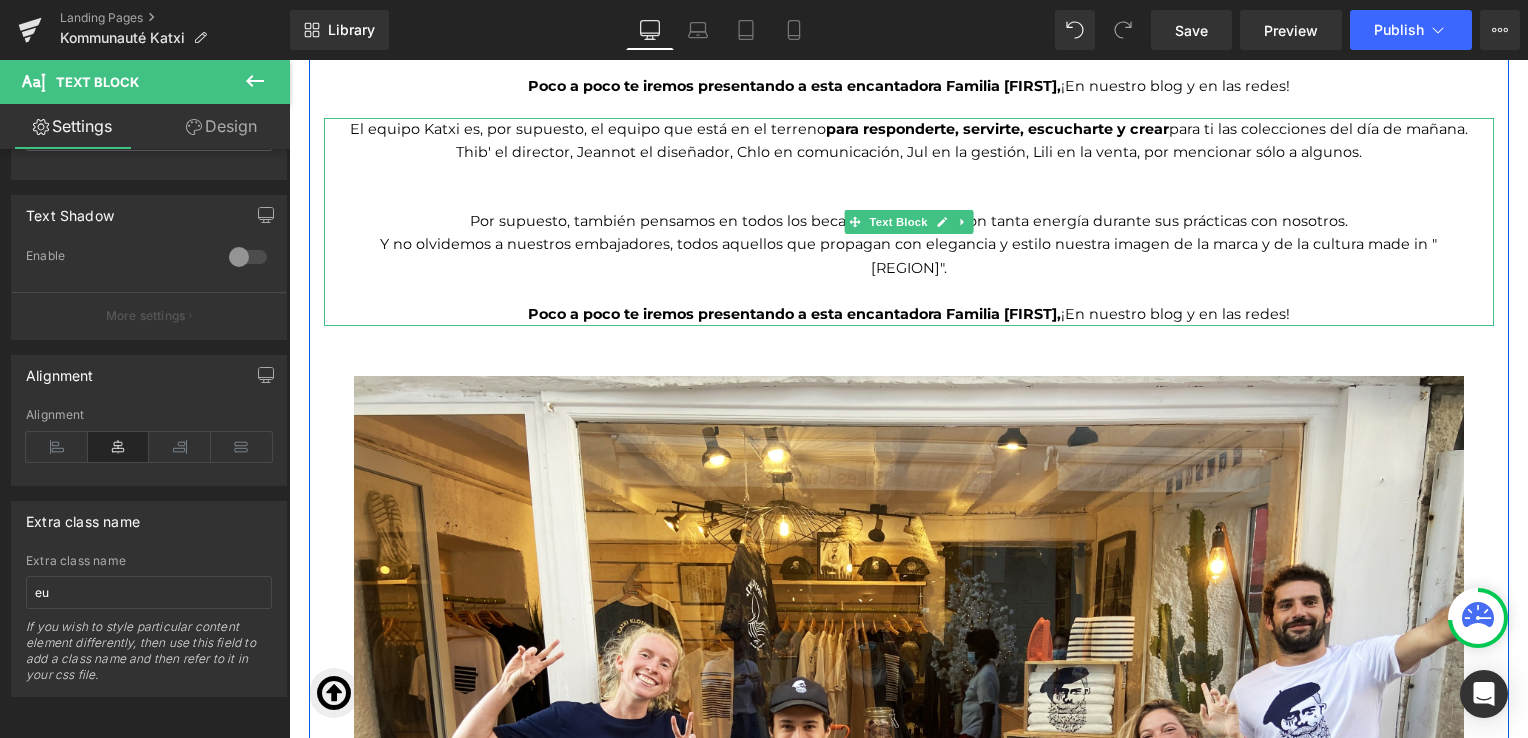 click on "Por supuesto, también pensamos en todos los becarios que nos dieron tanta energía durante sus prácticas con nosotros." at bounding box center [909, 221] 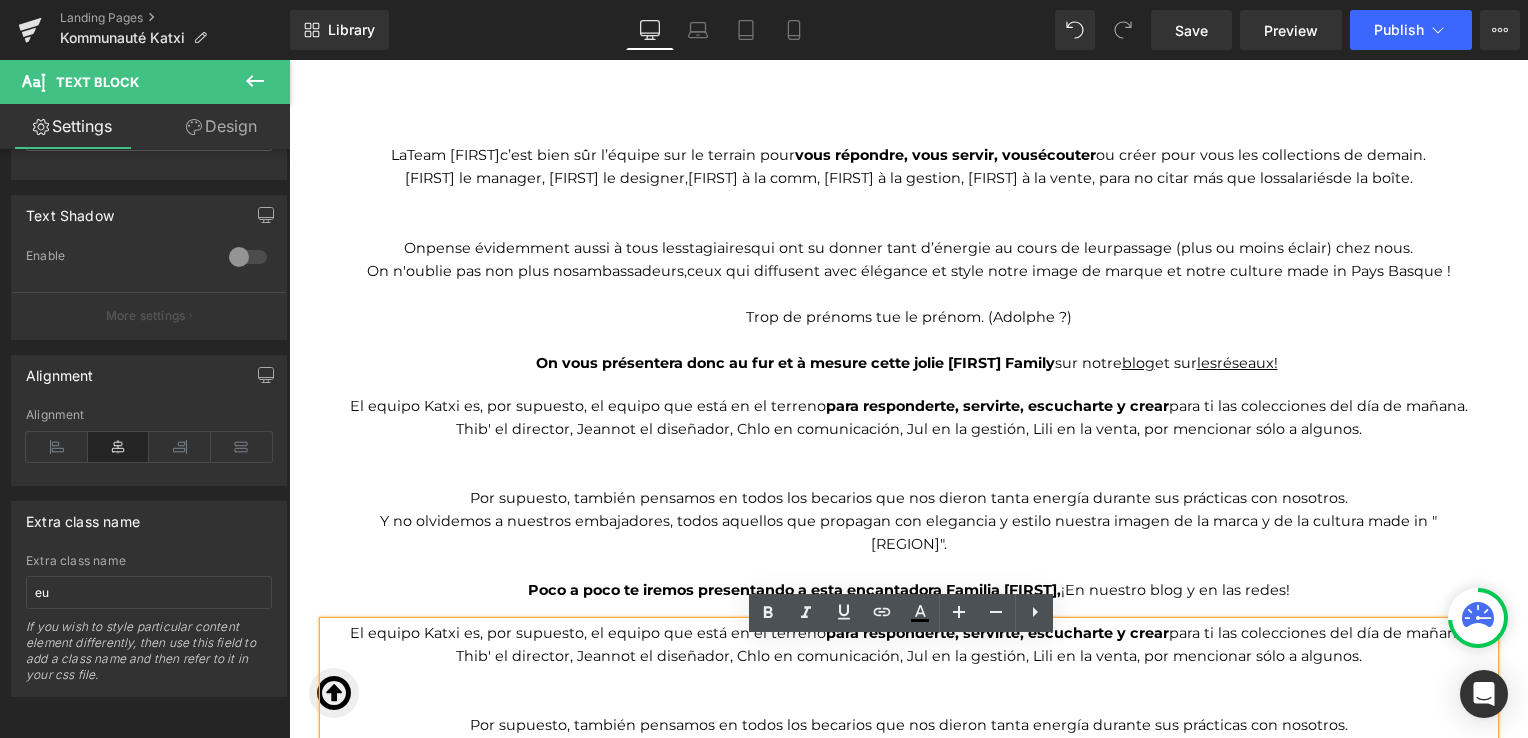 scroll, scrollTop: 2299, scrollLeft: 0, axis: vertical 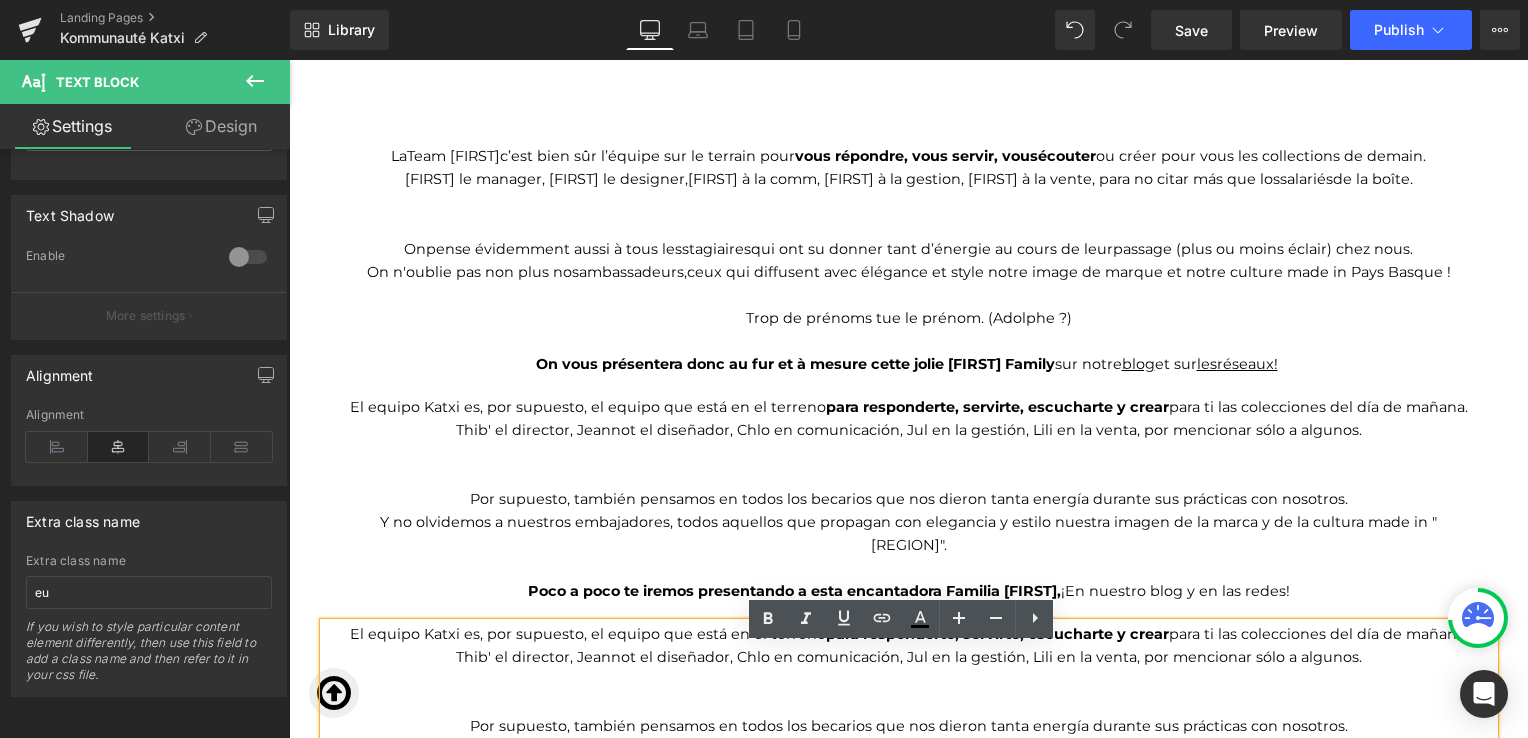 click at bounding box center [909, 226] 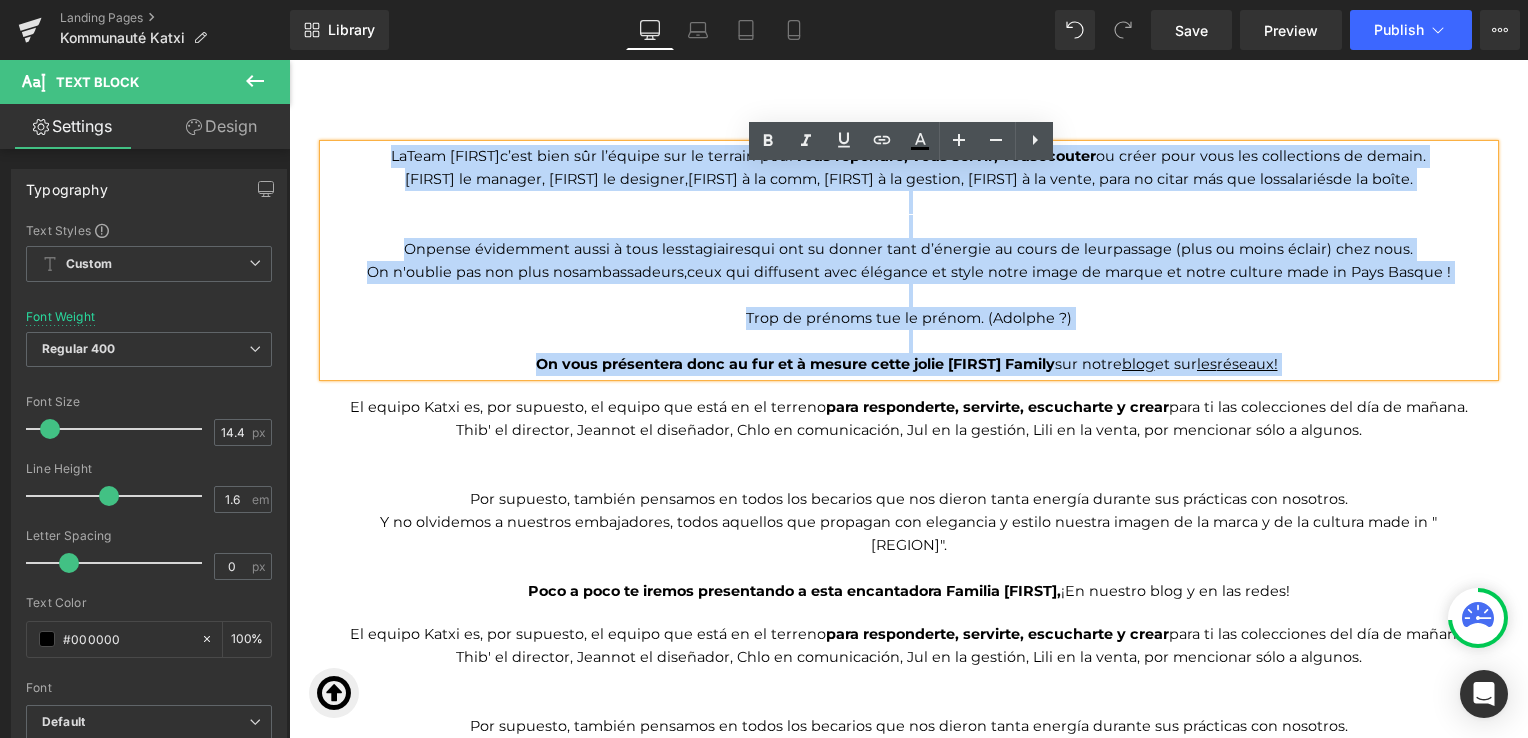 drag, startPoint x: 1292, startPoint y: 386, endPoint x: 372, endPoint y: 182, distance: 942.346 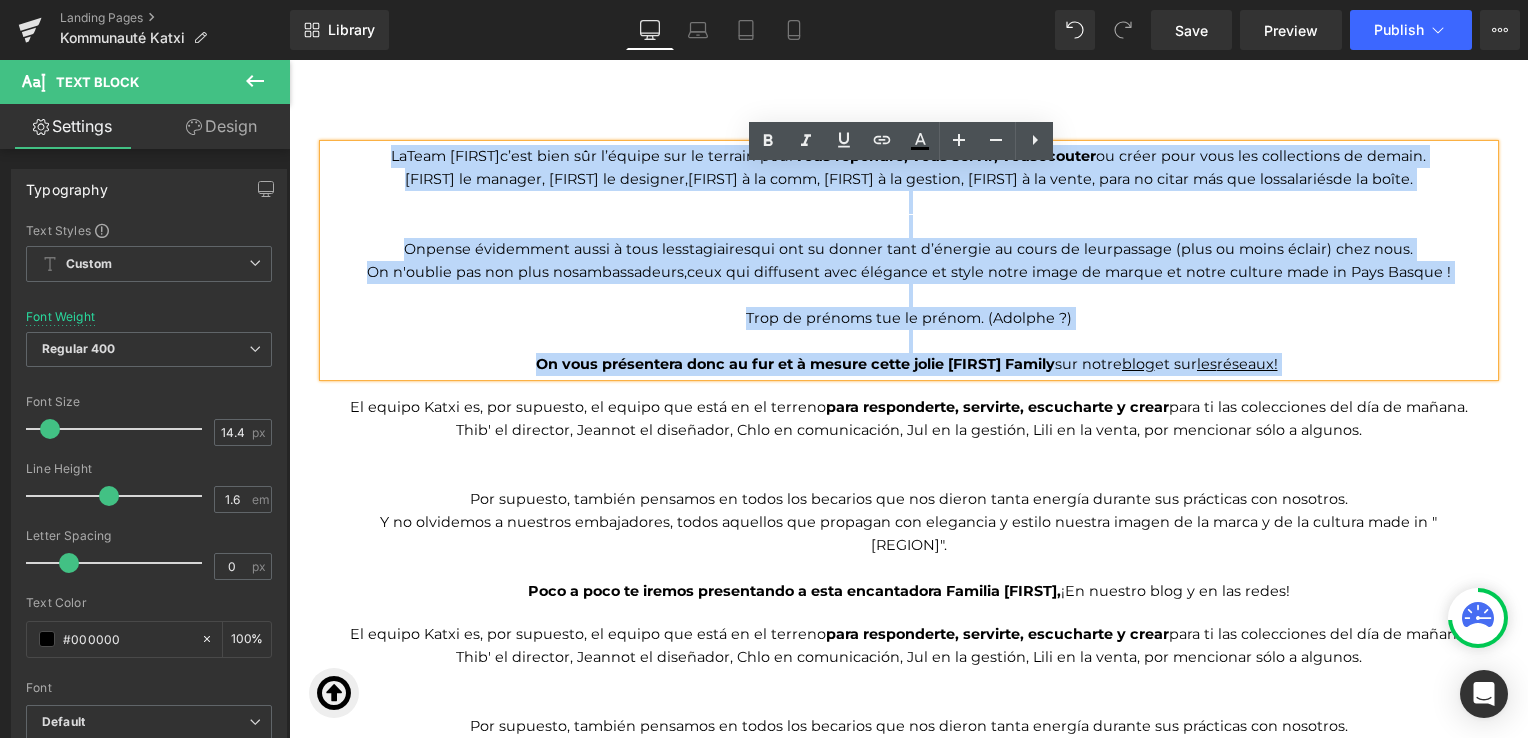 click on "La  Team Katxi  c’est bien sûr l’équipe sur le terrain pour  vous répondre, vous servir, vous  écouter  ou créer pour vous les collections de demain.  Thib’ le manager, Jeannot le designer,  Chlo à la comm, Jul à la gestion, Lili à la vente, pour ne citer que les  salariés  de la boîte.  On  pense évidemment aussi à tous les  stagiaires  qui ont su donner tant d’énergie au cours de leur  passage (plus ou moins éclair) chez nous.  On n'oublie pas non plus nos  ambassadeurs ,  ceux qui diffusent avec élégance et style notre image de marque et notre culture made in Pays Basque !  Trop de prénoms tue le prénom. (Adolphe ?)  On vous présentera donc au fur et à mesure cette jolie Katxi Family  sur notre  blog  et sur  les  réseaux!" at bounding box center (909, 260) 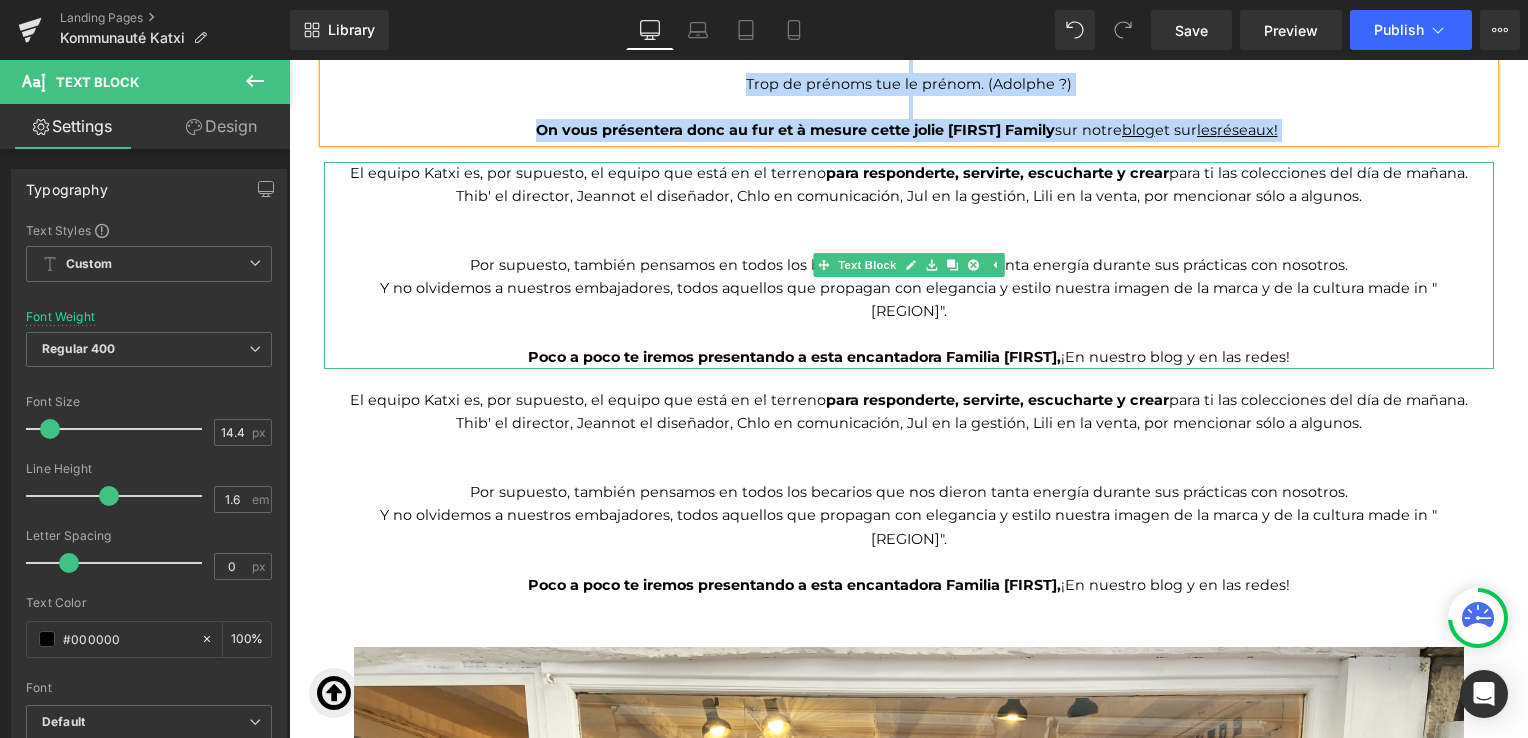 scroll, scrollTop: 2535, scrollLeft: 0, axis: vertical 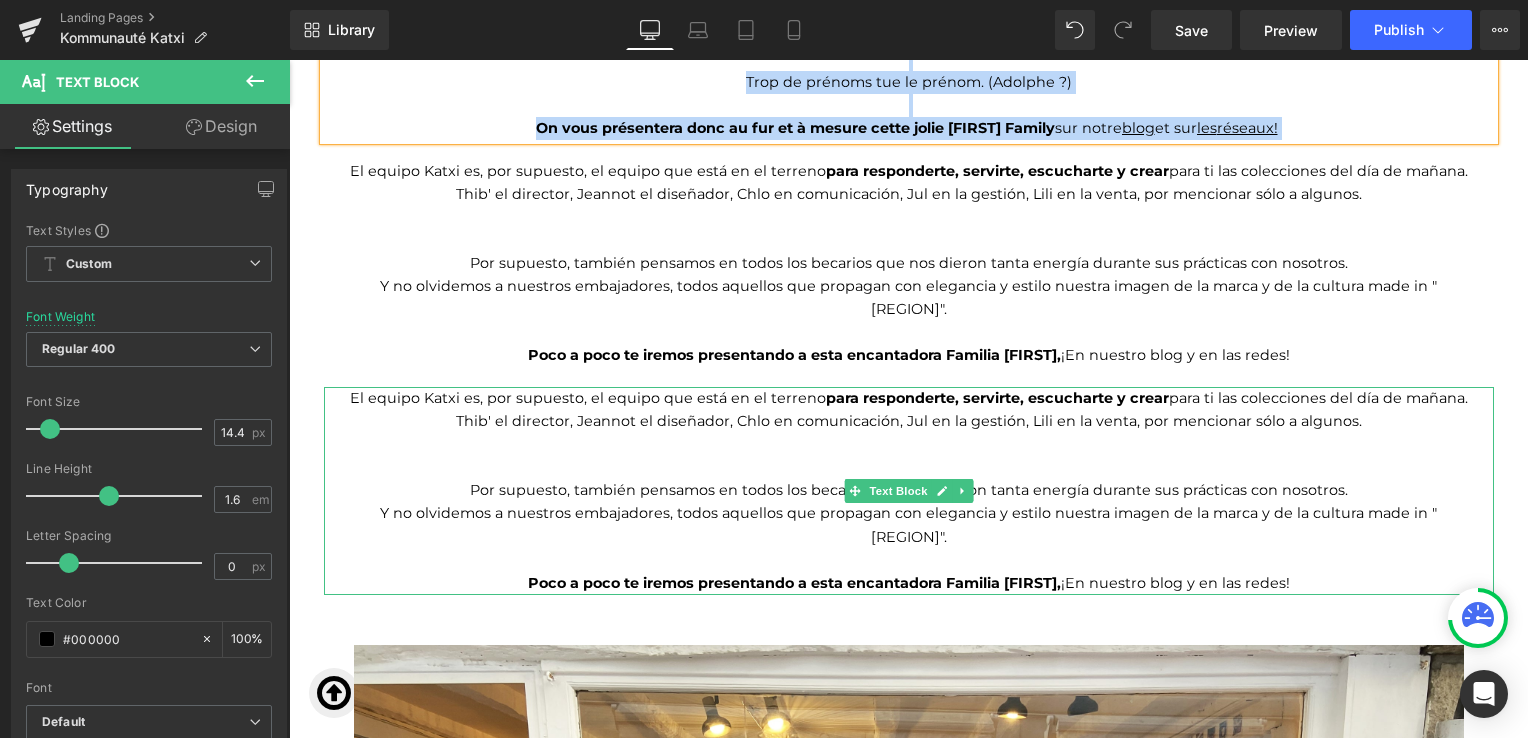 click on "Poco a poco te iremos presentando a esta encantadora Familia Katxi,  ¡En nuestro blog y en las redes!" at bounding box center [909, 583] 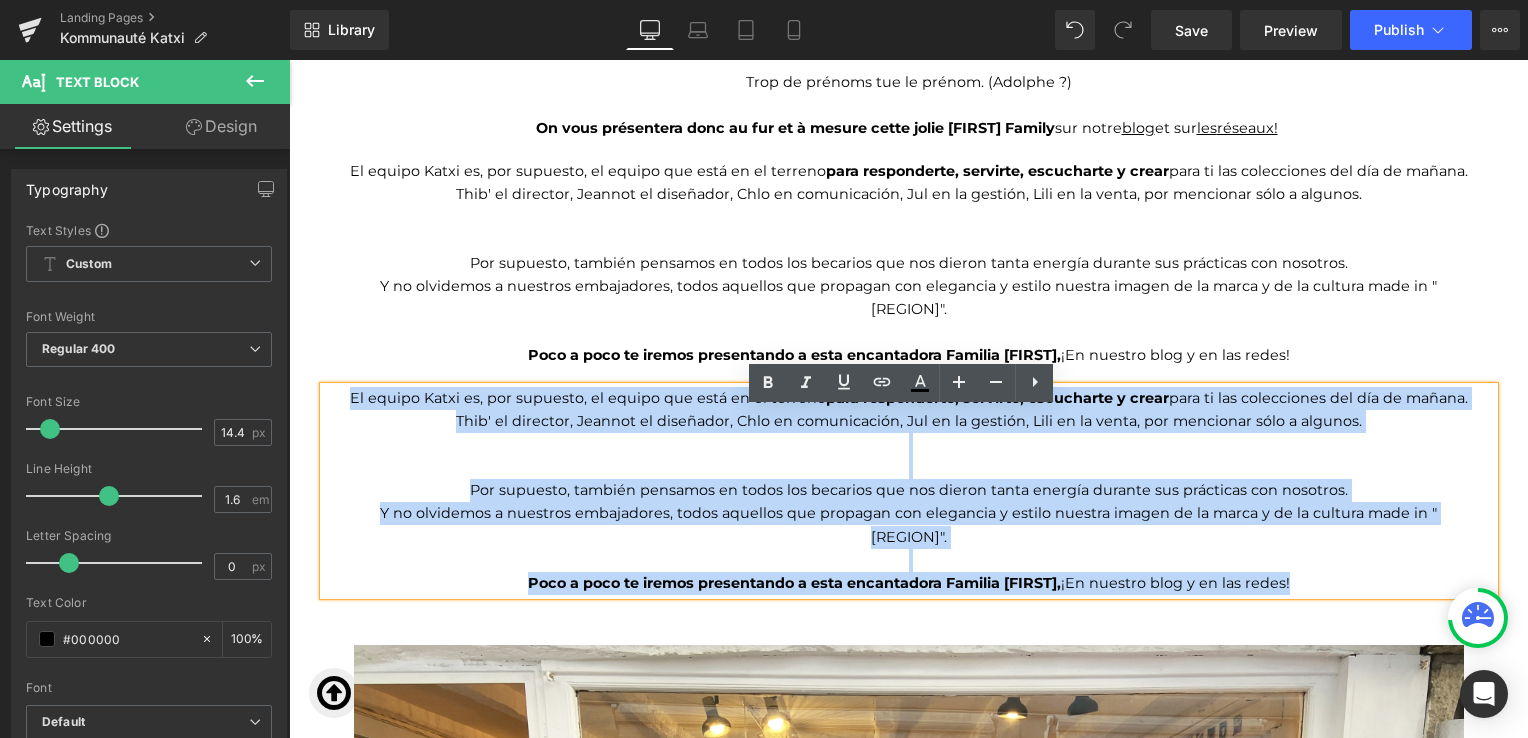 drag, startPoint x: 1283, startPoint y: 604, endPoint x: 336, endPoint y: 426, distance: 963.58344 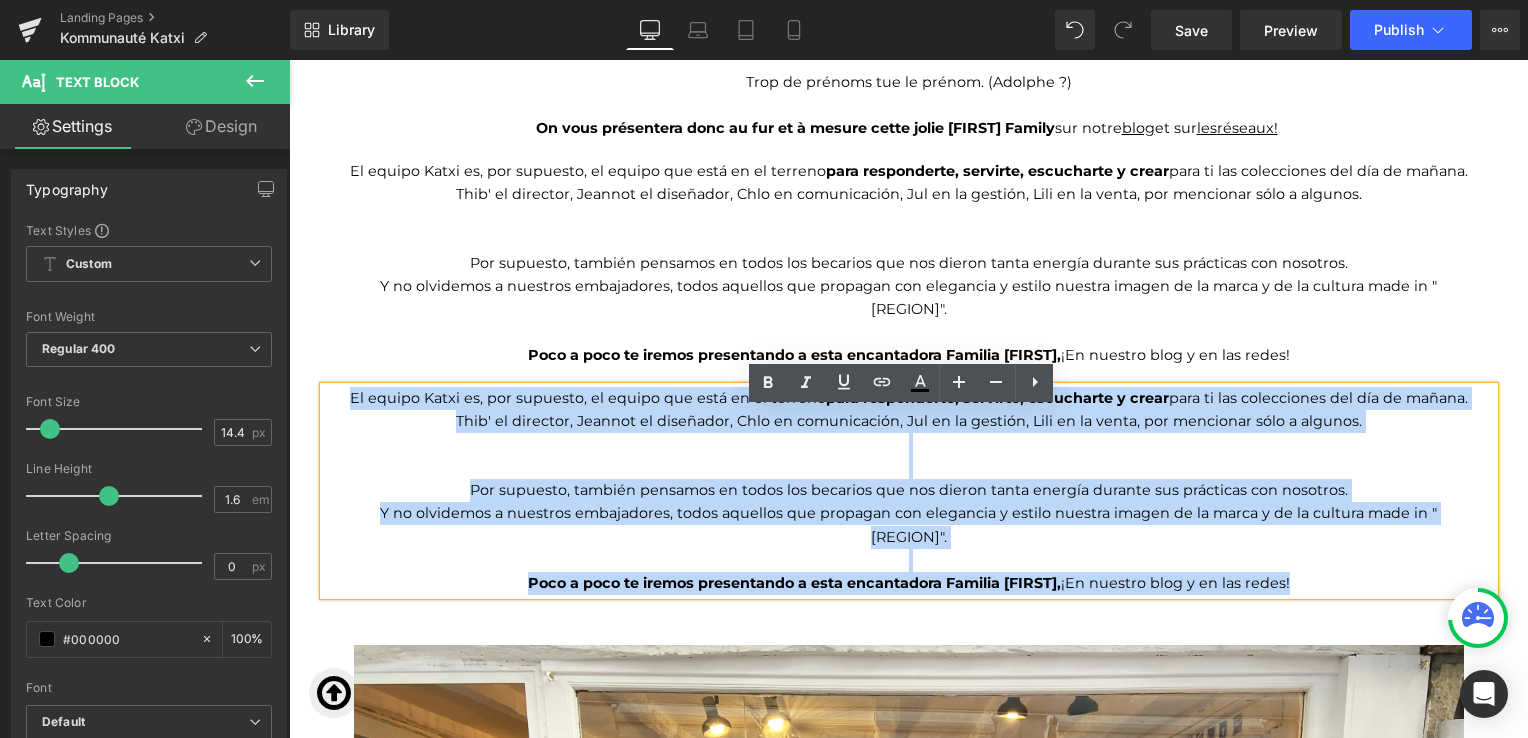 click on "El equipo Katxi es, por supuesto, el equipo que está en el terreno  para responderte, servirte, escucharte y crear  para ti las colecciones del día de mañana.  Thib' el director, Jeannot el diseñador, Chlo en comunicación, Jul en la gestión, Lili en la venta, por mencionar sólo a algunos.  Por supuesto, también pensamos en todos los becarios que nos dieron tanta energía durante sus prácticas con nosotros.  Y no olvidemos a nuestros embajadores, todos aquellos que propagan con elegancia y estilo nuestra imagen de la marca y de la cultura made in "Basque Country".  Poco a poco te iremos presentando a esta encantadora Familia Katxi,  ¡En nuestro blog y en las redes!" at bounding box center [909, 490] 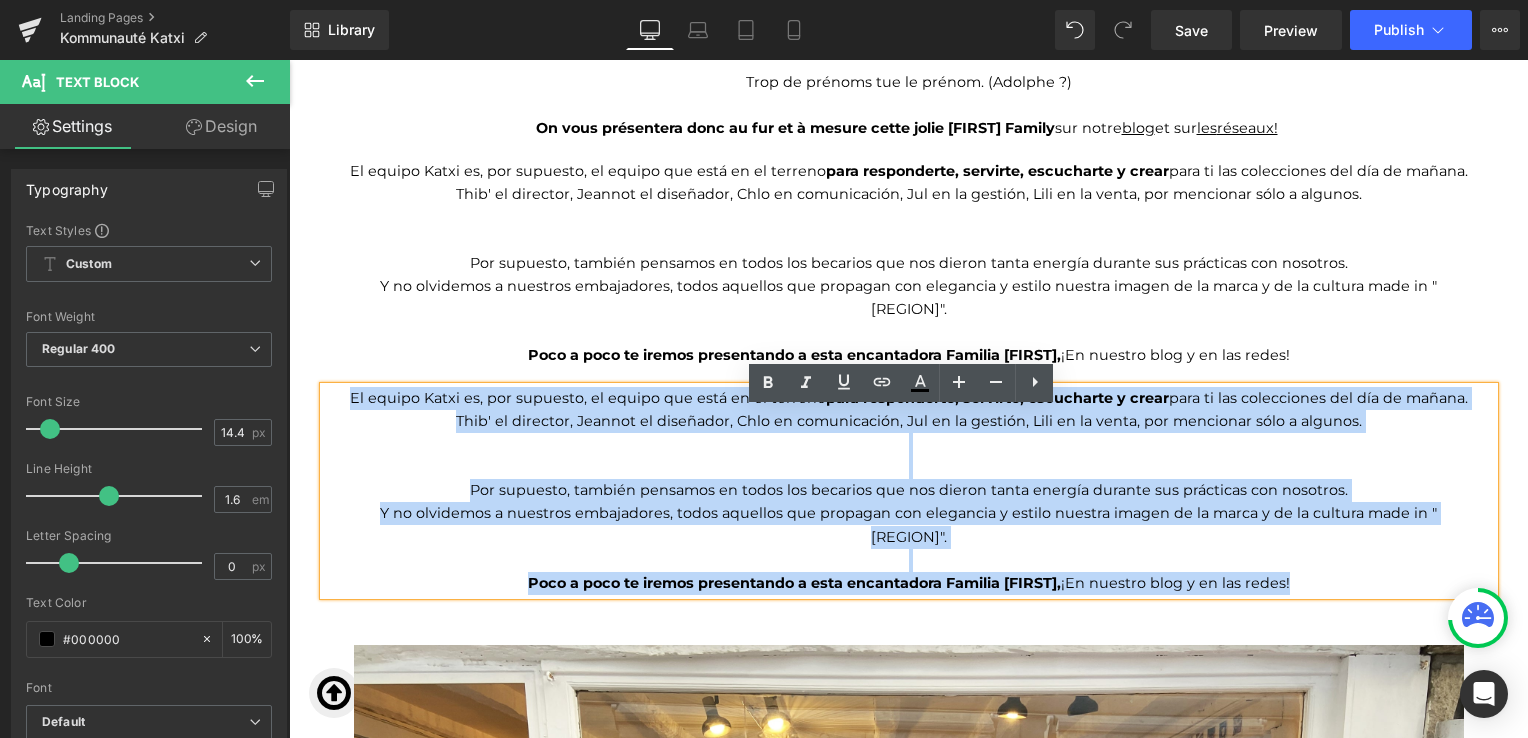 paste 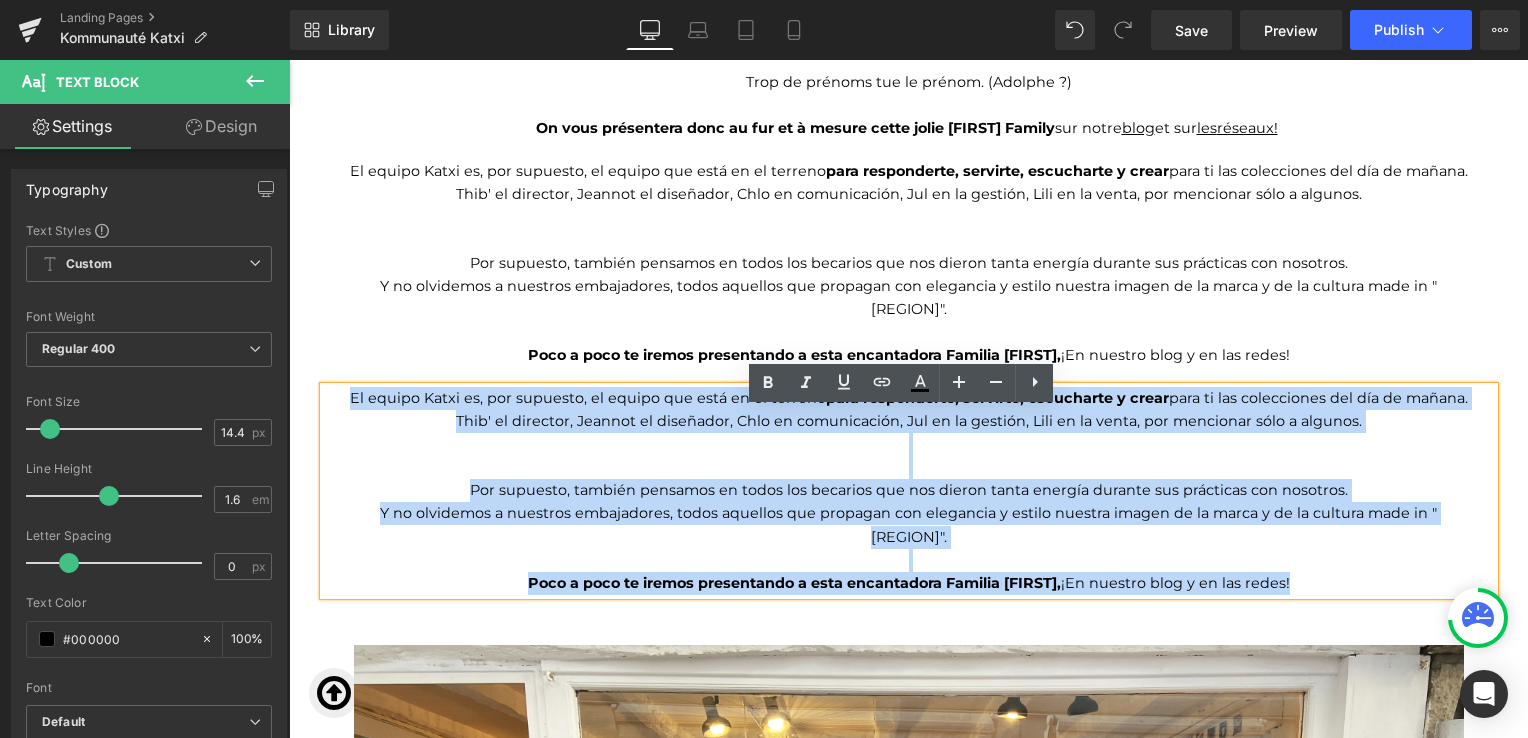 type 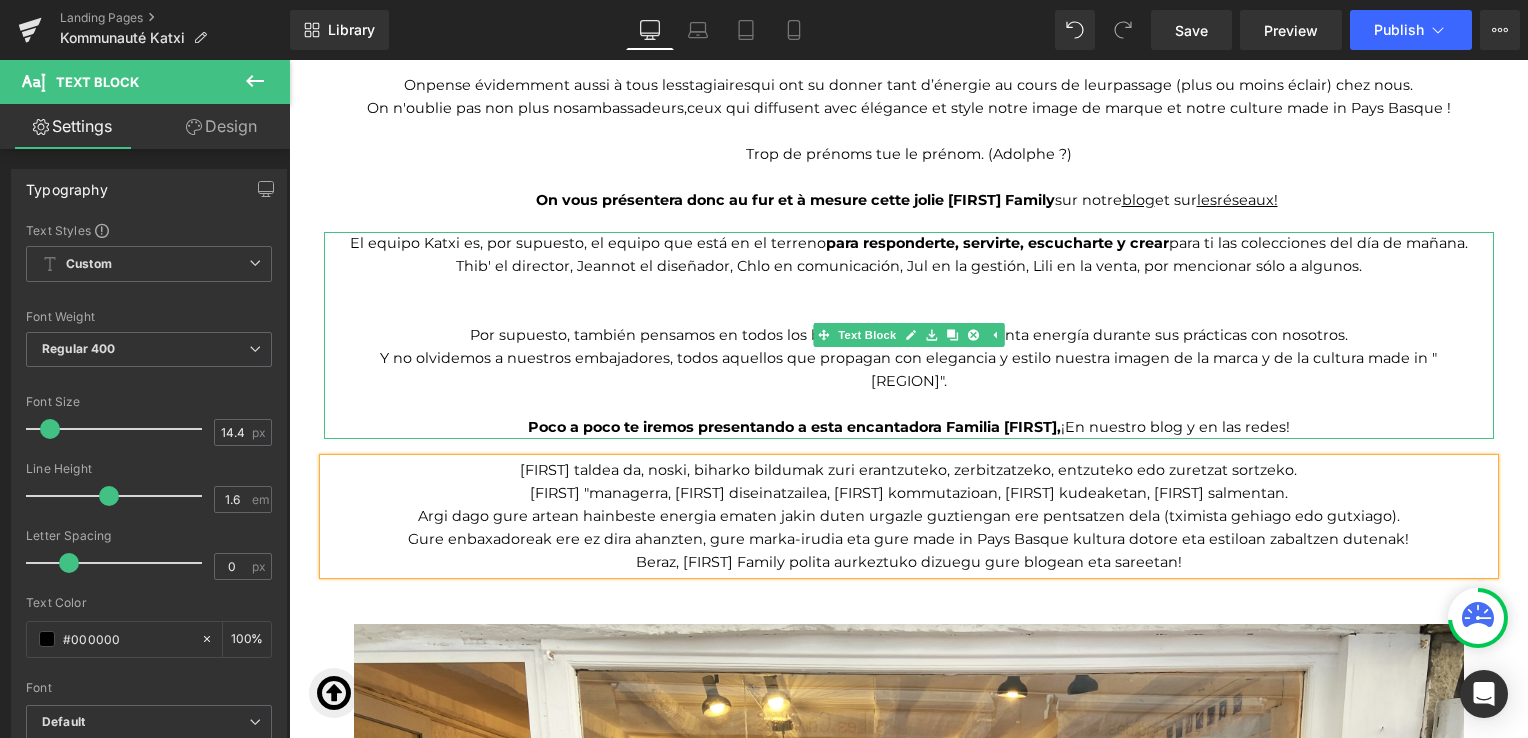 scroll, scrollTop: 2464, scrollLeft: 0, axis: vertical 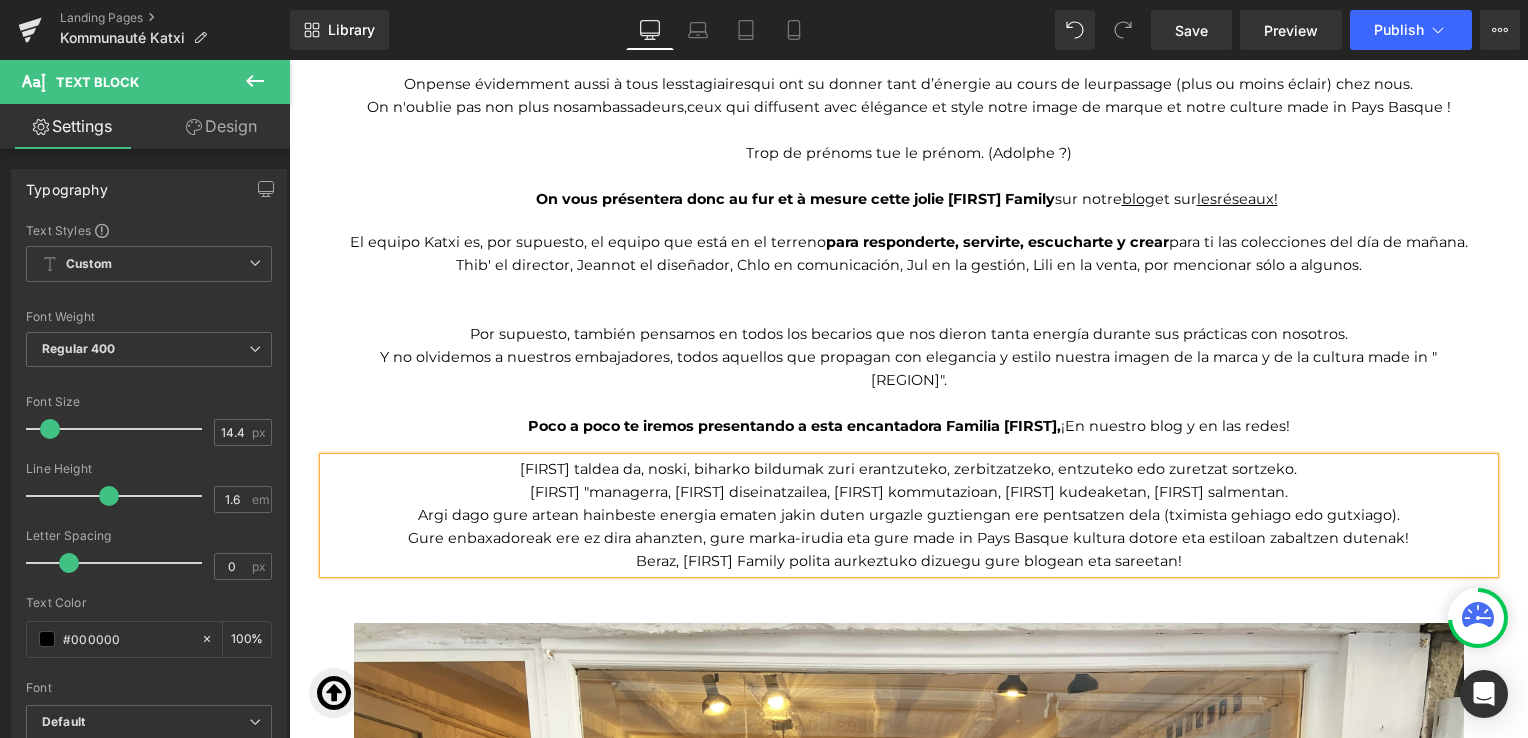 click on "Thib "managerra, Jeannot diseinatzailea, Chlo kommutazioan, Jul kudeaketan, Lili salmentan." at bounding box center [909, 492] 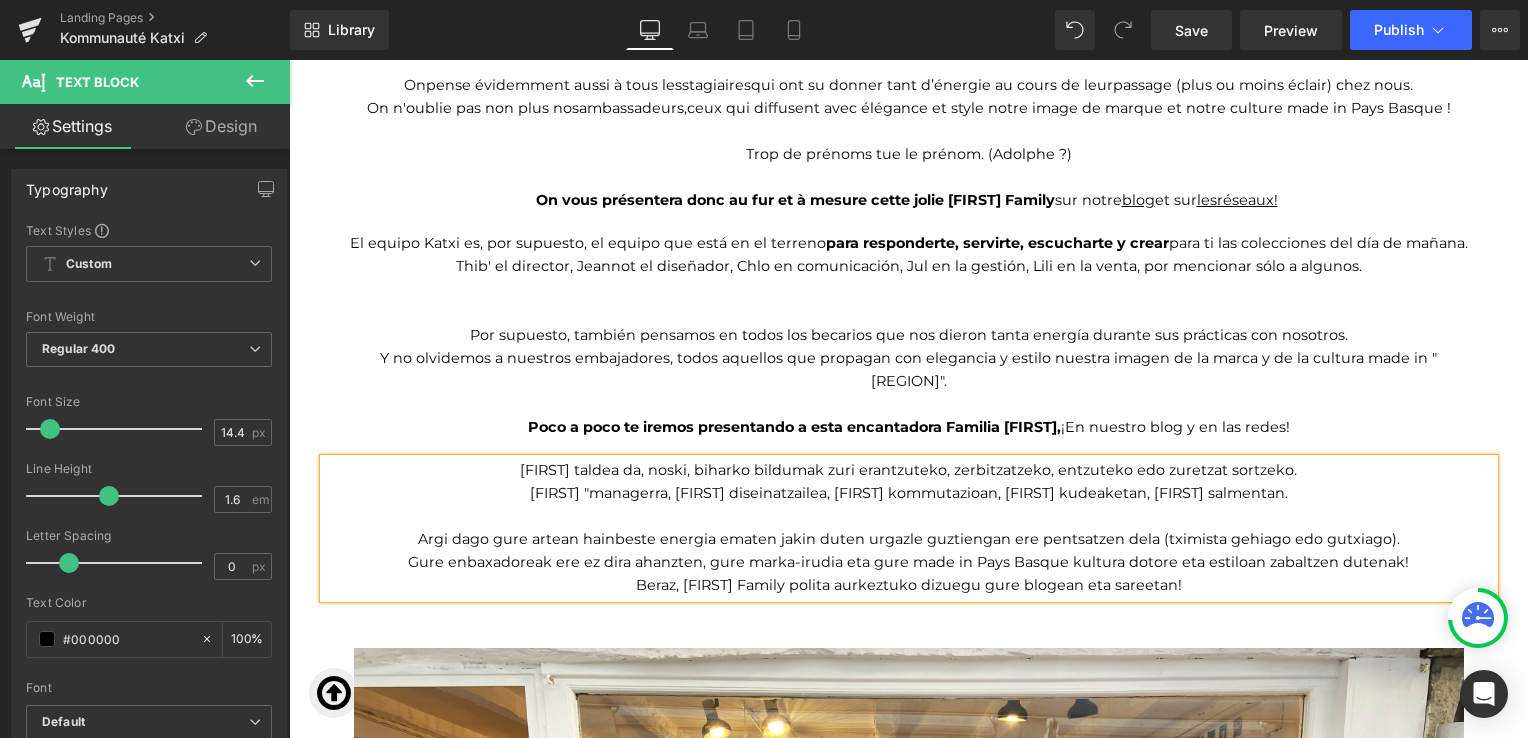 scroll, scrollTop: 2479, scrollLeft: 0, axis: vertical 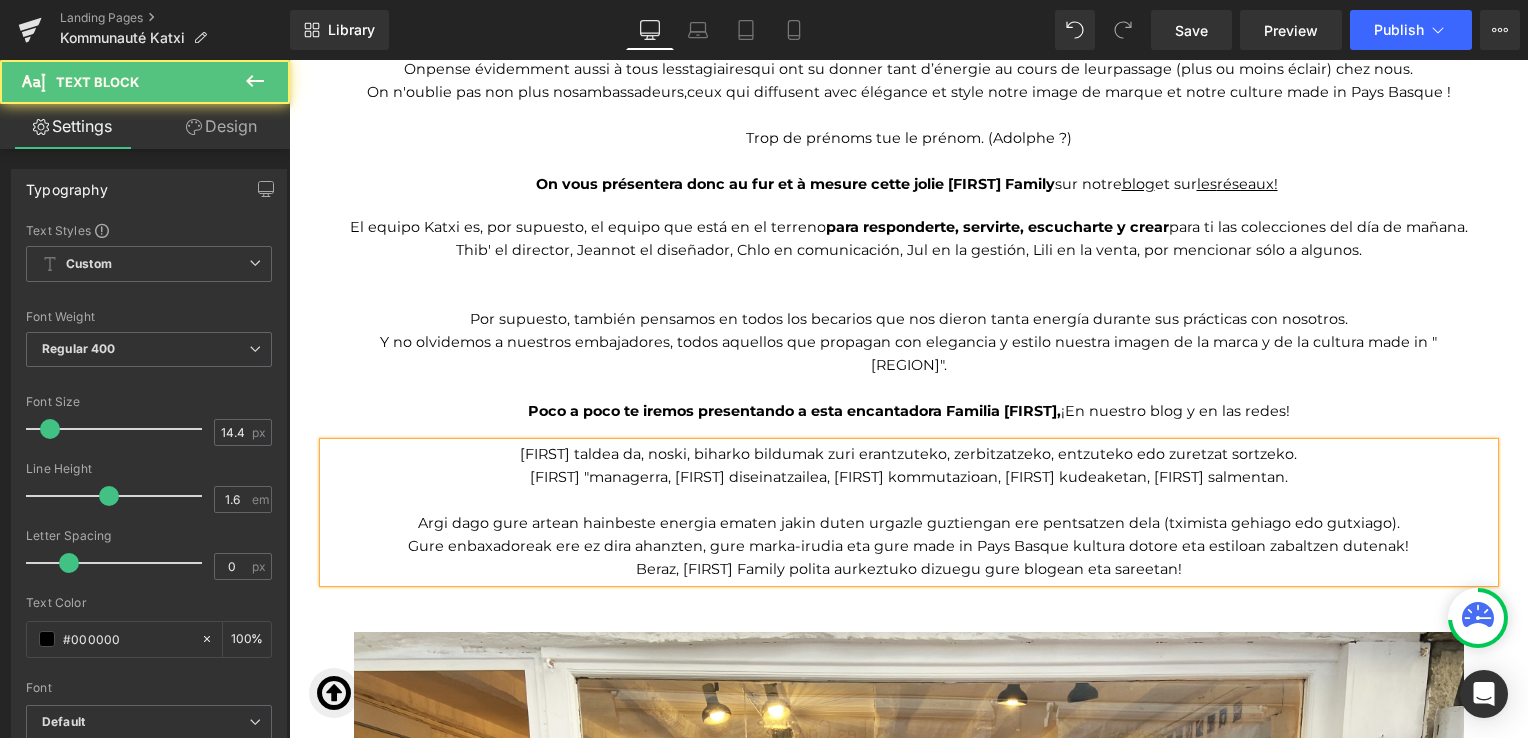 click on "Gure enbaxadoreak ere ez dira ahanzten, gure marka-irudia eta gure made in Pays Basque kultura dotore eta estiloan zabaltzen dutenak!" at bounding box center (909, 546) 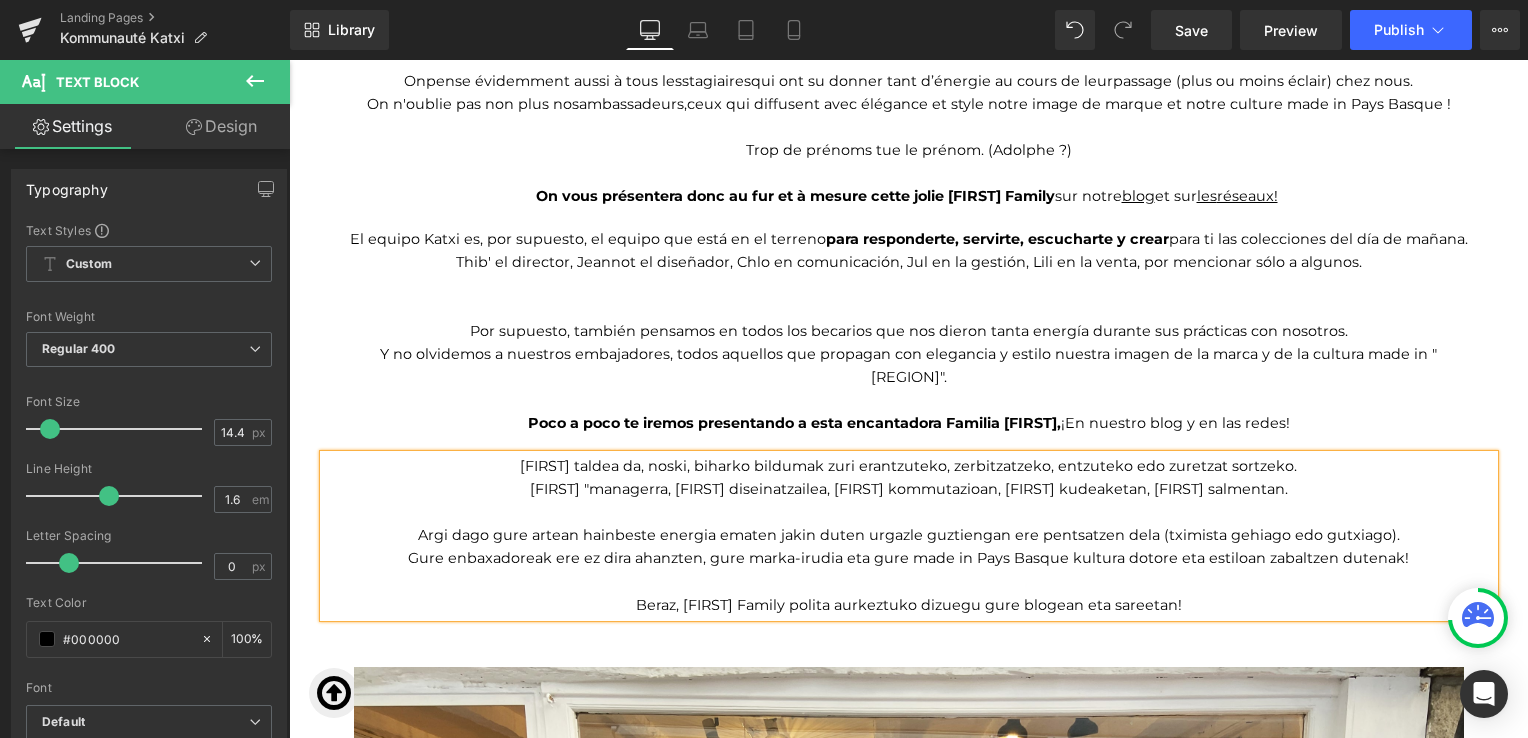 scroll, scrollTop: 2476, scrollLeft: 0, axis: vertical 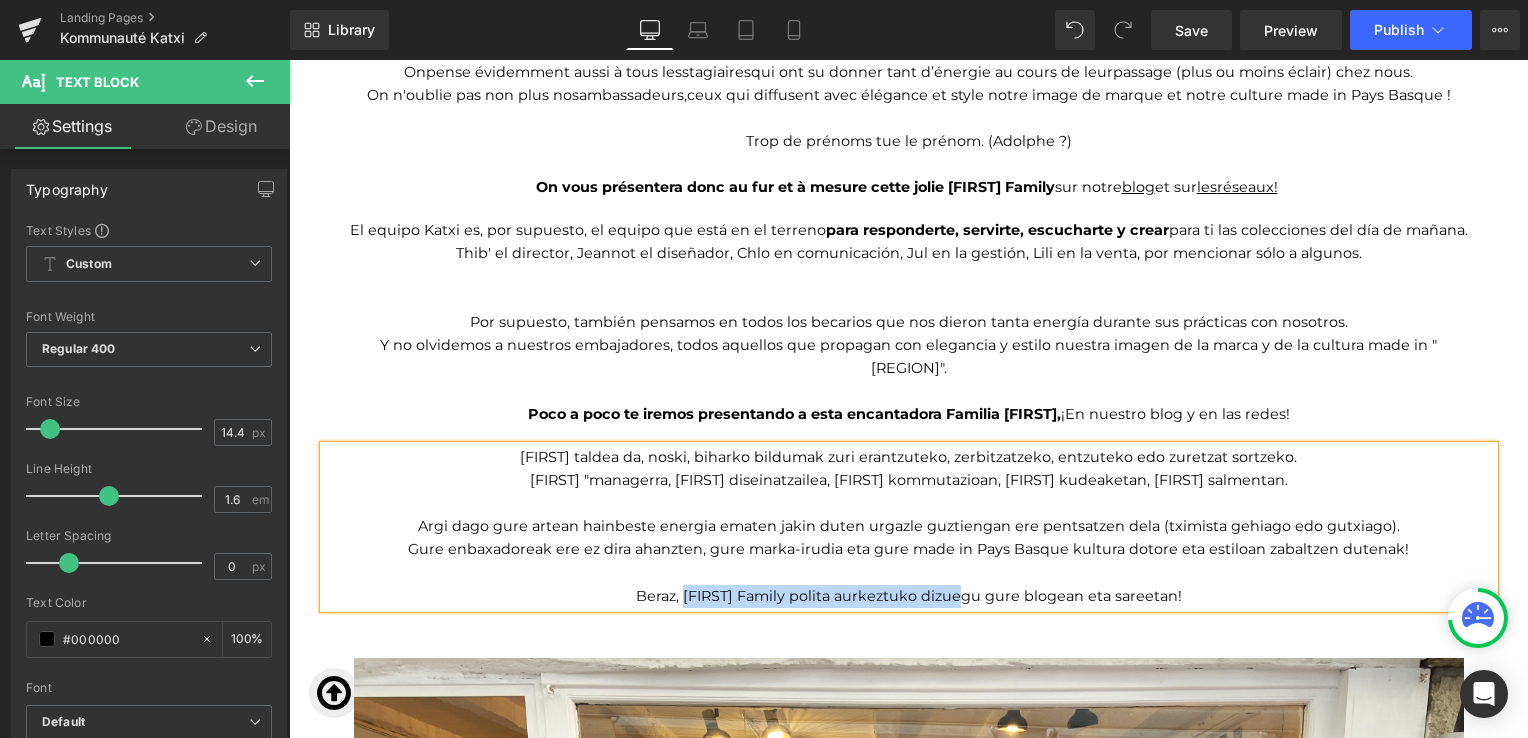 drag, startPoint x: 688, startPoint y: 621, endPoint x: 965, endPoint y: 626, distance: 277.04514 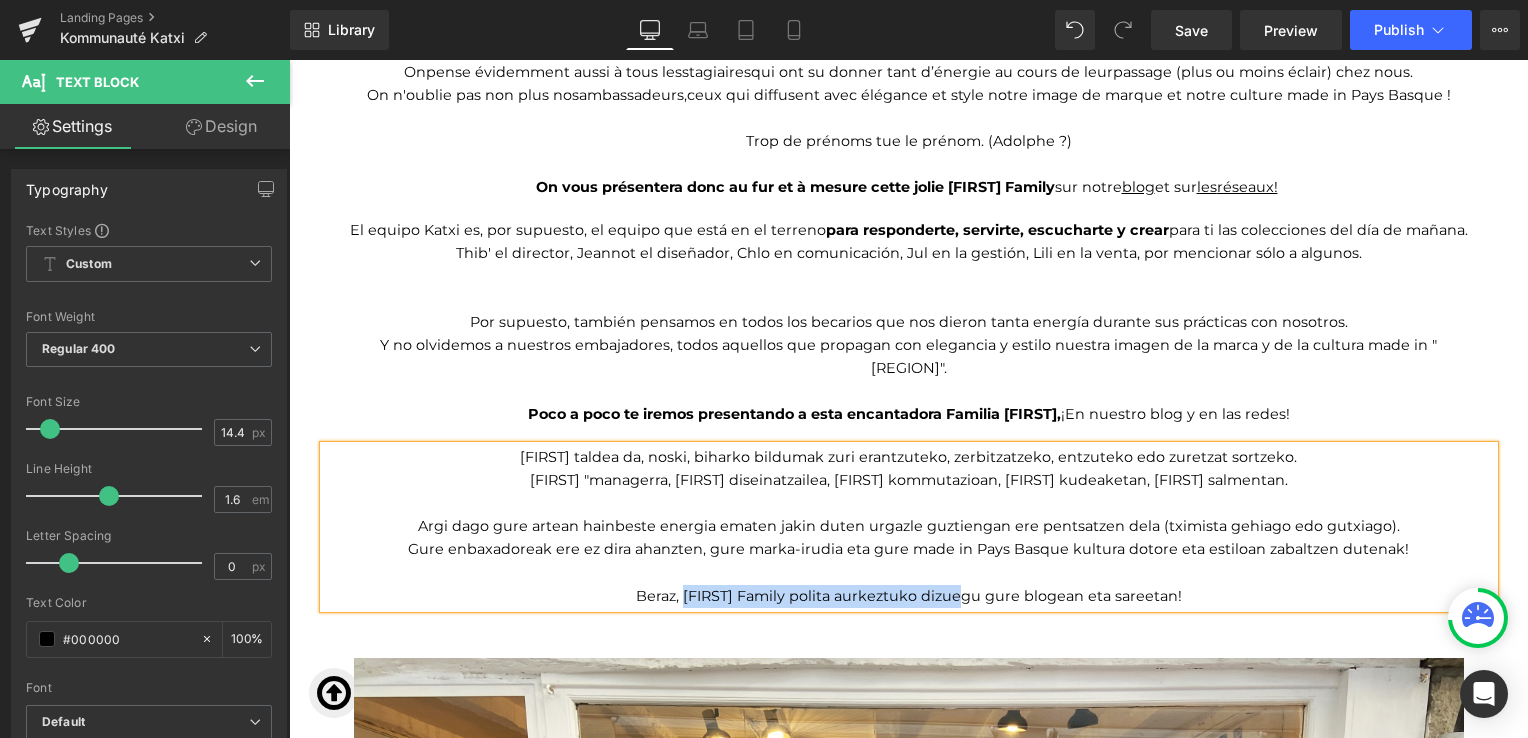 click on "Beraz, Katxi Family polita aurkeztuko dizuegu gure blogean eta sareetan!" at bounding box center (909, 596) 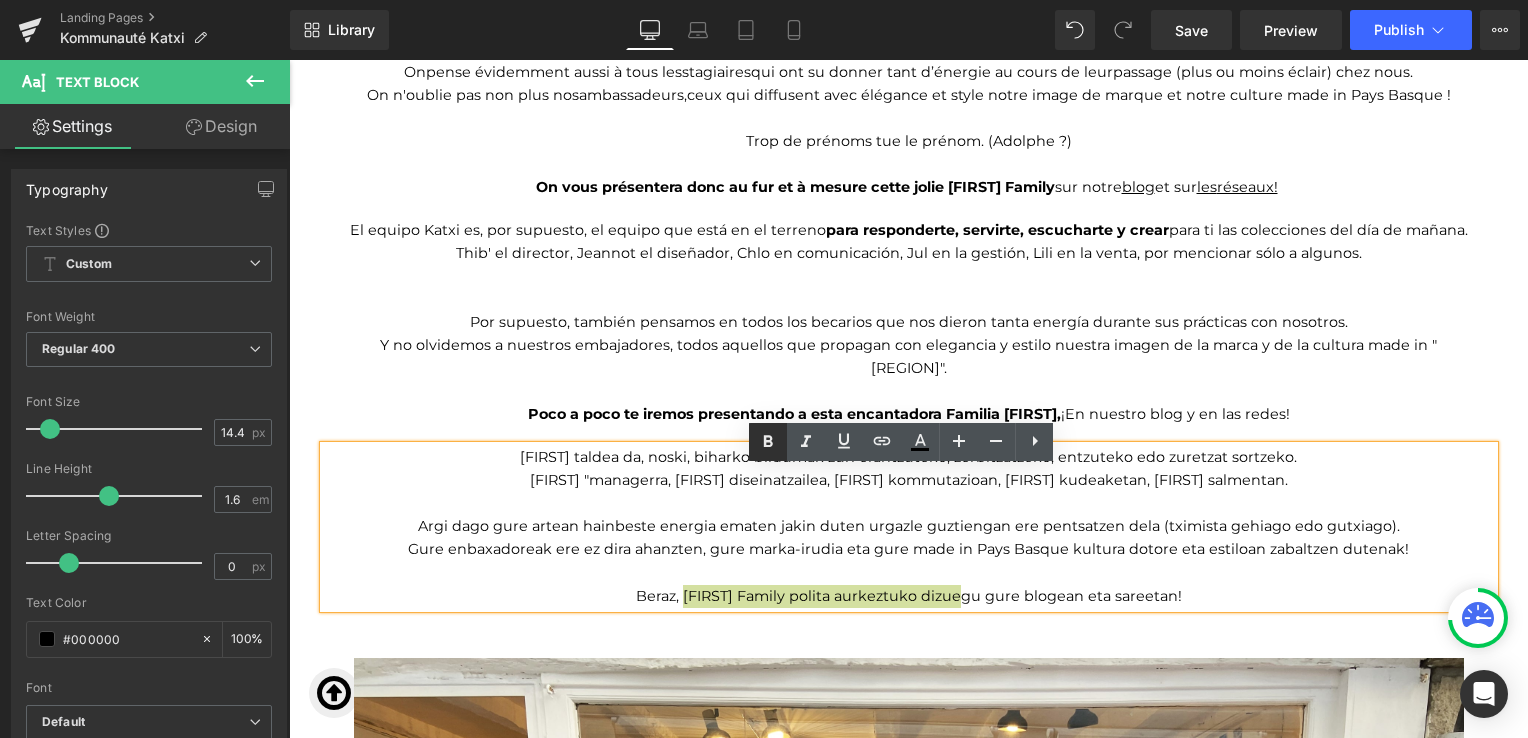 click 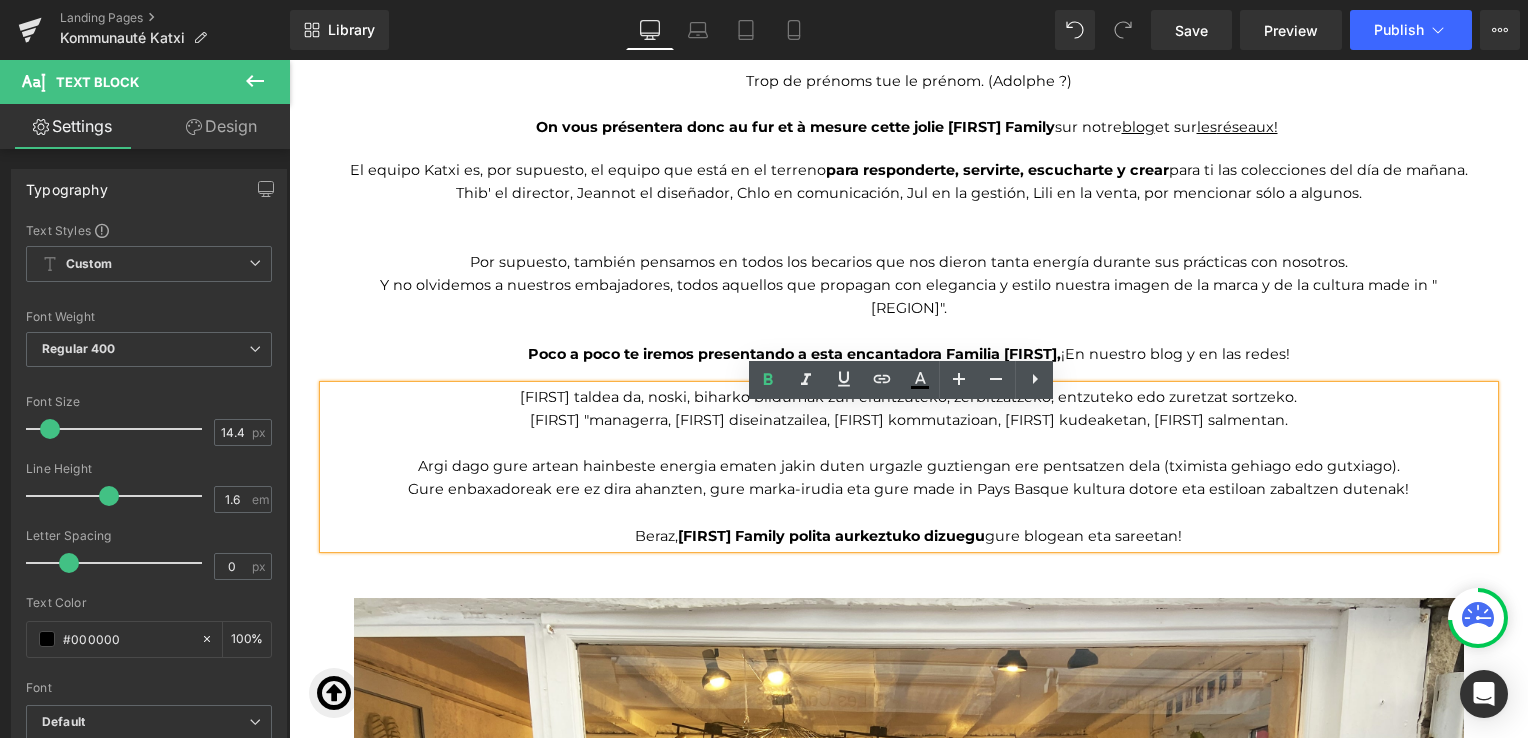 scroll, scrollTop: 2537, scrollLeft: 0, axis: vertical 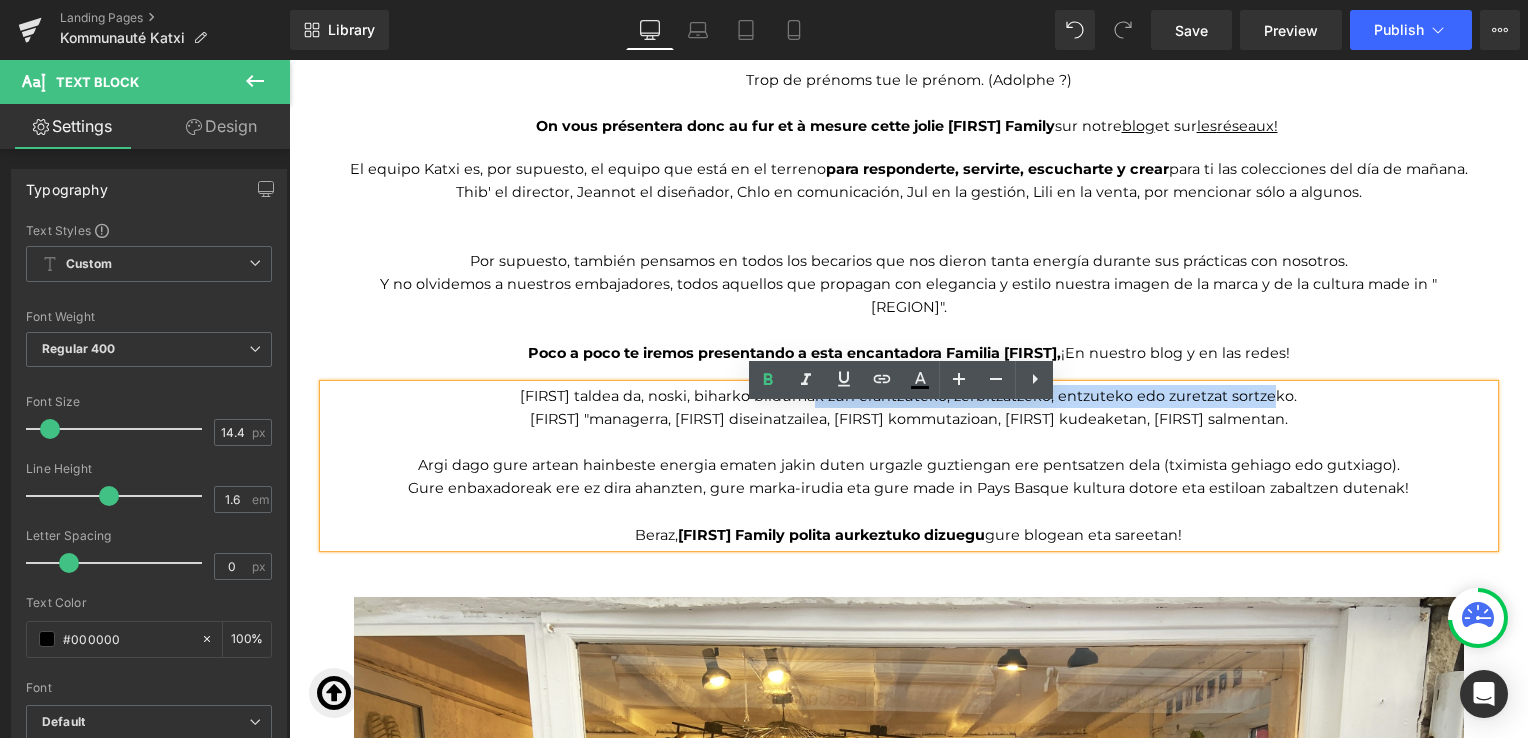 drag, startPoint x: 815, startPoint y: 423, endPoint x: 1274, endPoint y: 429, distance: 459.0392 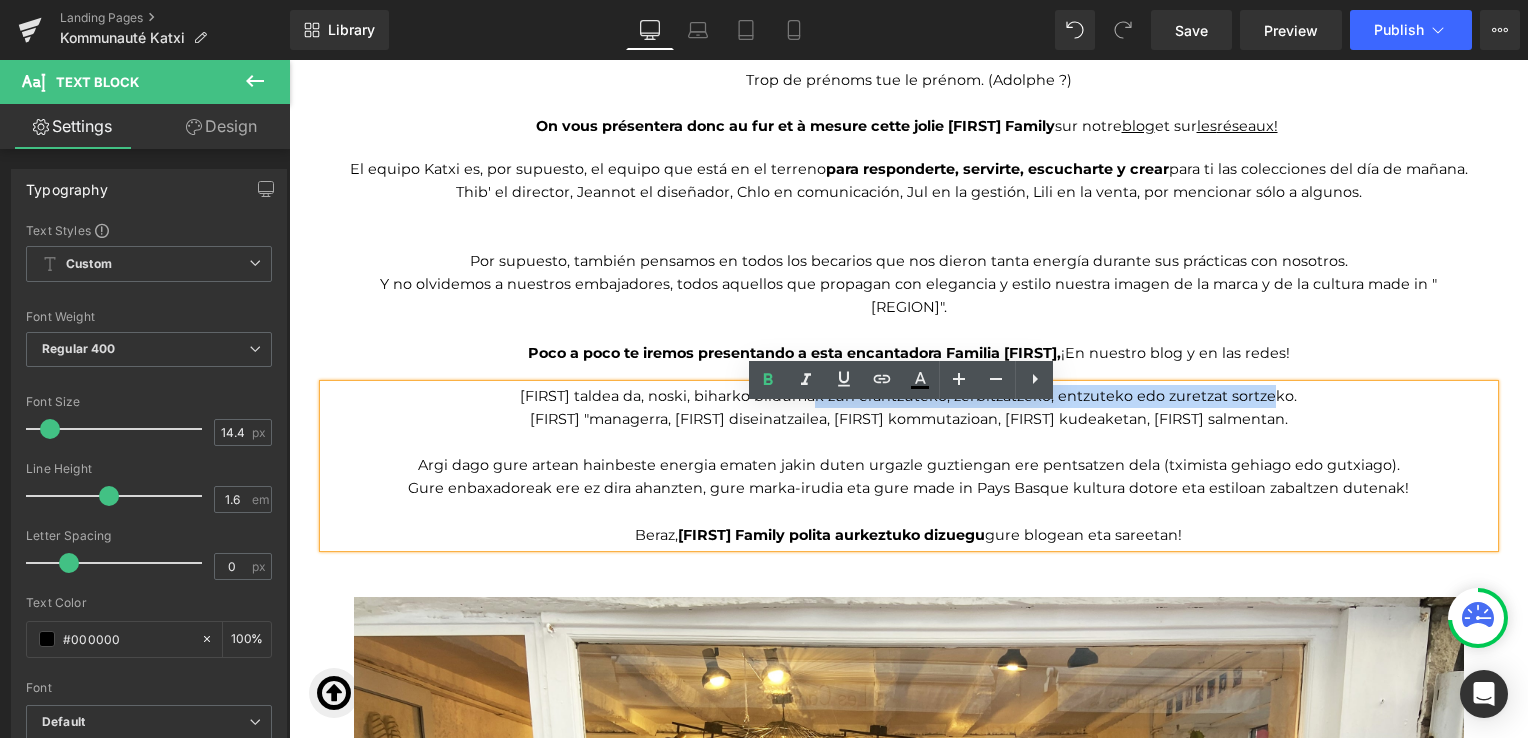 click on "Katxi taldea da, noski, biharko bildumak zuri erantzuteko, zerbitzatzeko, entzuteko edo zuretzat sortzeko." at bounding box center (909, 396) 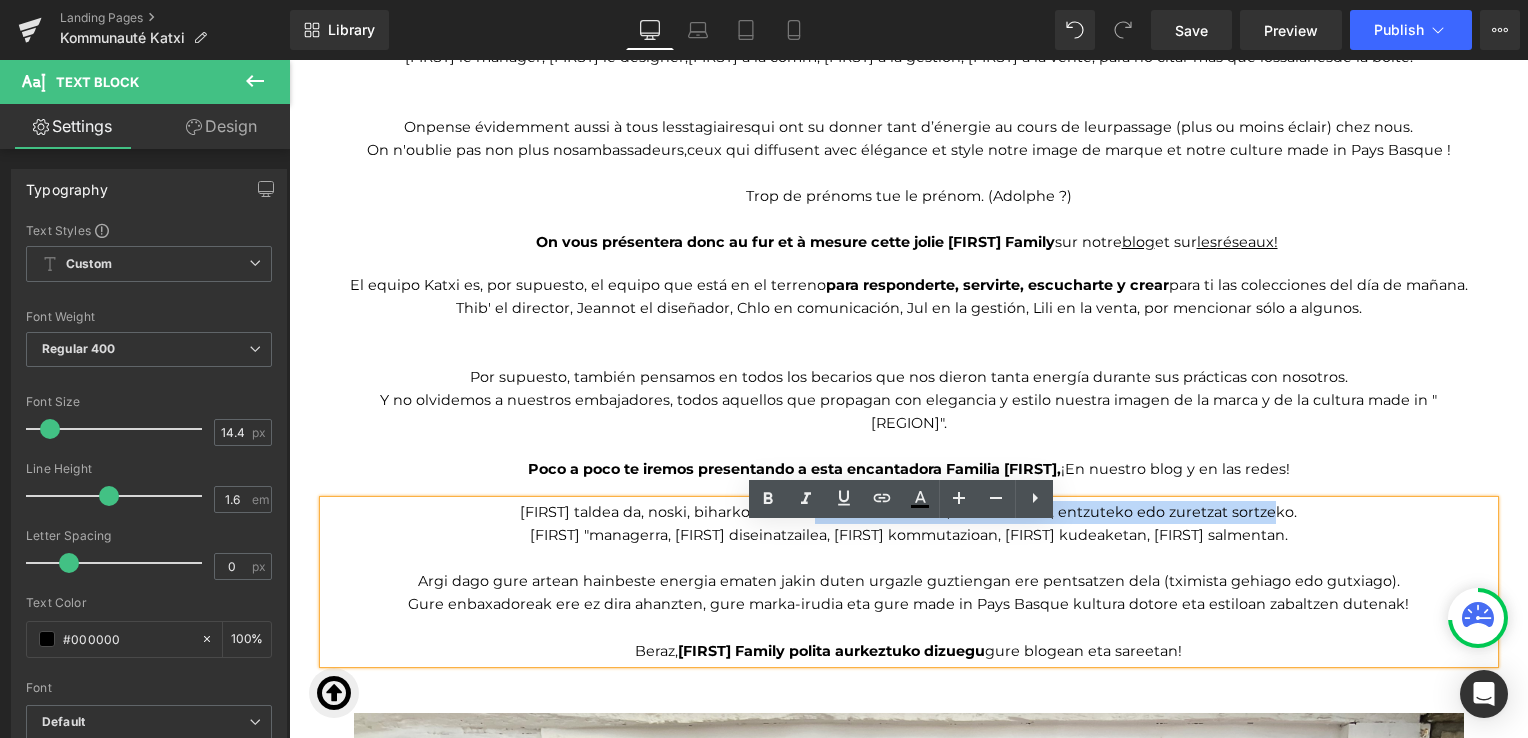 scroll, scrollTop: 2424, scrollLeft: 0, axis: vertical 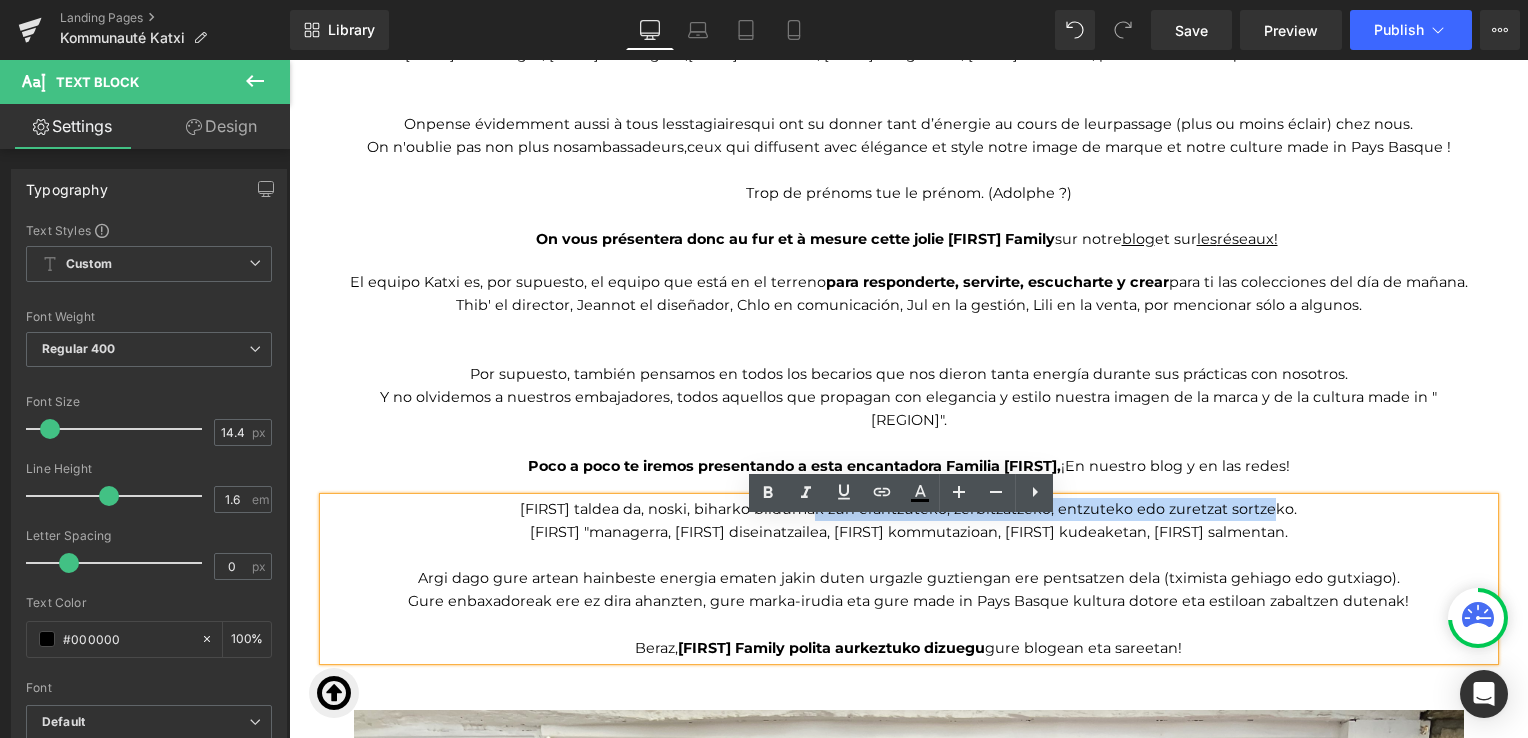 click on "Katxi taldea da, noski, biharko bildumak zuri erantzuteko, zerbitzatzeko, entzuteko edo zuretzat sortzeko." at bounding box center (909, 509) 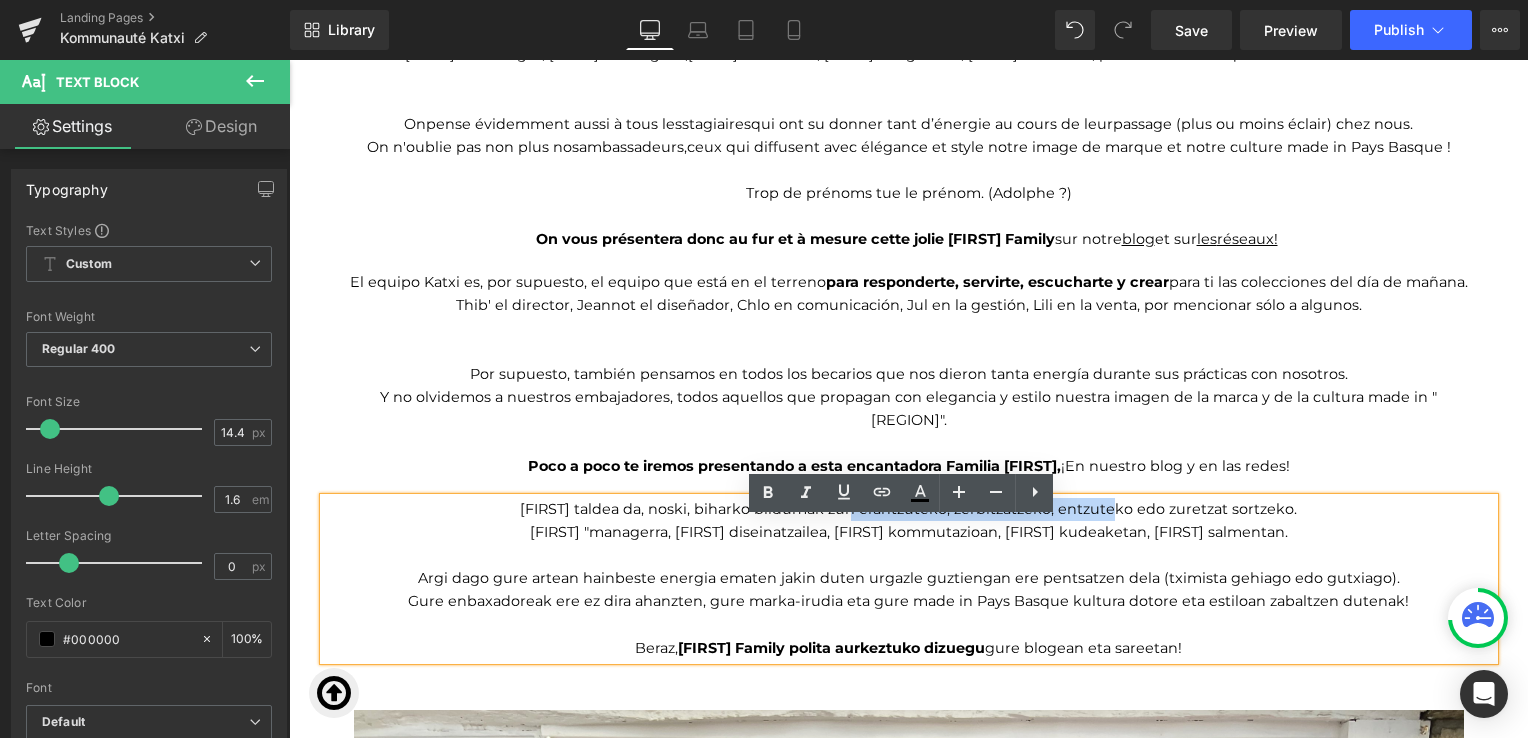 drag, startPoint x: 1115, startPoint y: 534, endPoint x: 846, endPoint y: 538, distance: 269.02972 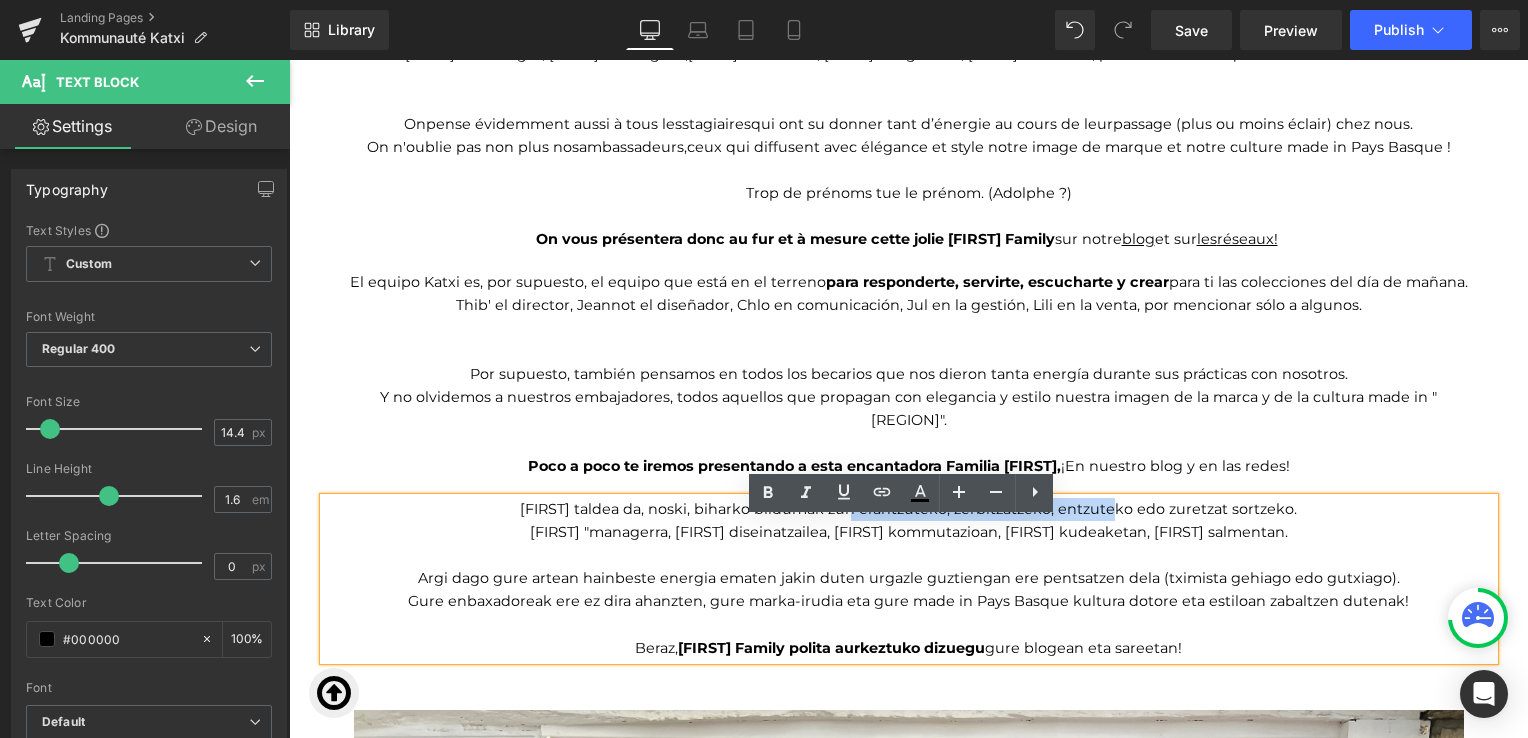 click on "Katxi taldea da, noski, biharko bildumak zuri erantzuteko, zerbitzatzeko, entzuteko edo zuretzat sortzeko." at bounding box center [909, 509] 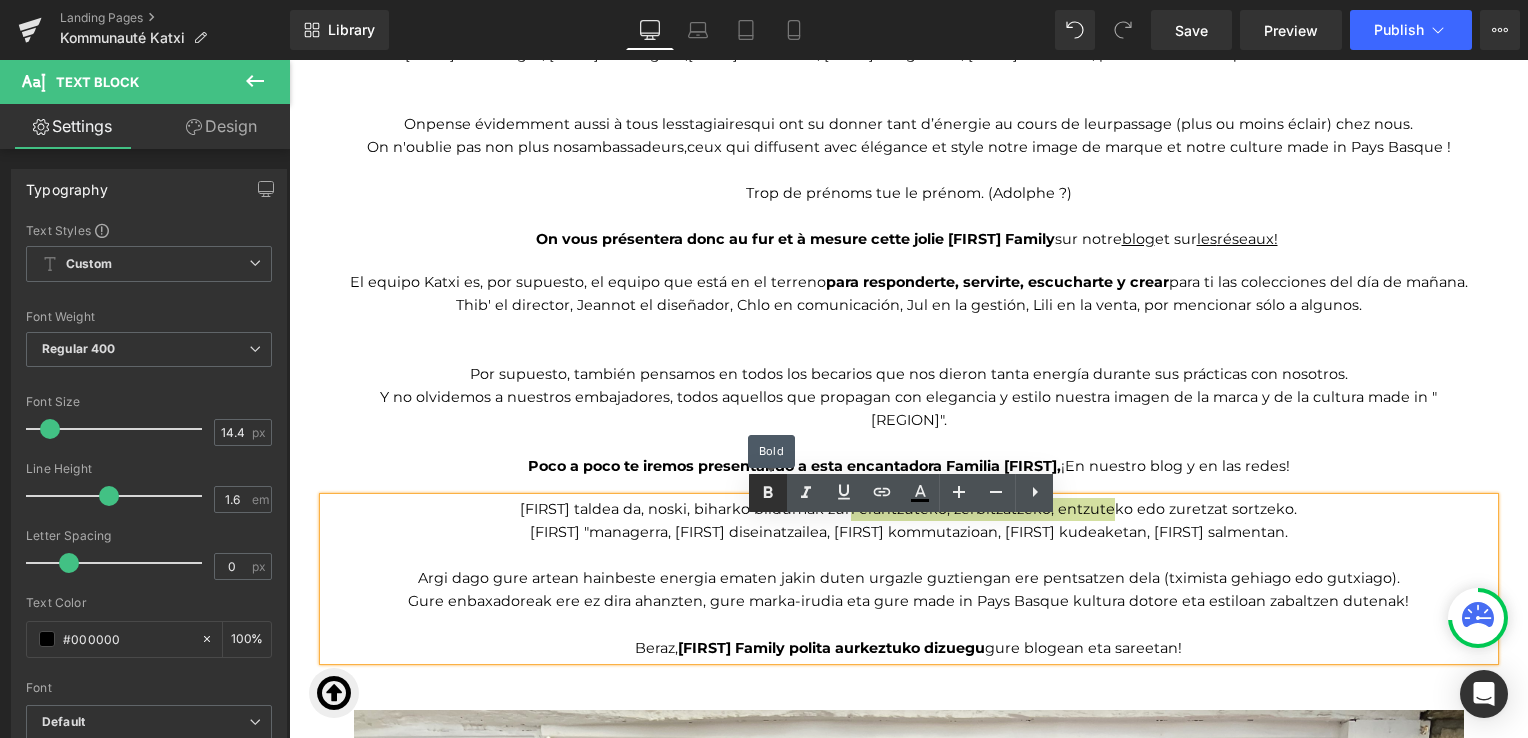 click 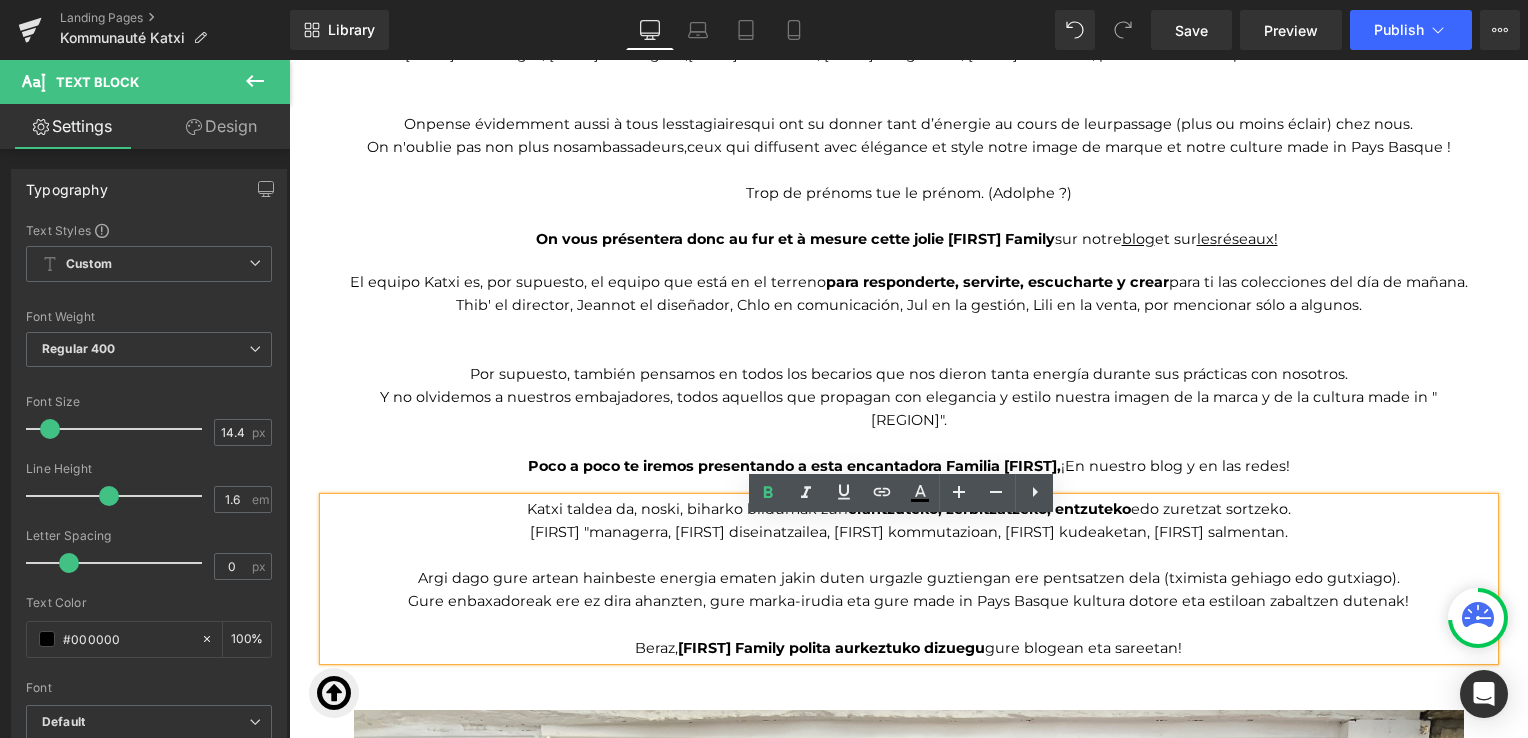 click on "Katxi taldea da, noski, biharko bildumak zuri  erantzuteko, zerbitzatzeko, entzuteko  edo zuretzat sortzeko." at bounding box center (909, 509) 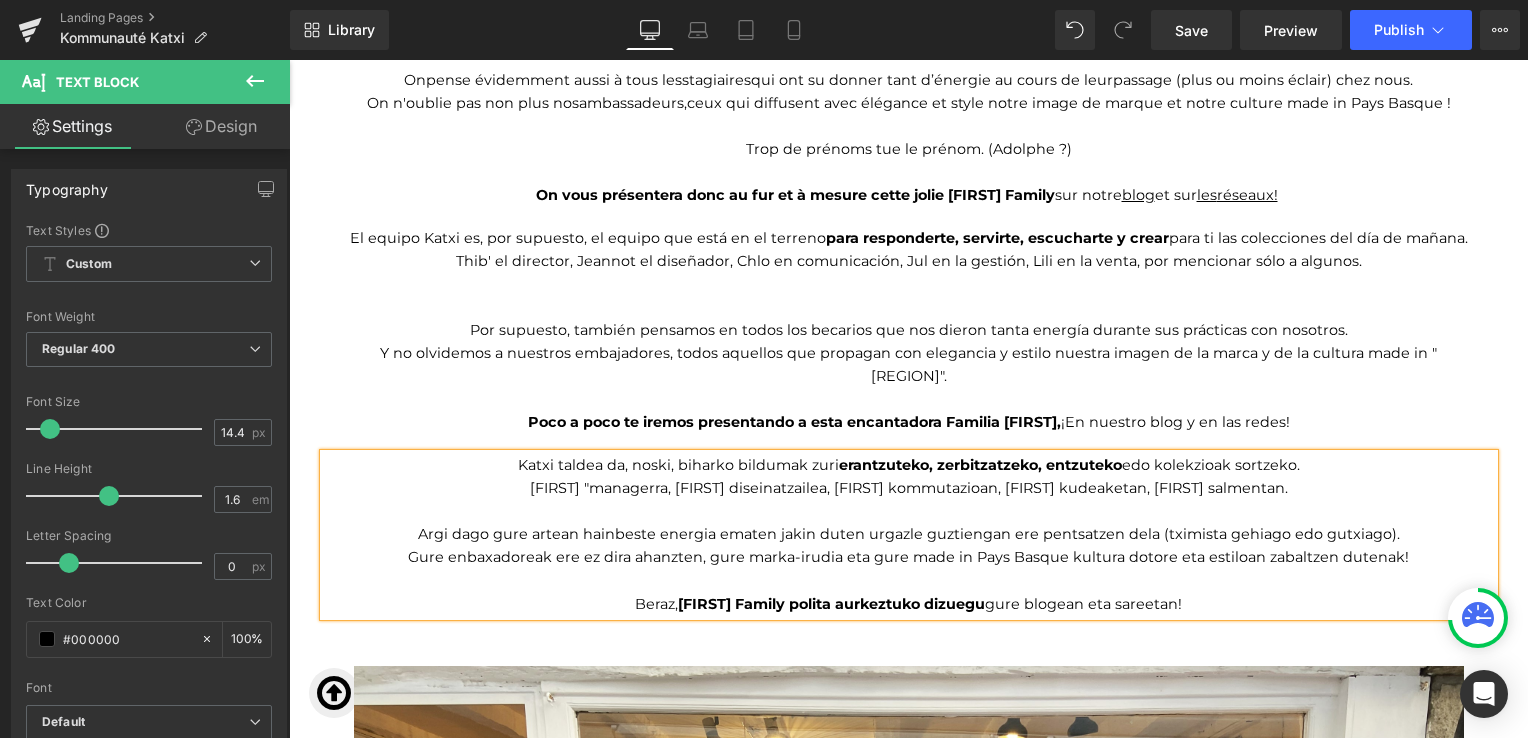 scroll, scrollTop: 2471, scrollLeft: 0, axis: vertical 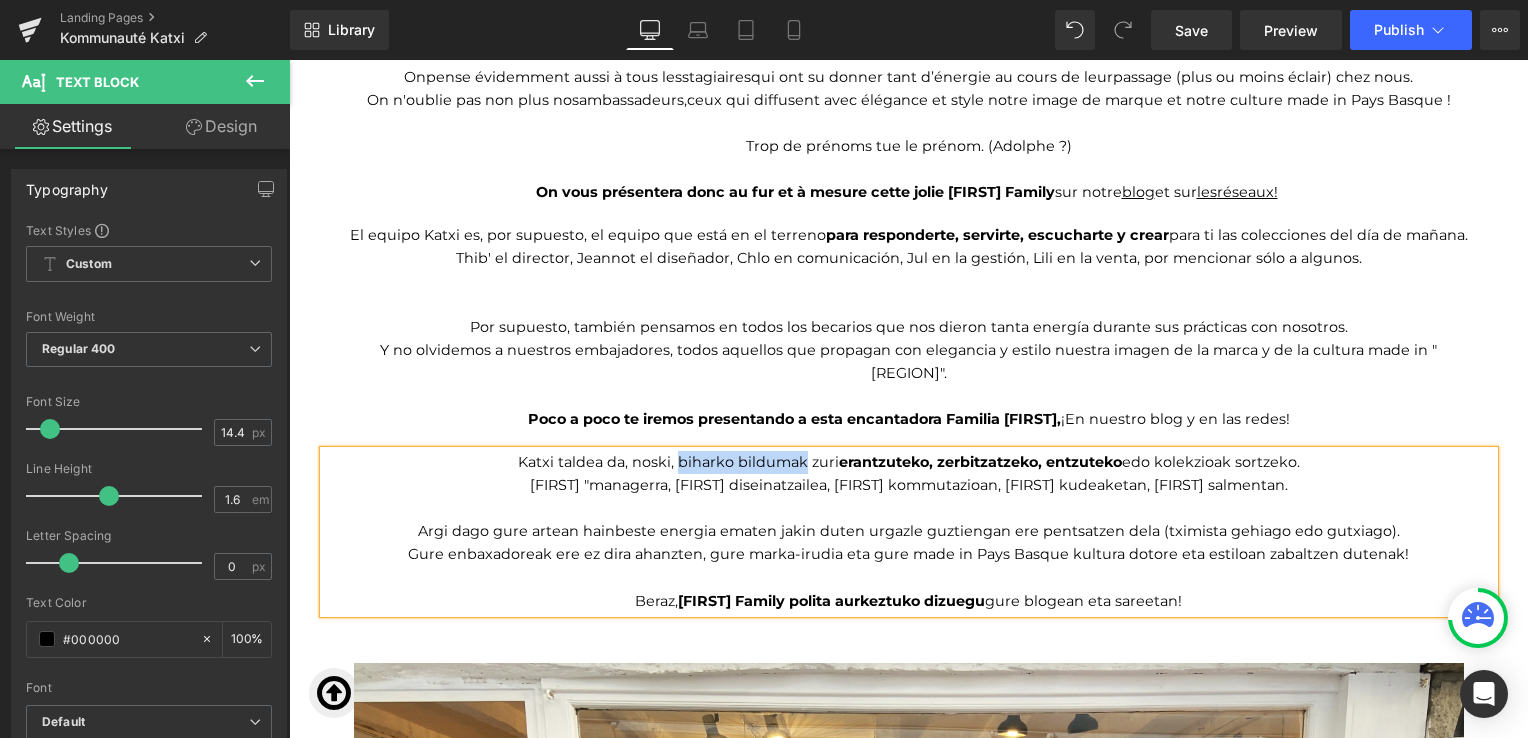 drag, startPoint x: 670, startPoint y: 494, endPoint x: 793, endPoint y: 492, distance: 123.01626 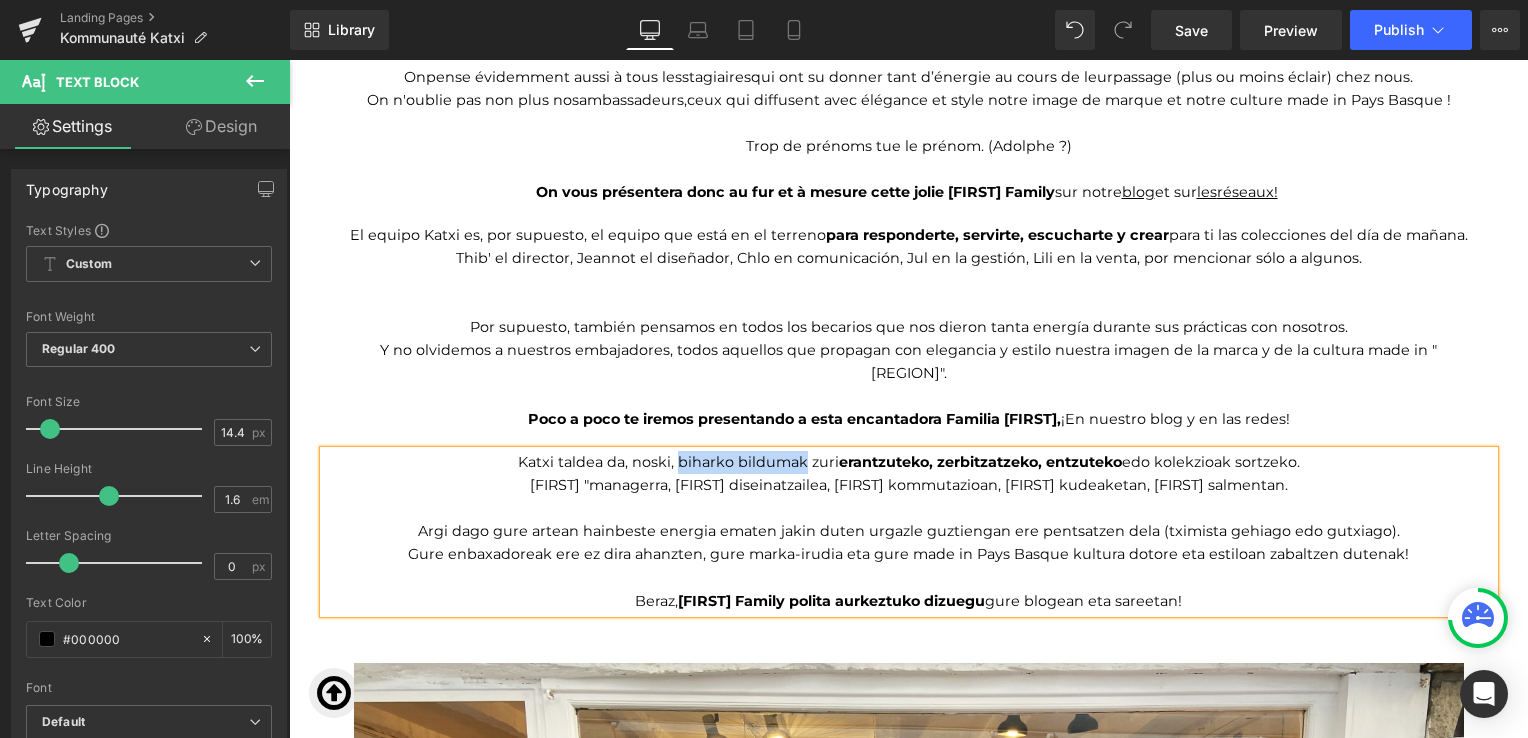 click on "Katxi taldea da, noski, biharko bildumak zuri  erantzuteko, zerbitzatzeko, entzuteko  edo kolekzioak sortzeko." at bounding box center (909, 462) 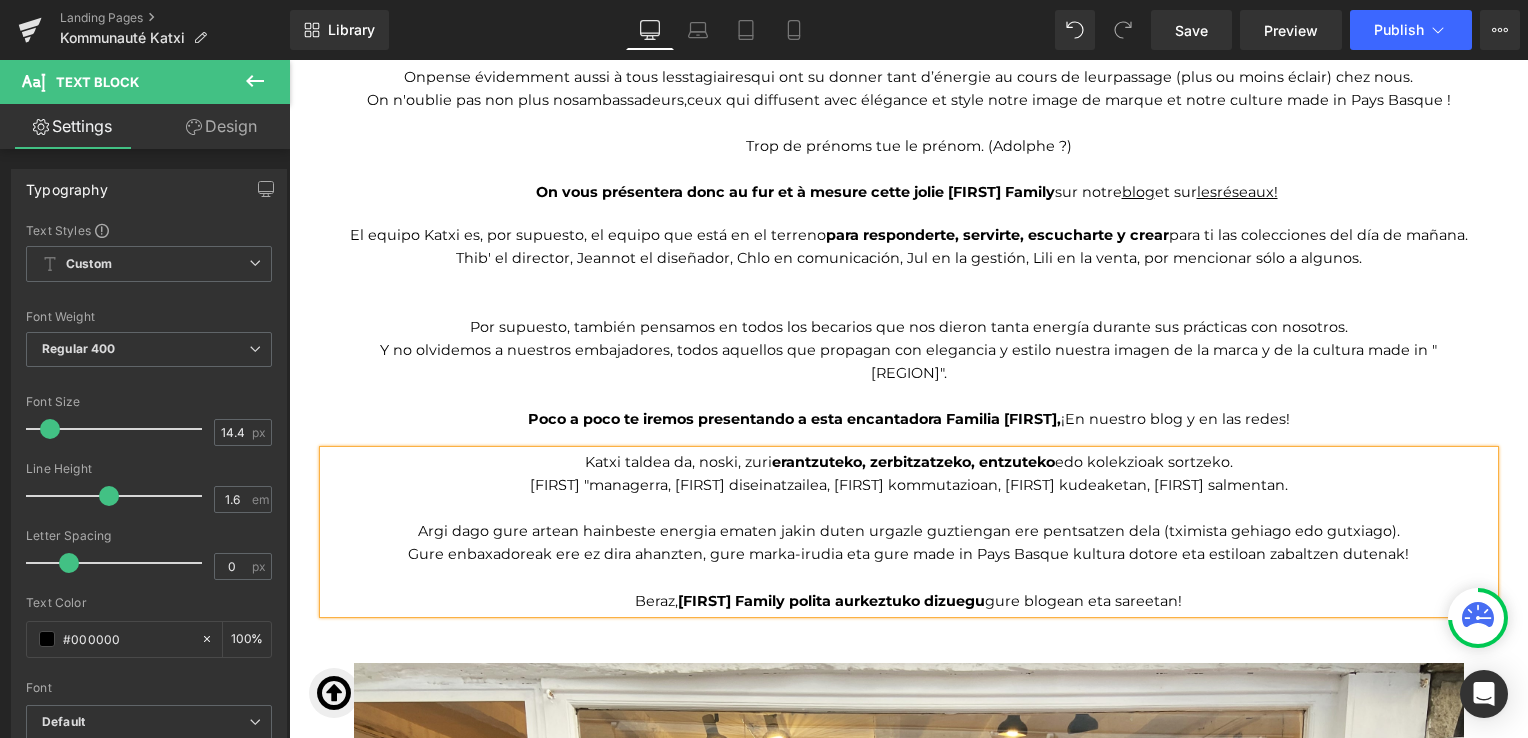 click on "Katxi taldea da, noski, zuri  erantzuteko, zerbitzatzeko, entzuteko  edo kolekzioak sortzeko." at bounding box center [909, 462] 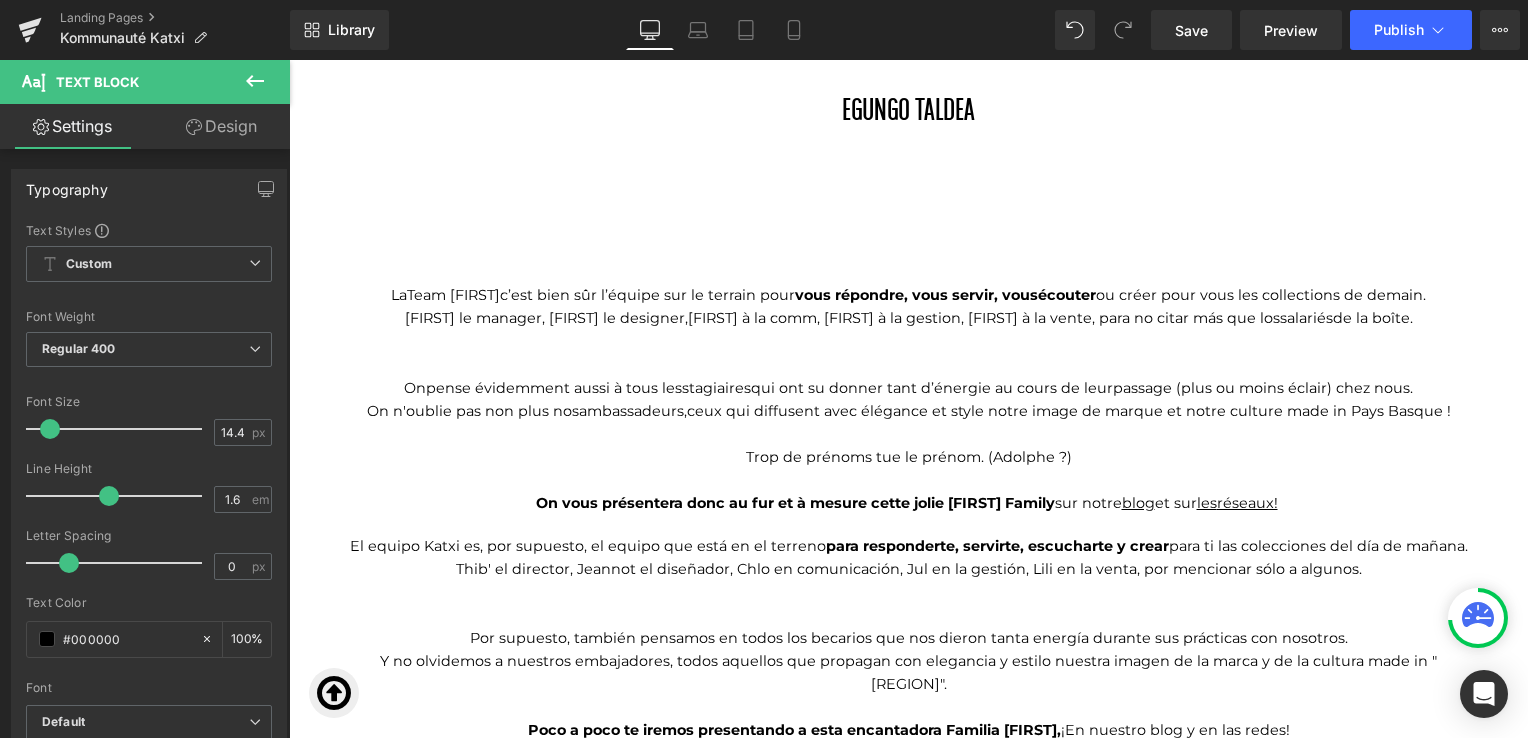 scroll, scrollTop: 2160, scrollLeft: 0, axis: vertical 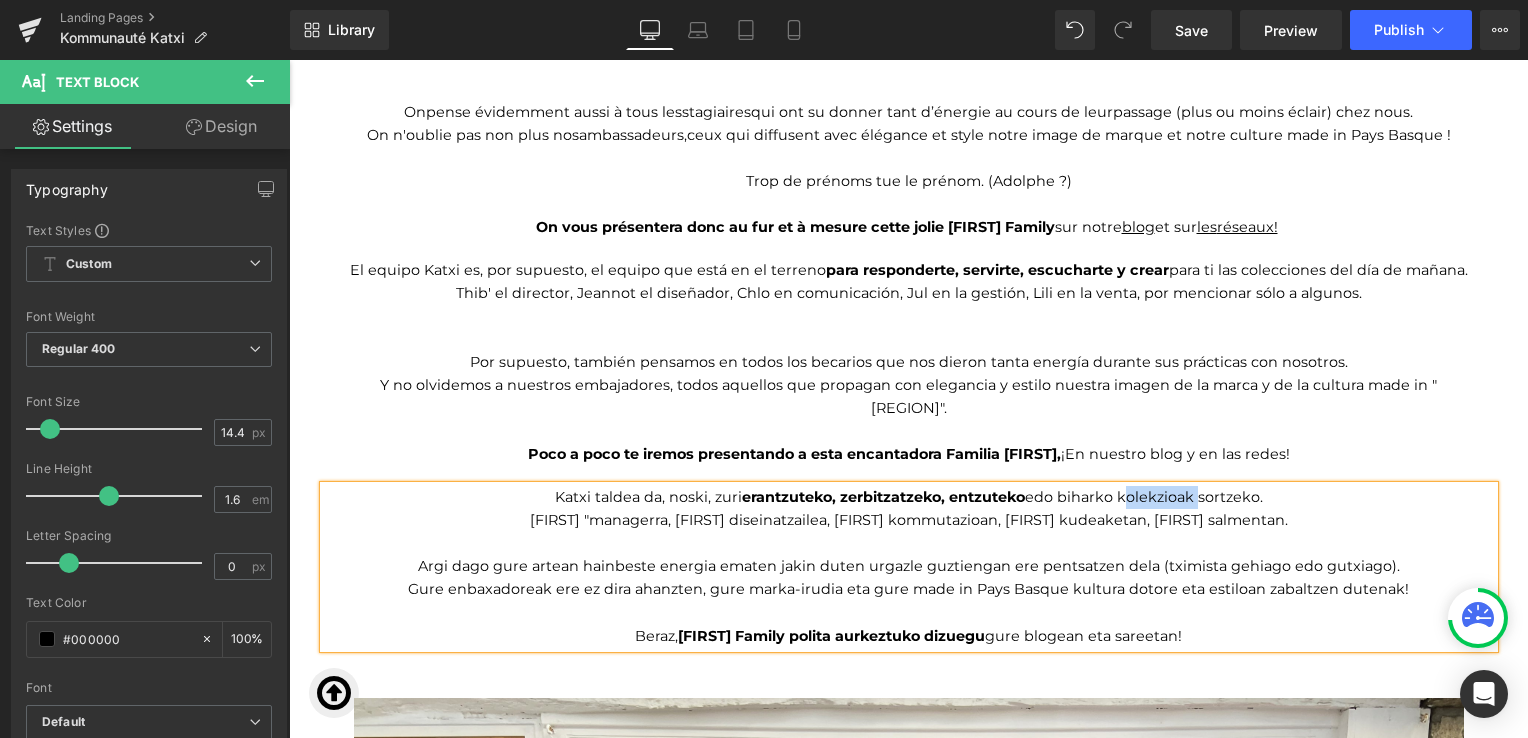 drag, startPoint x: 1186, startPoint y: 522, endPoint x: 1116, endPoint y: 516, distance: 70.256676 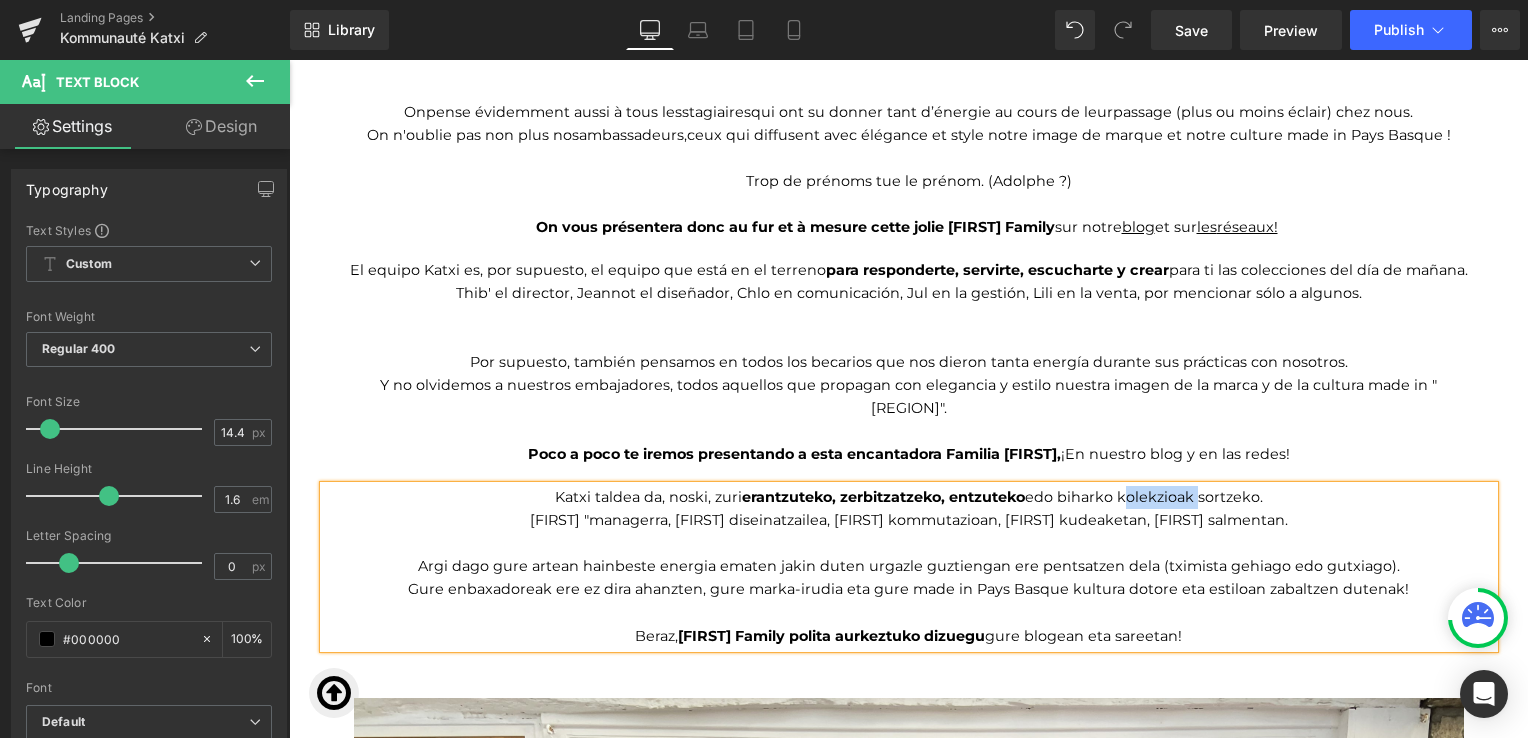 click on "Katxi taldea da, noski, zuri  erantzuteko, zerbitzatzeko, entzuteko  edo biharko kolekzioak sortzeko." at bounding box center [909, 497] 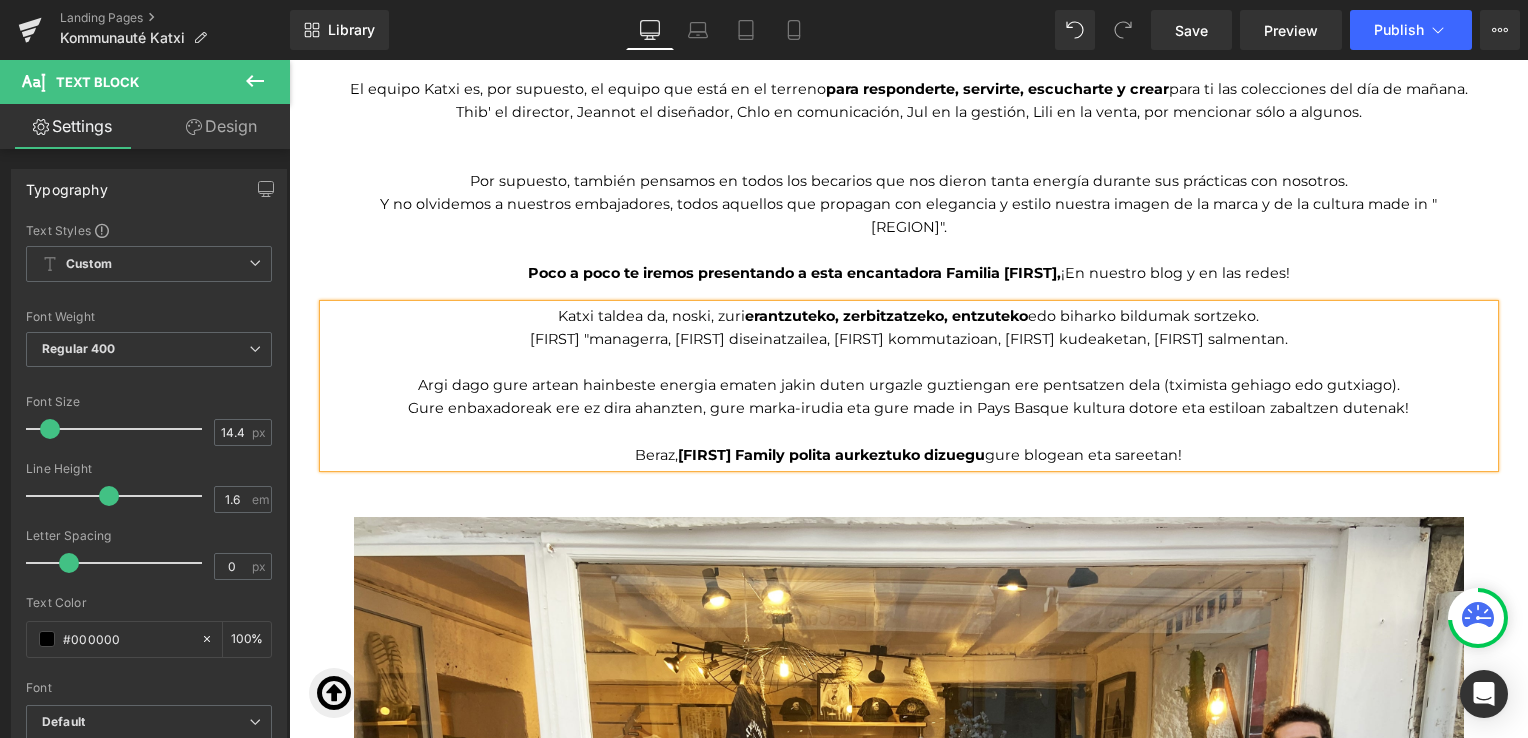 scroll, scrollTop: 2619, scrollLeft: 0, axis: vertical 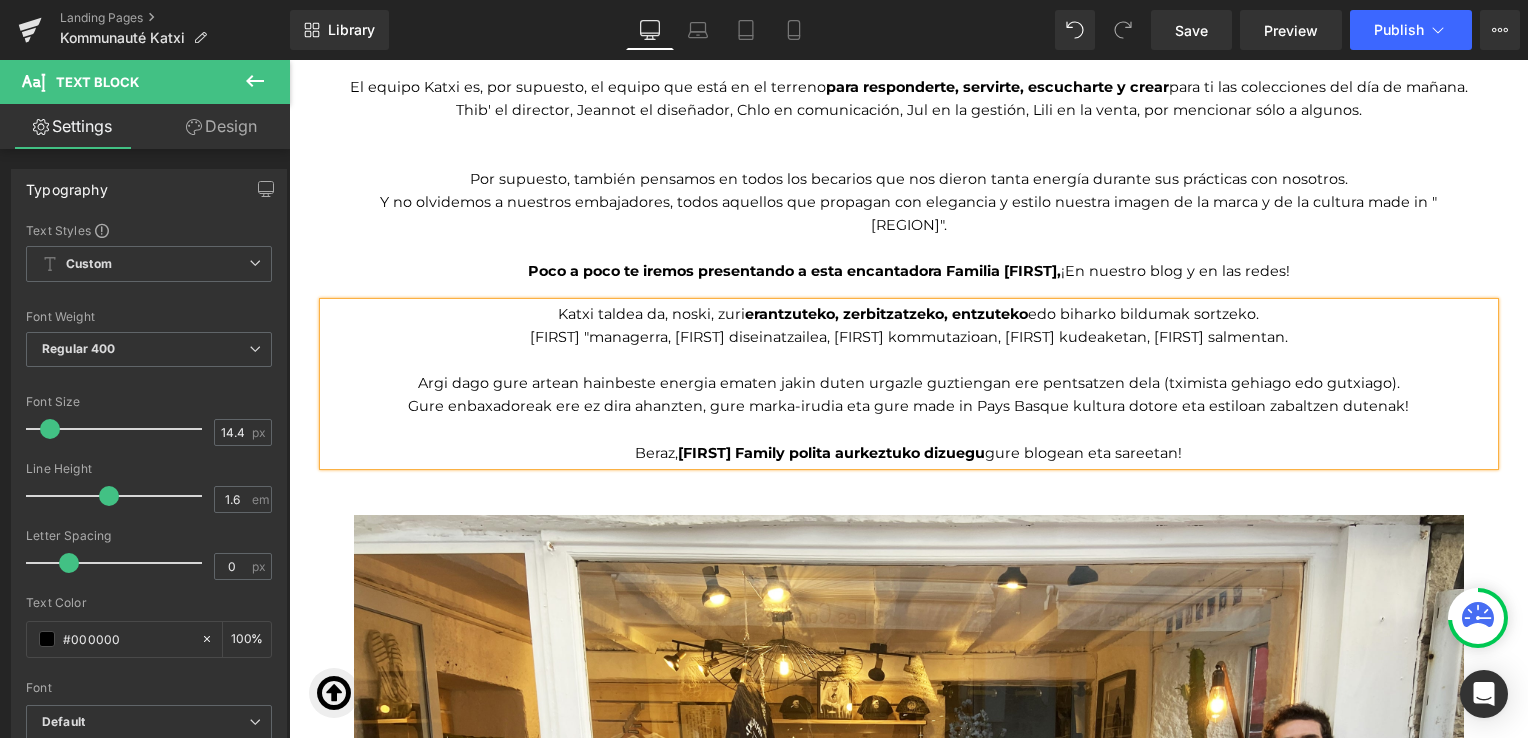 click on "Argi dago gure artean hainbeste energia ematen jakin duten urgazle guztiengan ere pentsatzen dela (tximista gehiago edo gutxiago)." at bounding box center (909, 383) 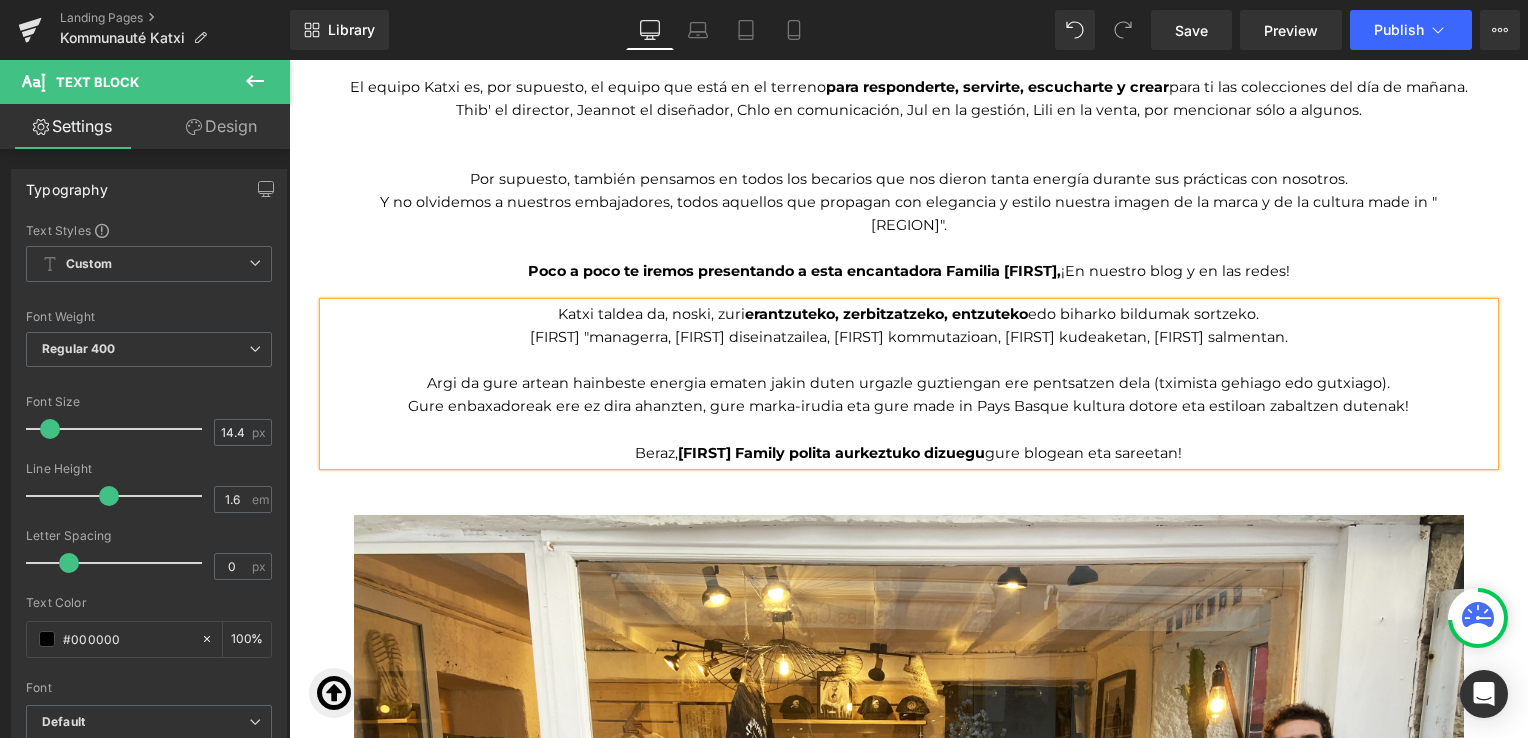 click at bounding box center [909, 429] 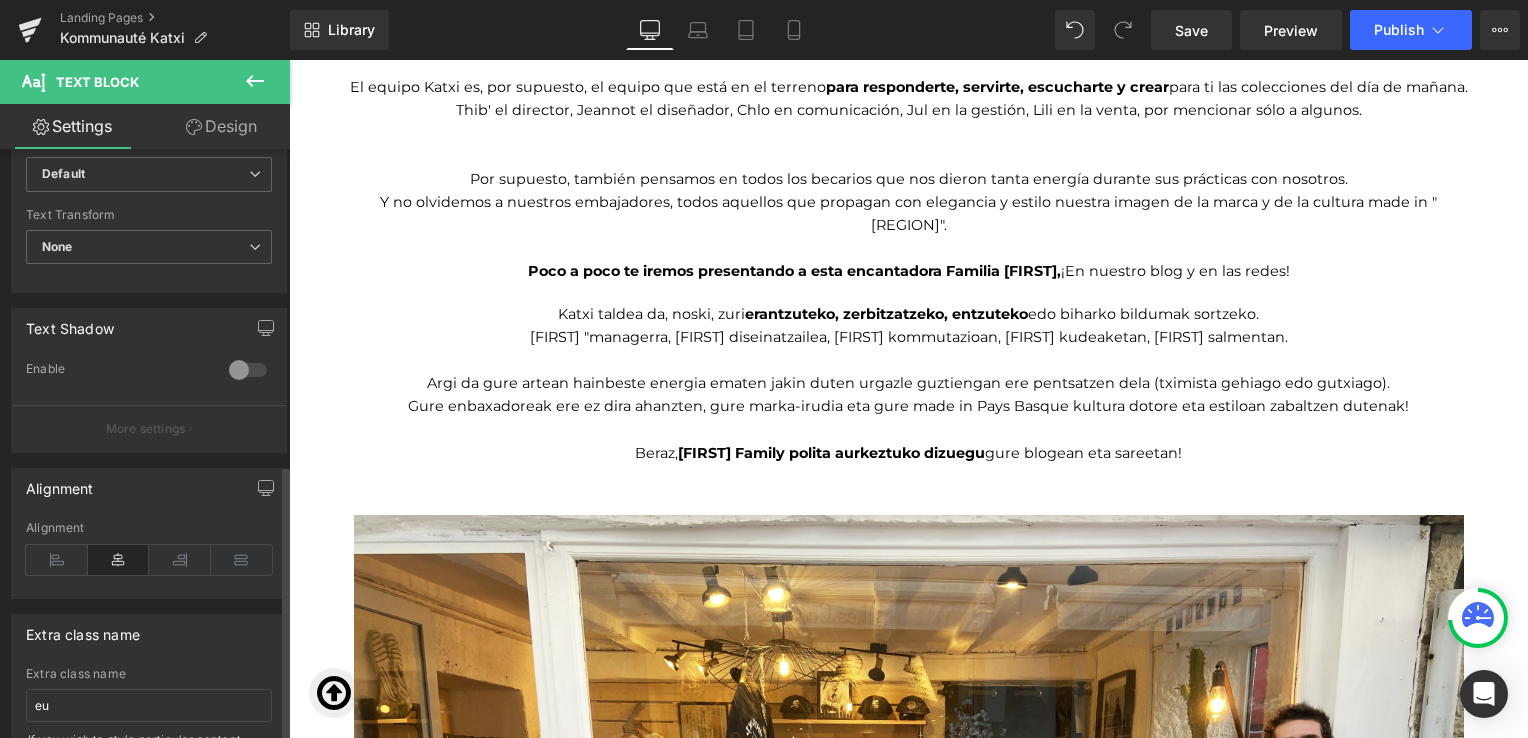 scroll, scrollTop: 672, scrollLeft: 0, axis: vertical 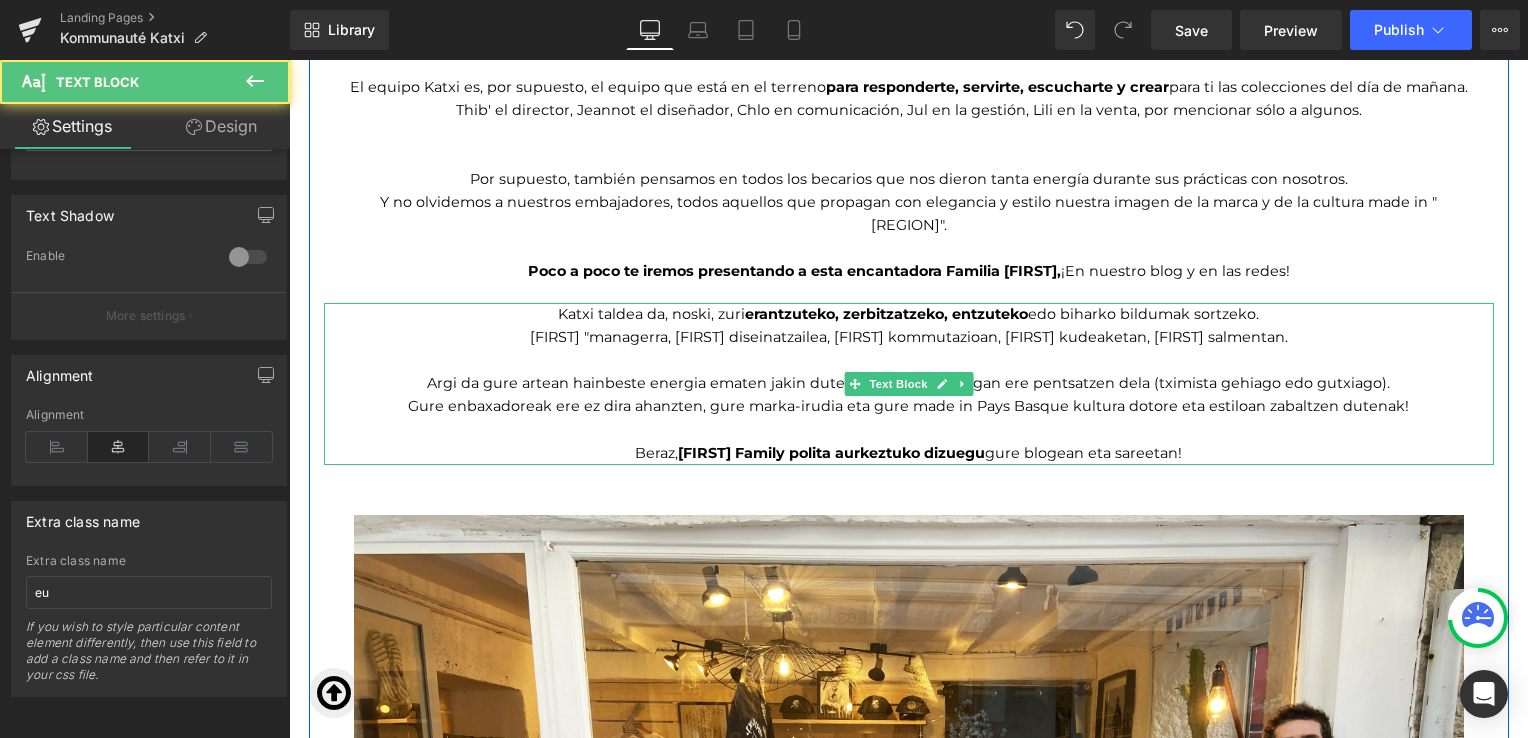click on "Beraz,  Katxi Family polita aurkeztuko dizuegu  gure blogean eta sareetan!" at bounding box center [909, 453] 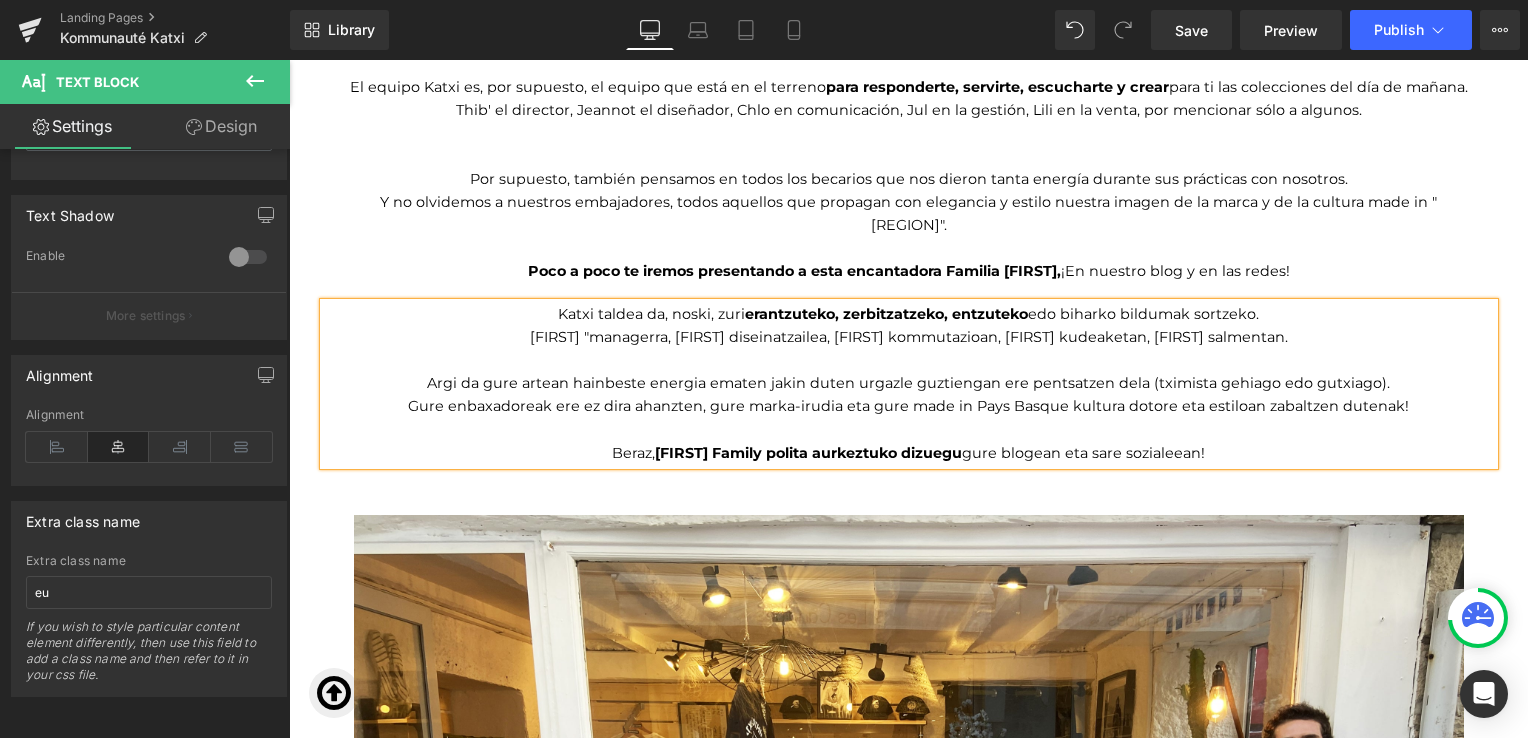click on "Beraz,  Katxi Family polita aurkeztuko dizuegu  gure blogean eta sare sozialeean!" at bounding box center [909, 453] 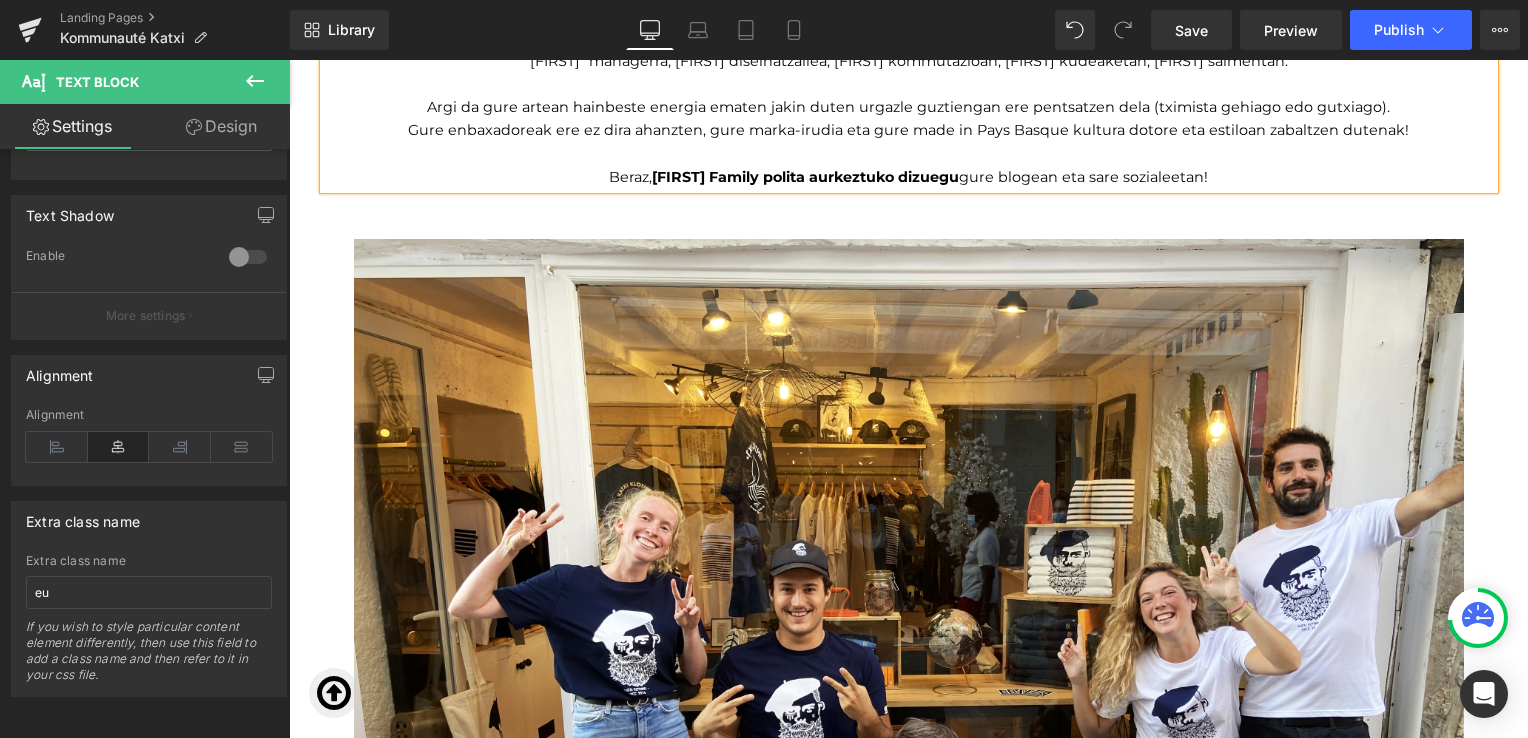 scroll, scrollTop: 2805, scrollLeft: 0, axis: vertical 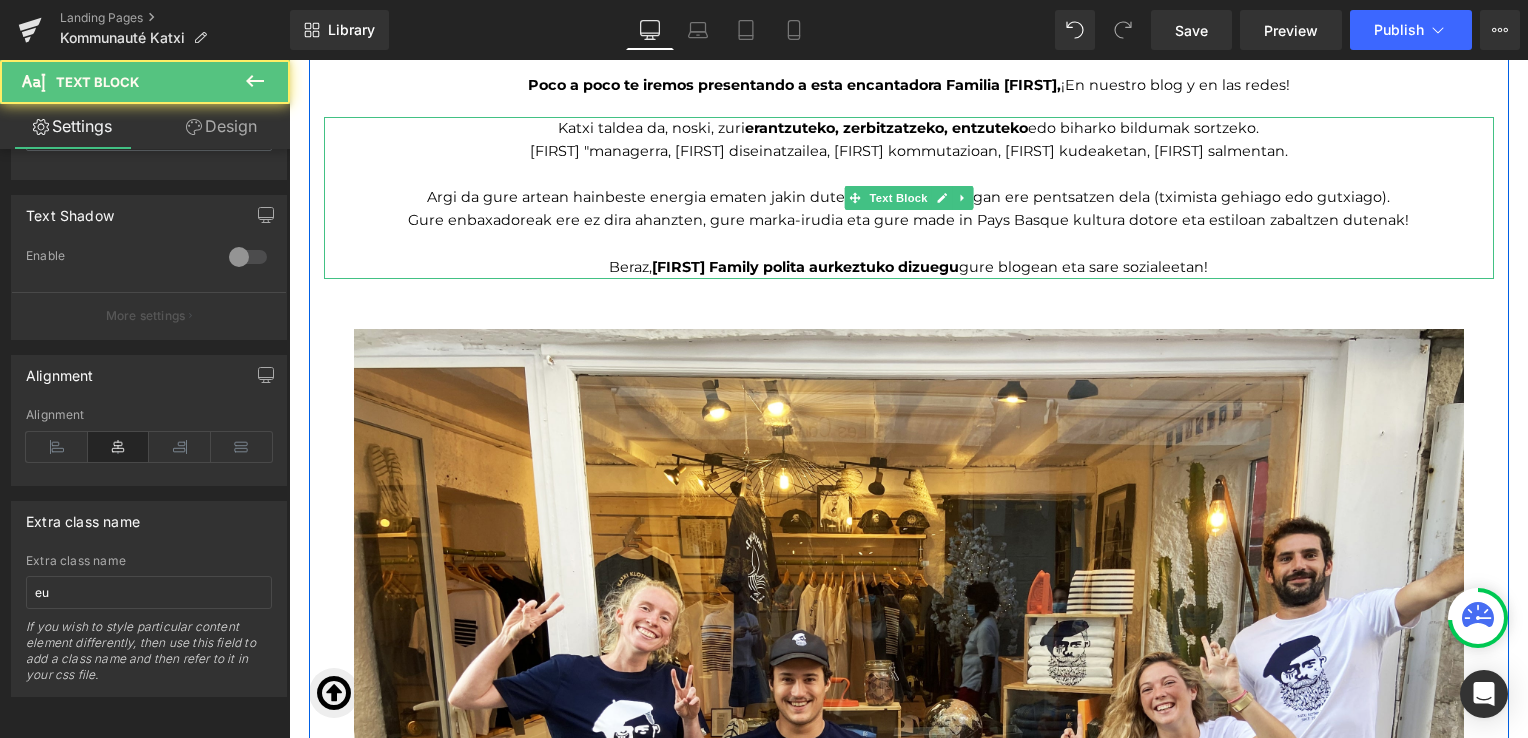 click on "Argi da gure artean hainbeste energia ematen jakin duten urgazle guztiengan ere pentsatzen dela (tximista gehiago edo gutxiago)." at bounding box center (909, 197) 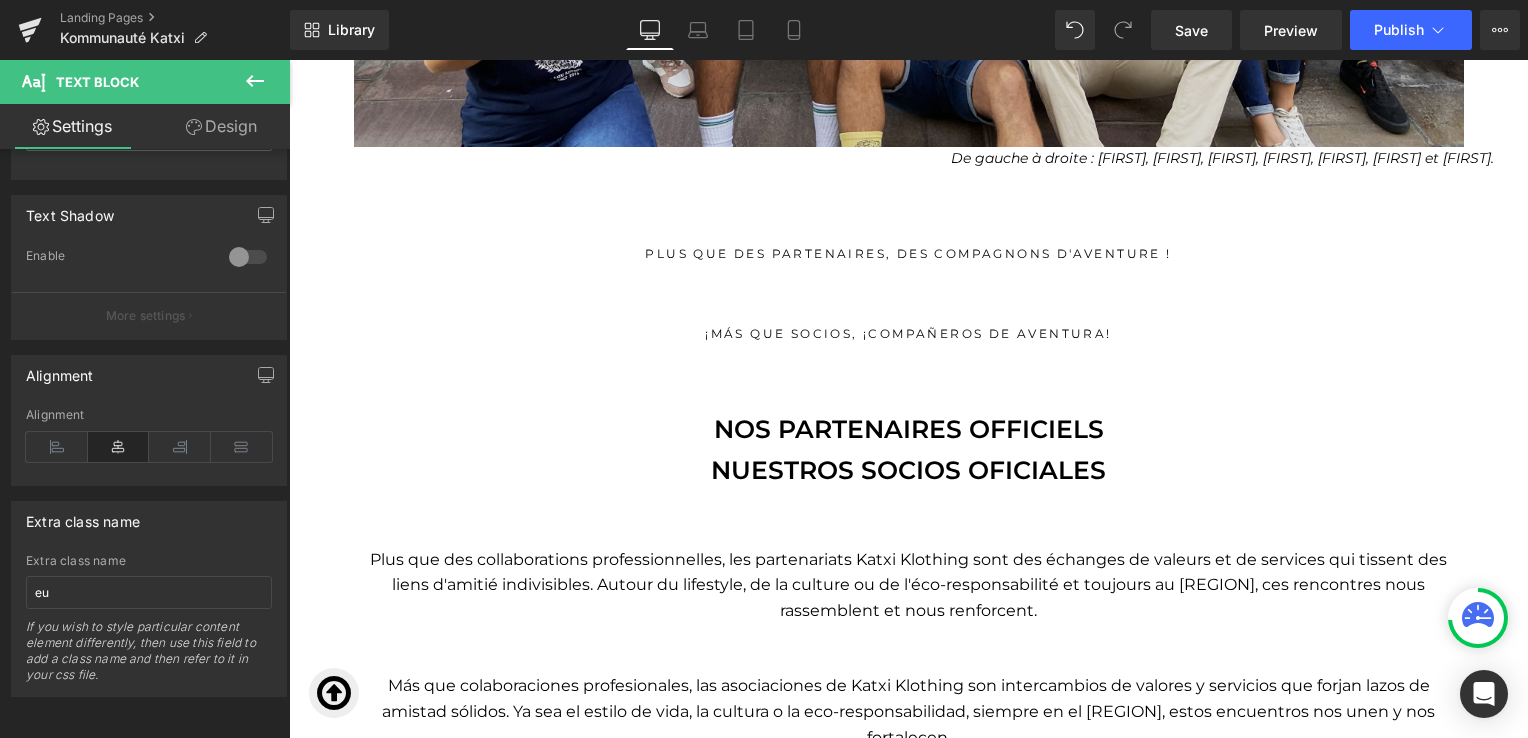 scroll, scrollTop: 3816, scrollLeft: 0, axis: vertical 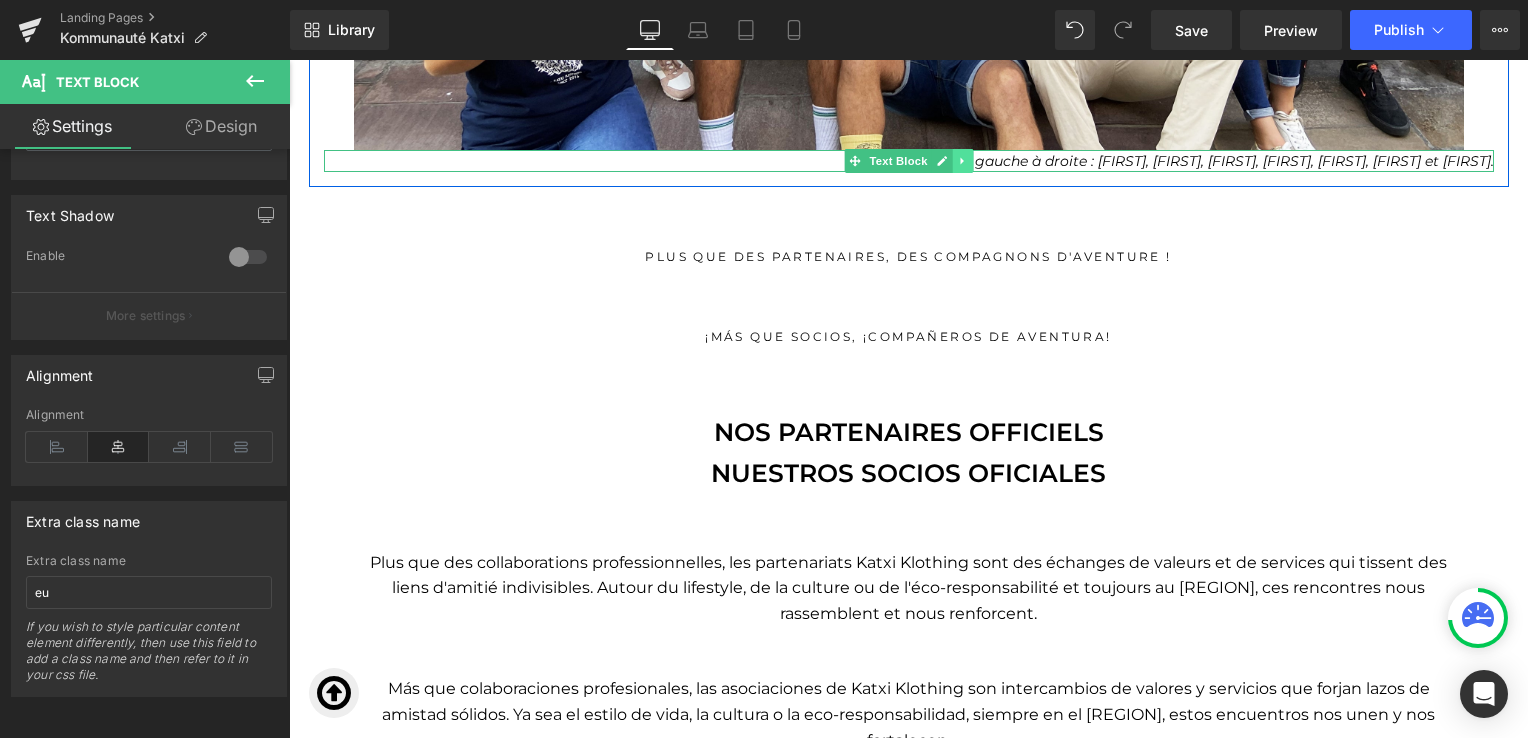 click 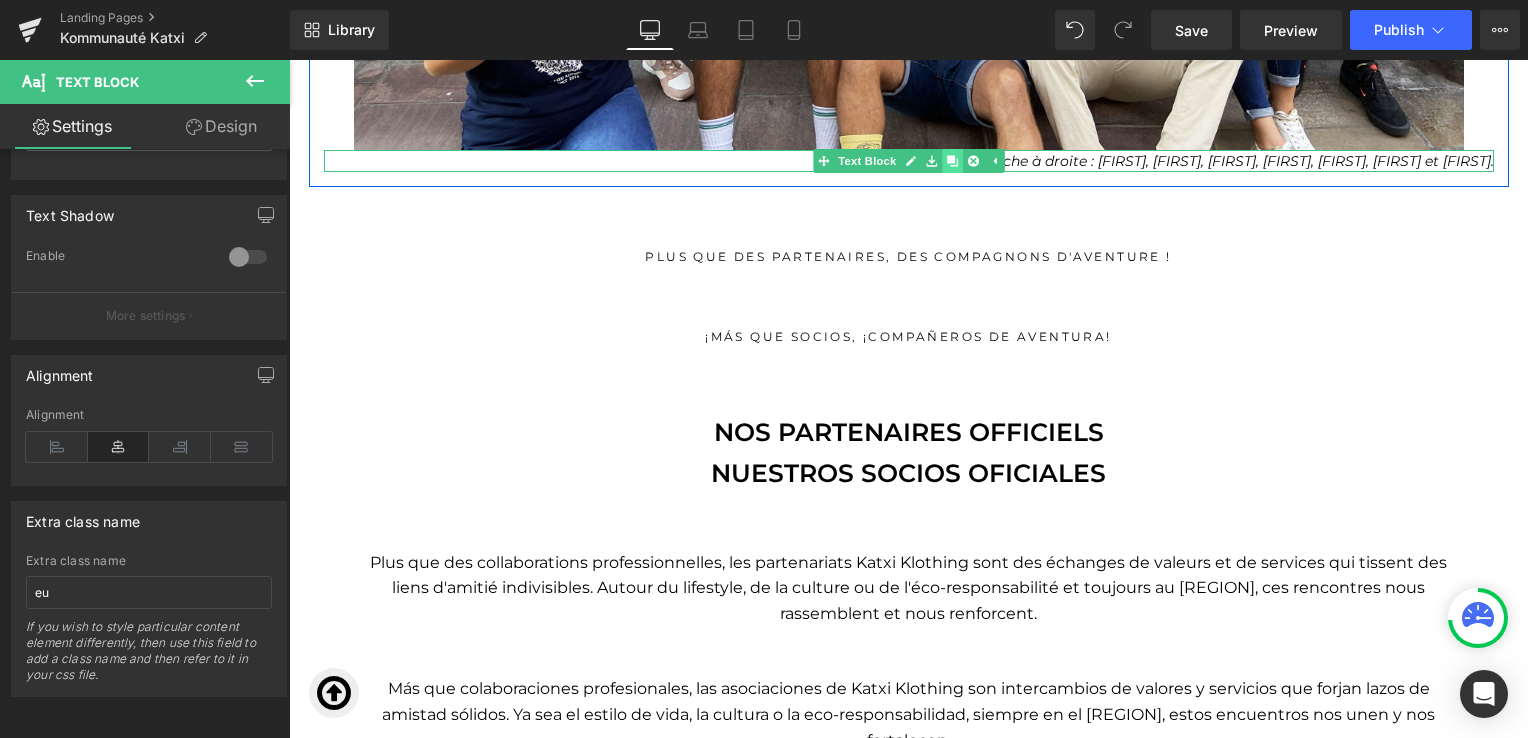 click 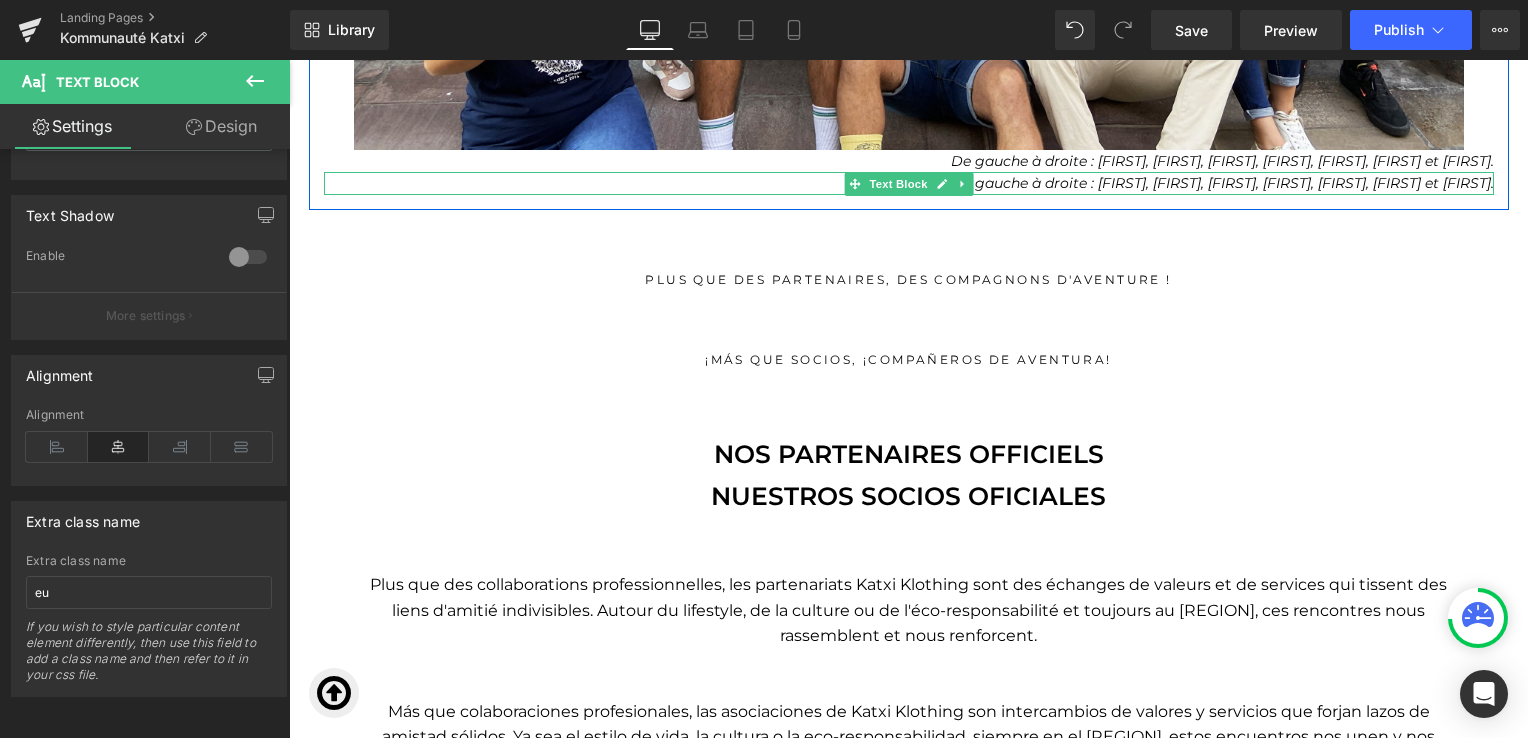 click on "De gauche à droite : Lili, Noélie, Vincent, Jeannot, Thib, Chlo et Jul." at bounding box center [1222, 183] 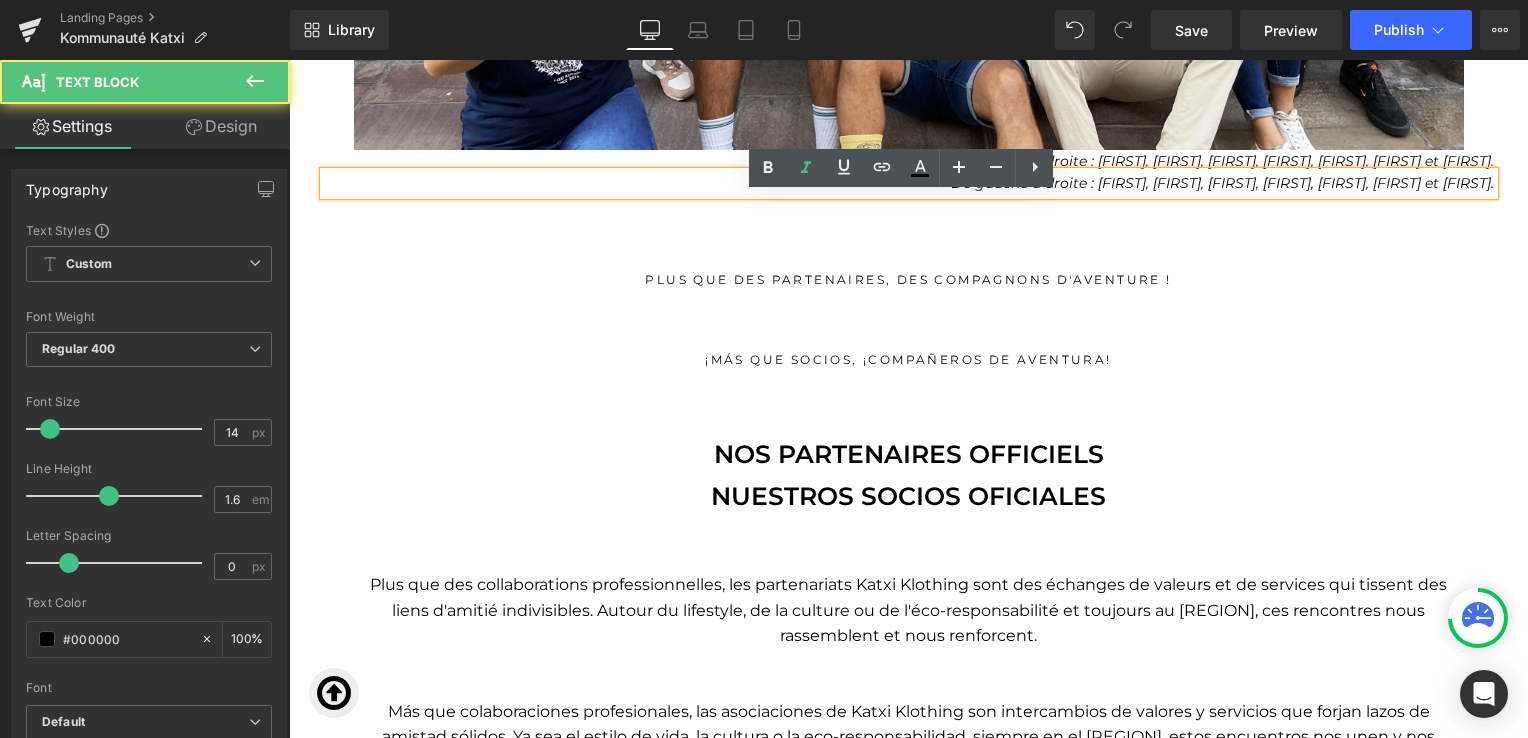 click on "De gauche à droite : Lili, Noélie, Vincent, Jeannot, Thib, Chlo et Jul." at bounding box center (1222, 183) 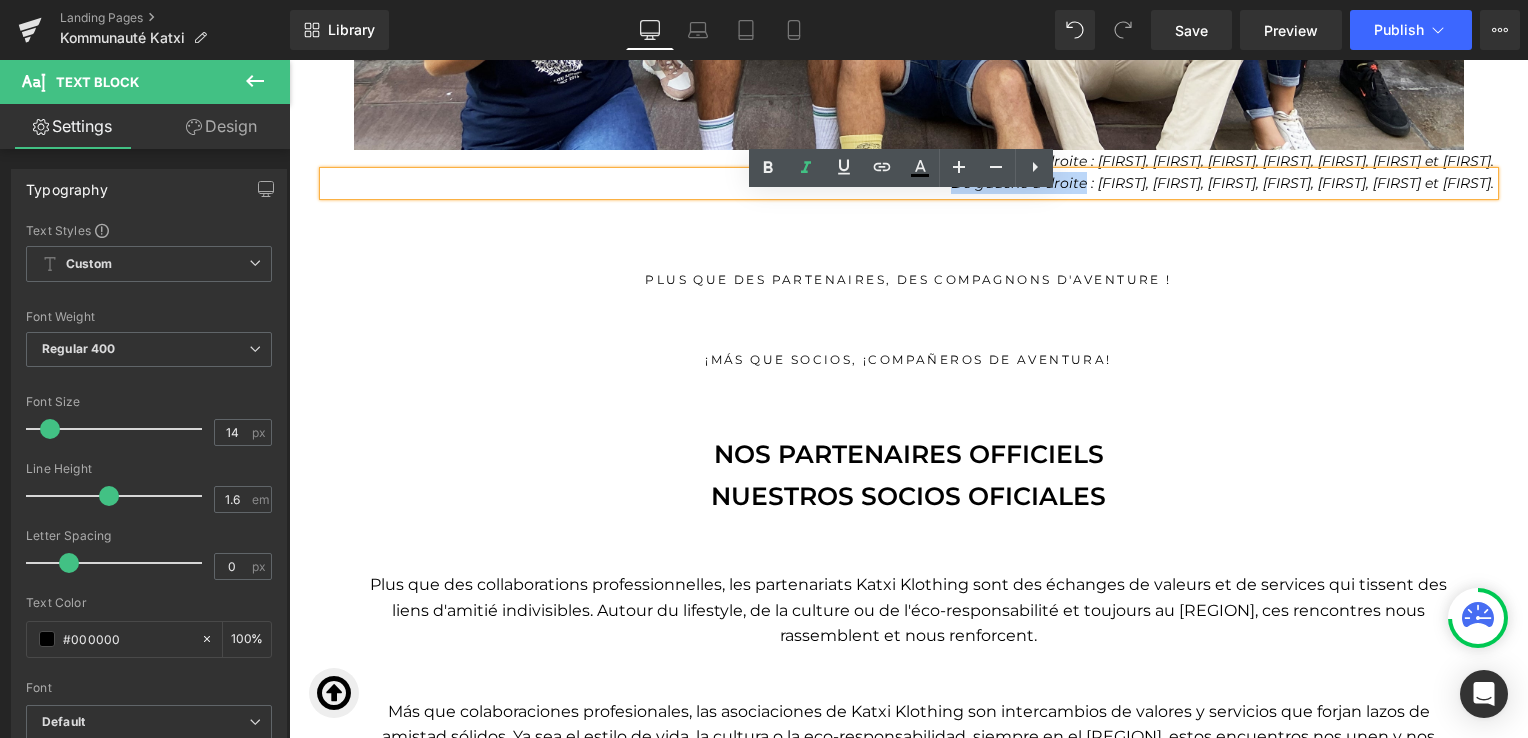 drag, startPoint x: 1156, startPoint y: 208, endPoint x: 1020, endPoint y: 214, distance: 136.1323 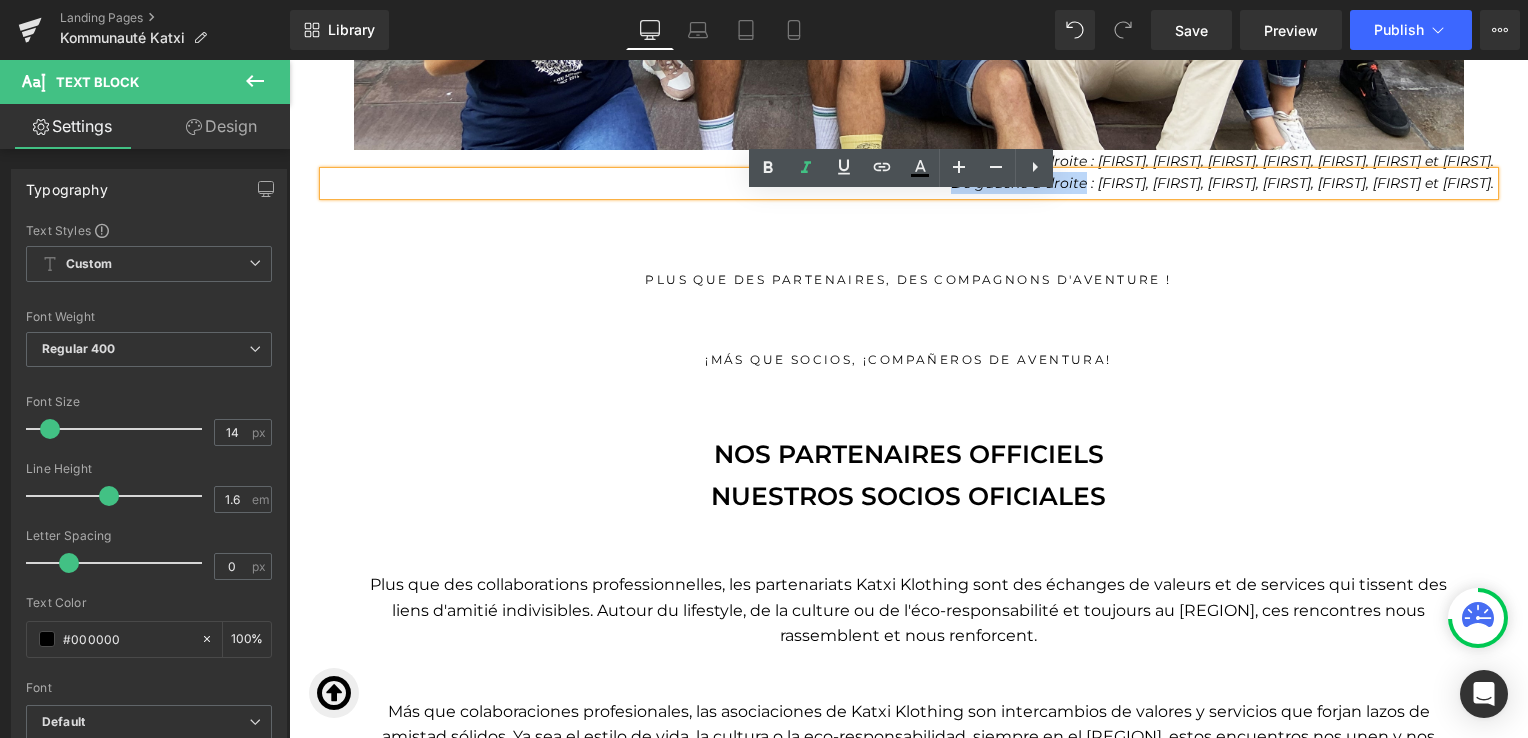 click on "De gauche à droite : Lili, Noélie, Vincent, Jeannot, Thib, Chlo et Jul." at bounding box center [909, 183] 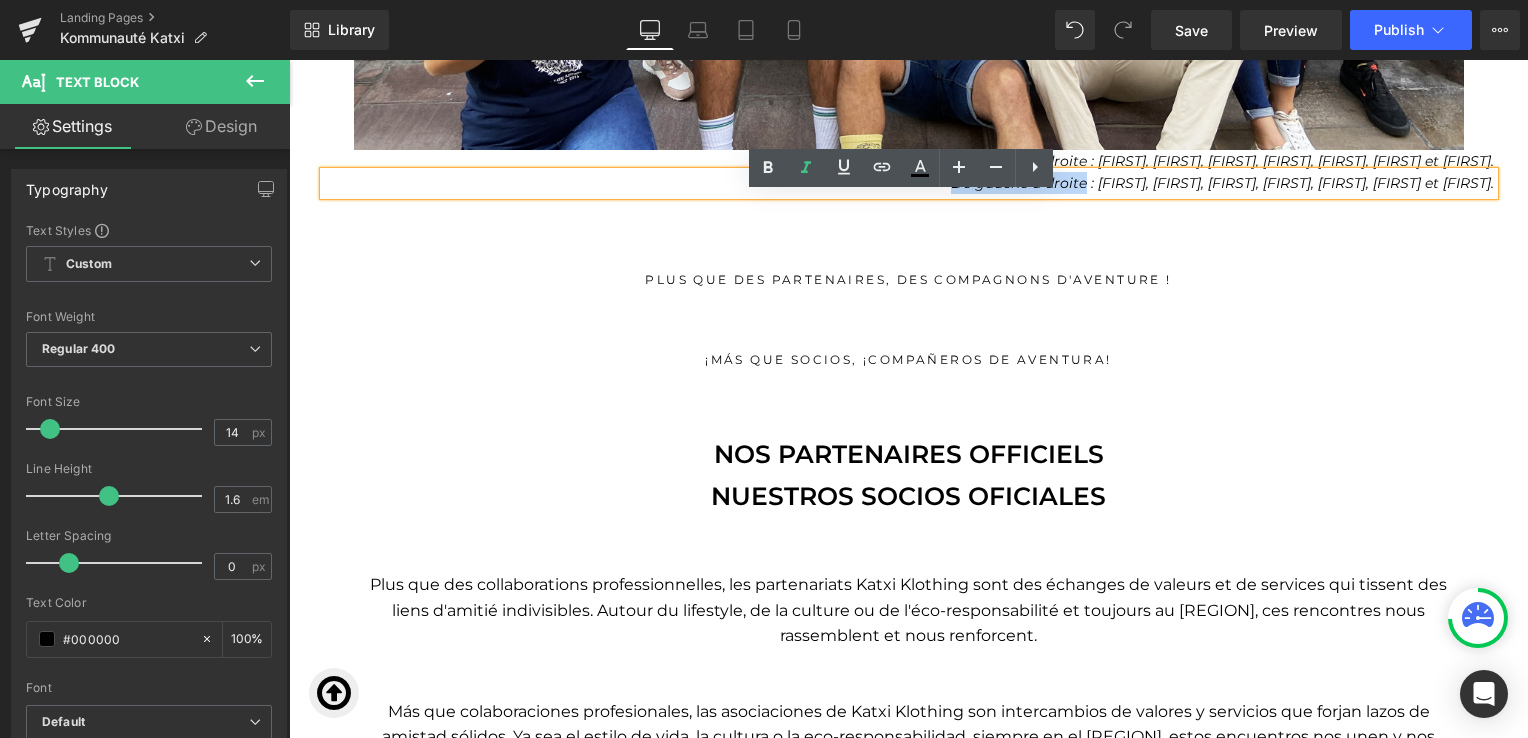 type 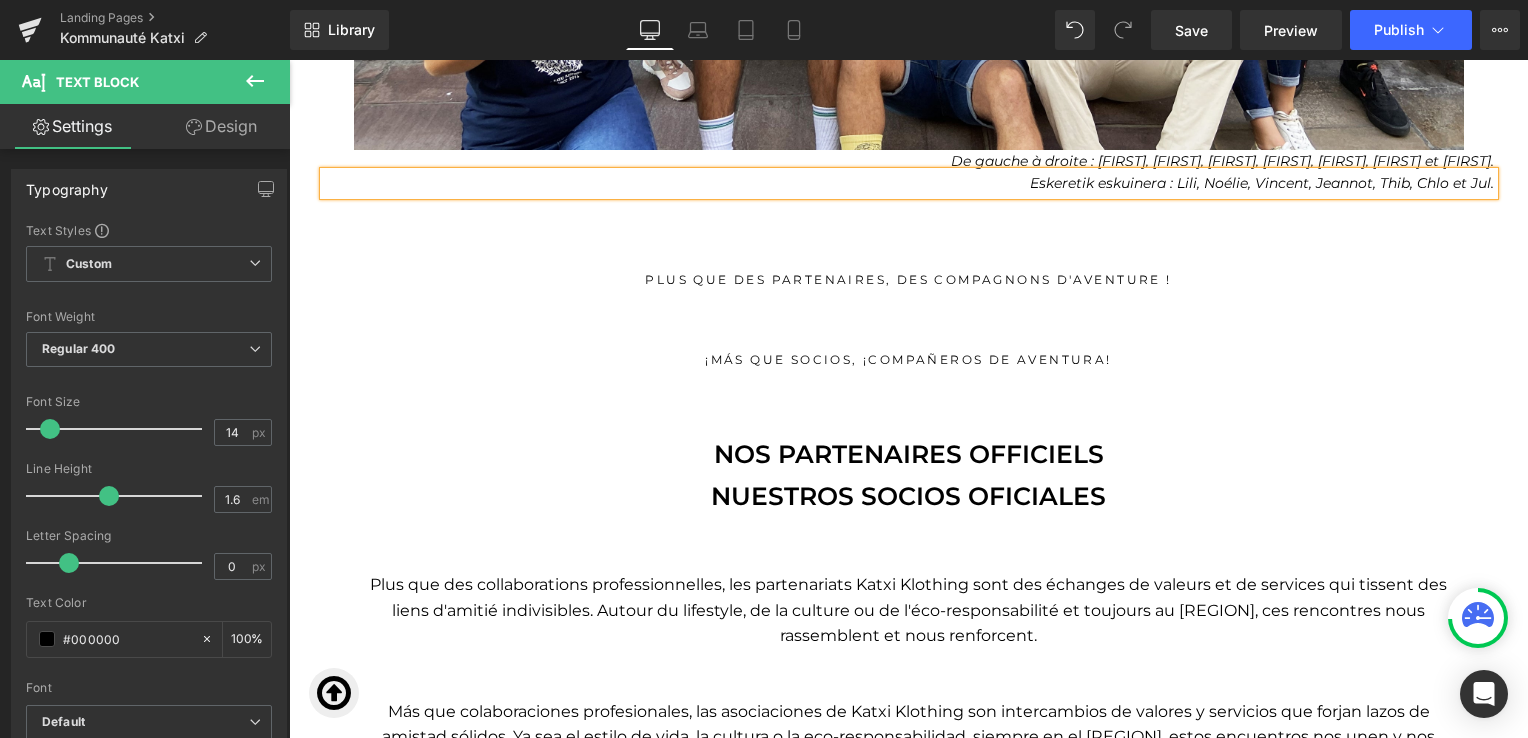 click on "Eskeretik eskuinera : Lili, Noélie, Vincent, Jeannot, Thib, Chlo et Jul." at bounding box center (1262, 183) 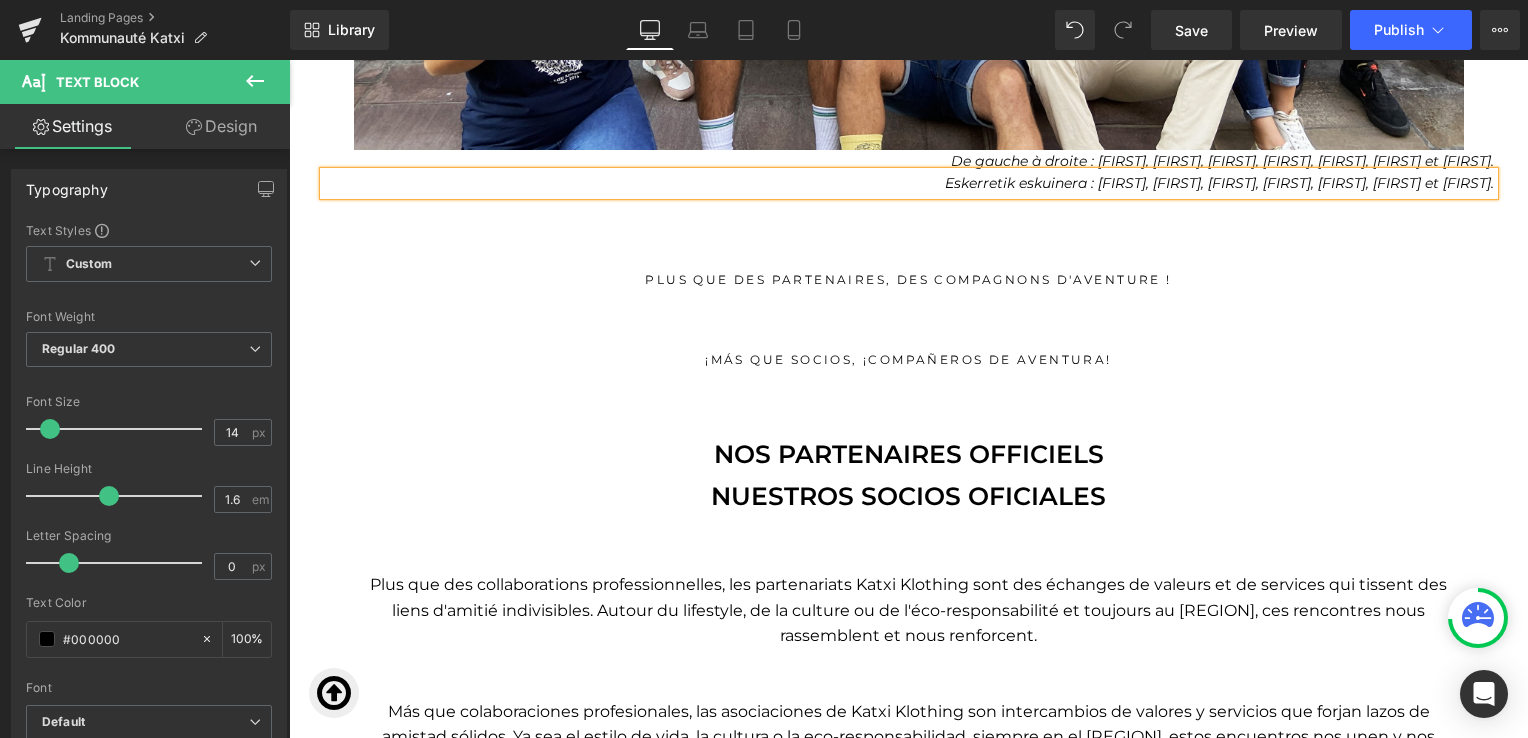 click on "Eskerretik eskuinera : Lili, Noélie, Vincent, Jeannot, Thib, Chlo et Jul." at bounding box center (1219, 183) 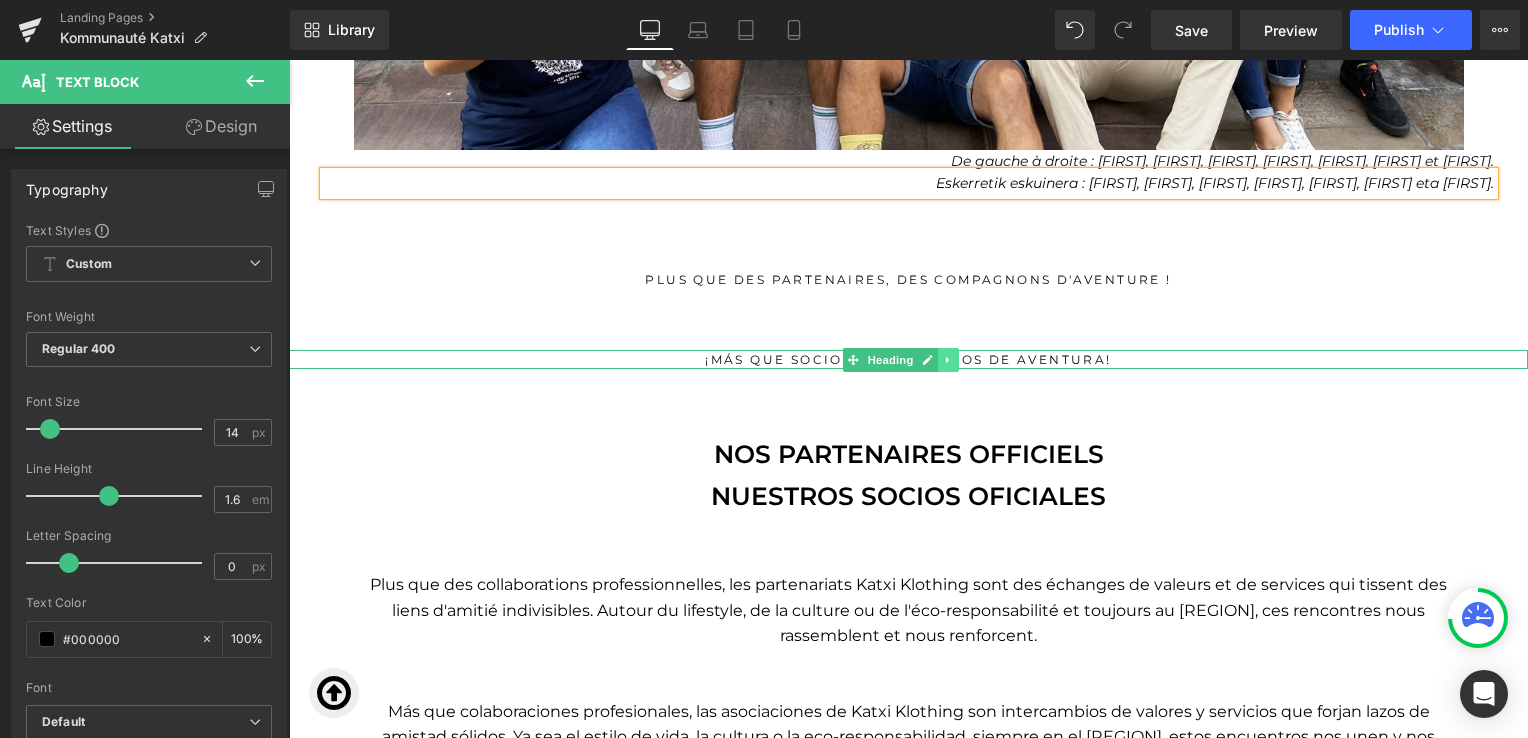click 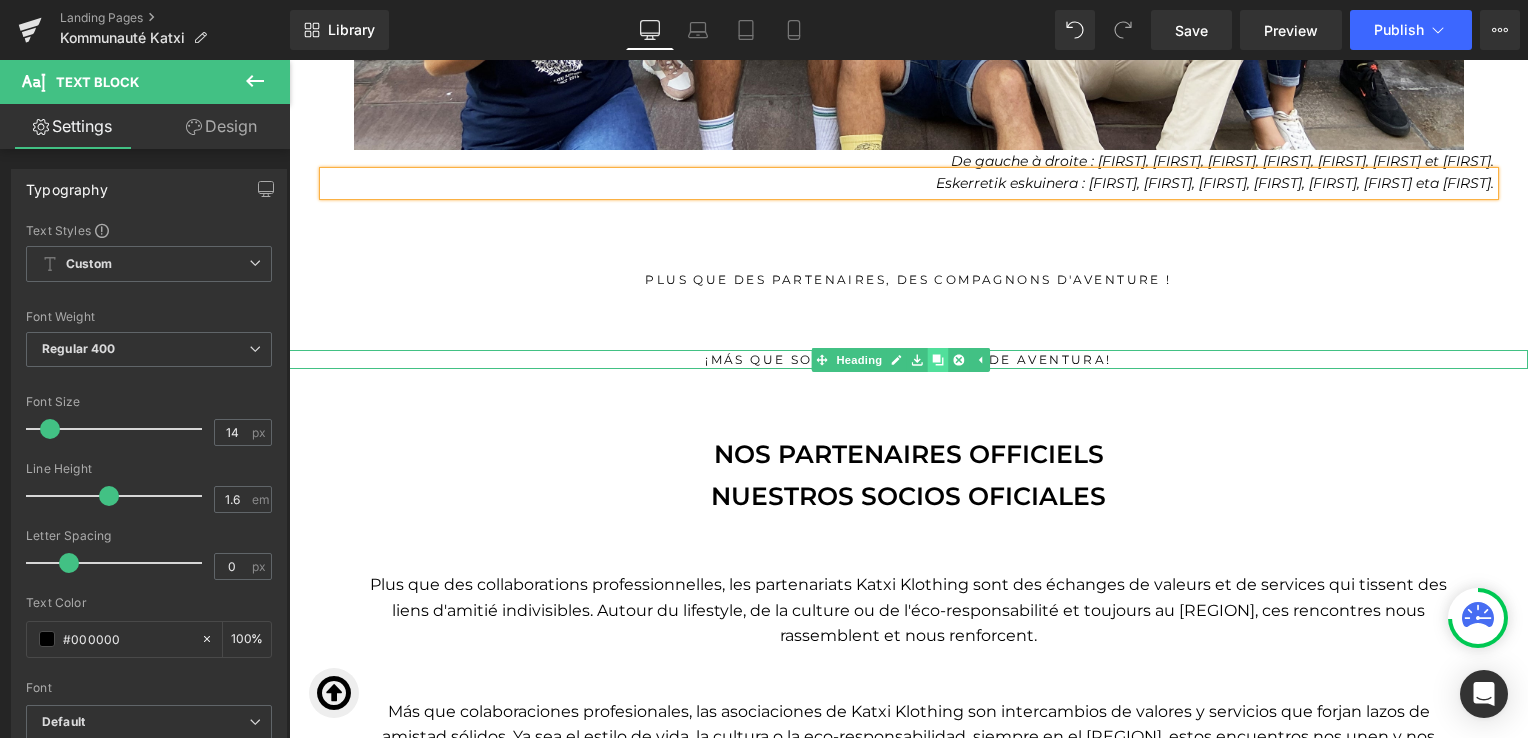 click 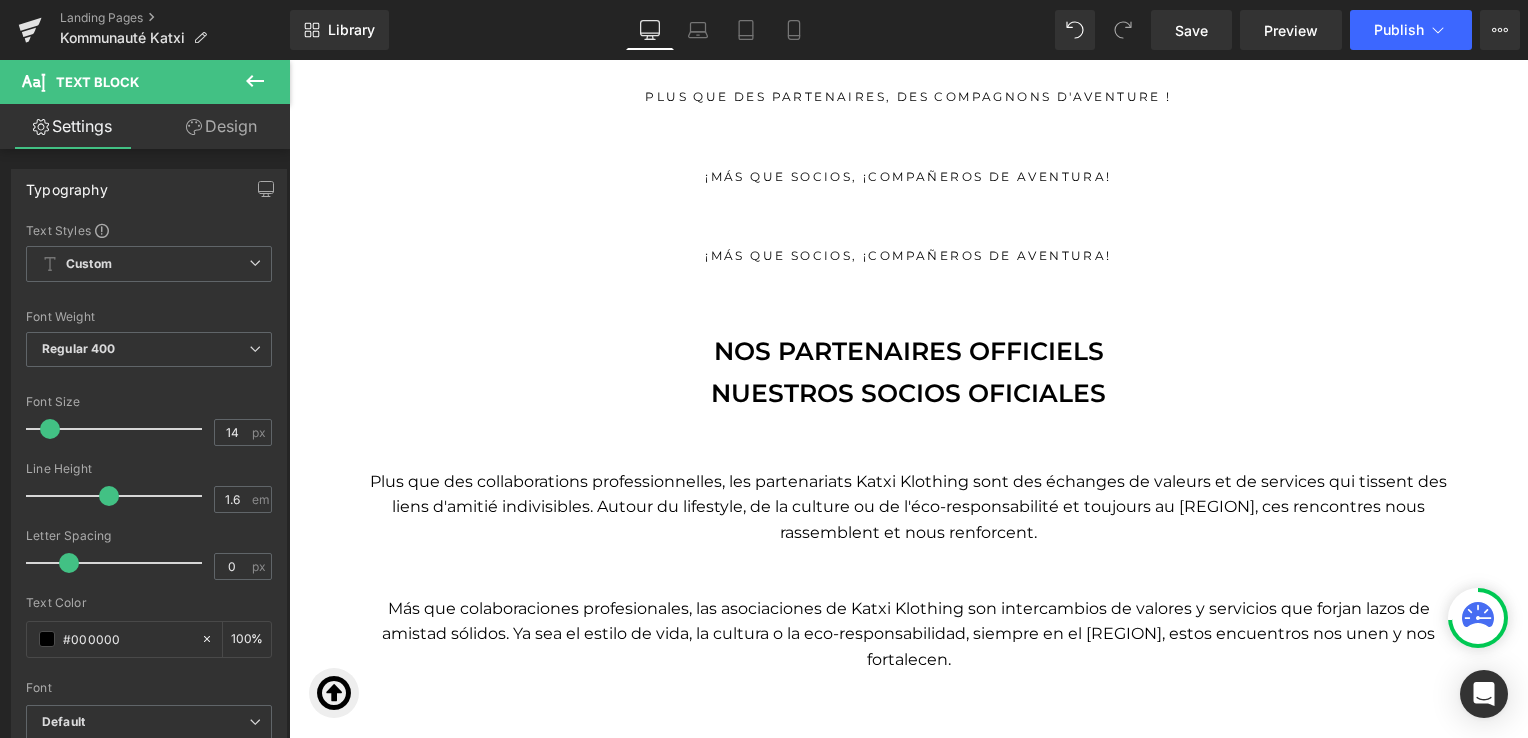 scroll, scrollTop: 4000, scrollLeft: 0, axis: vertical 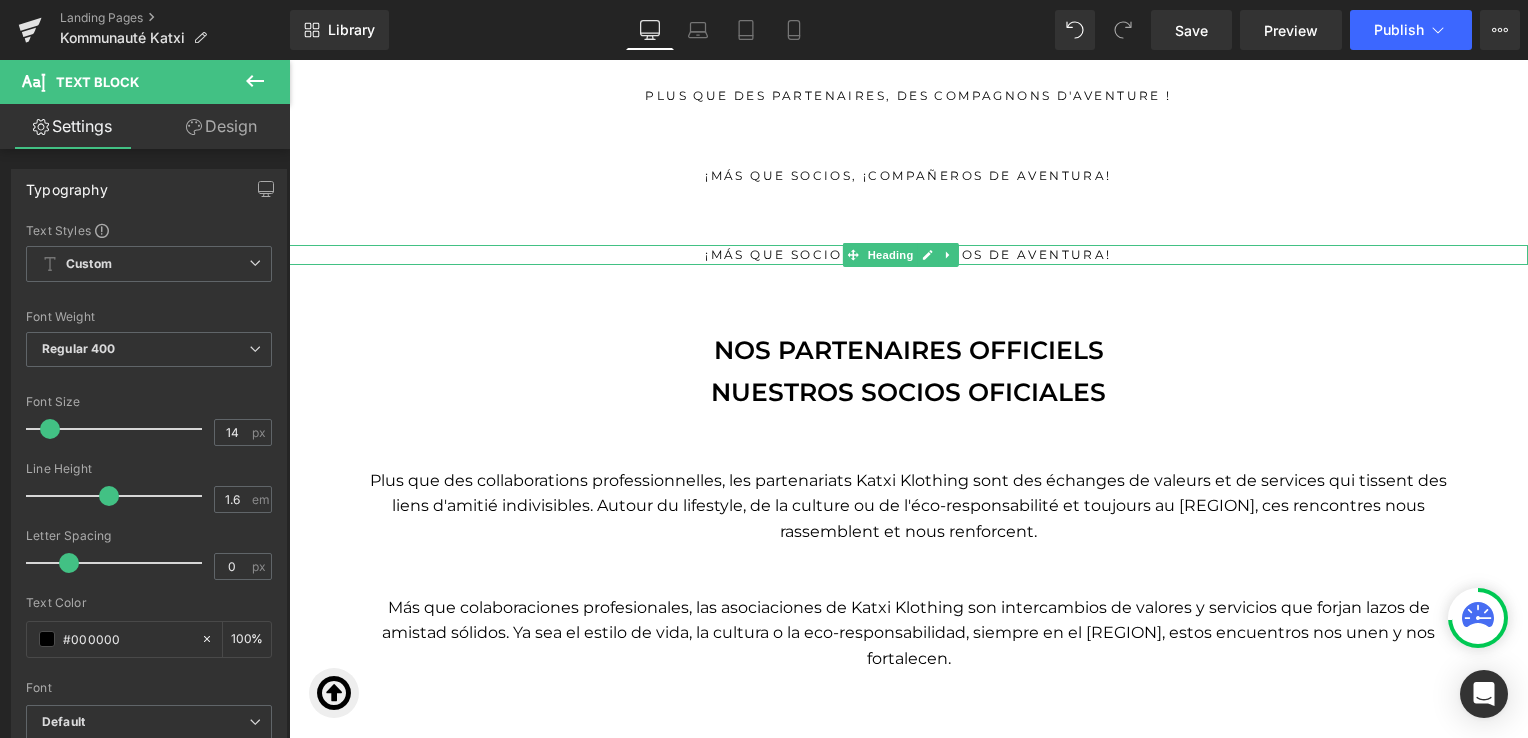 click on "¡MÁS QUE SOCIOS, ¡COMPAÑEROS DE AVENTURA!" at bounding box center (908, 255) 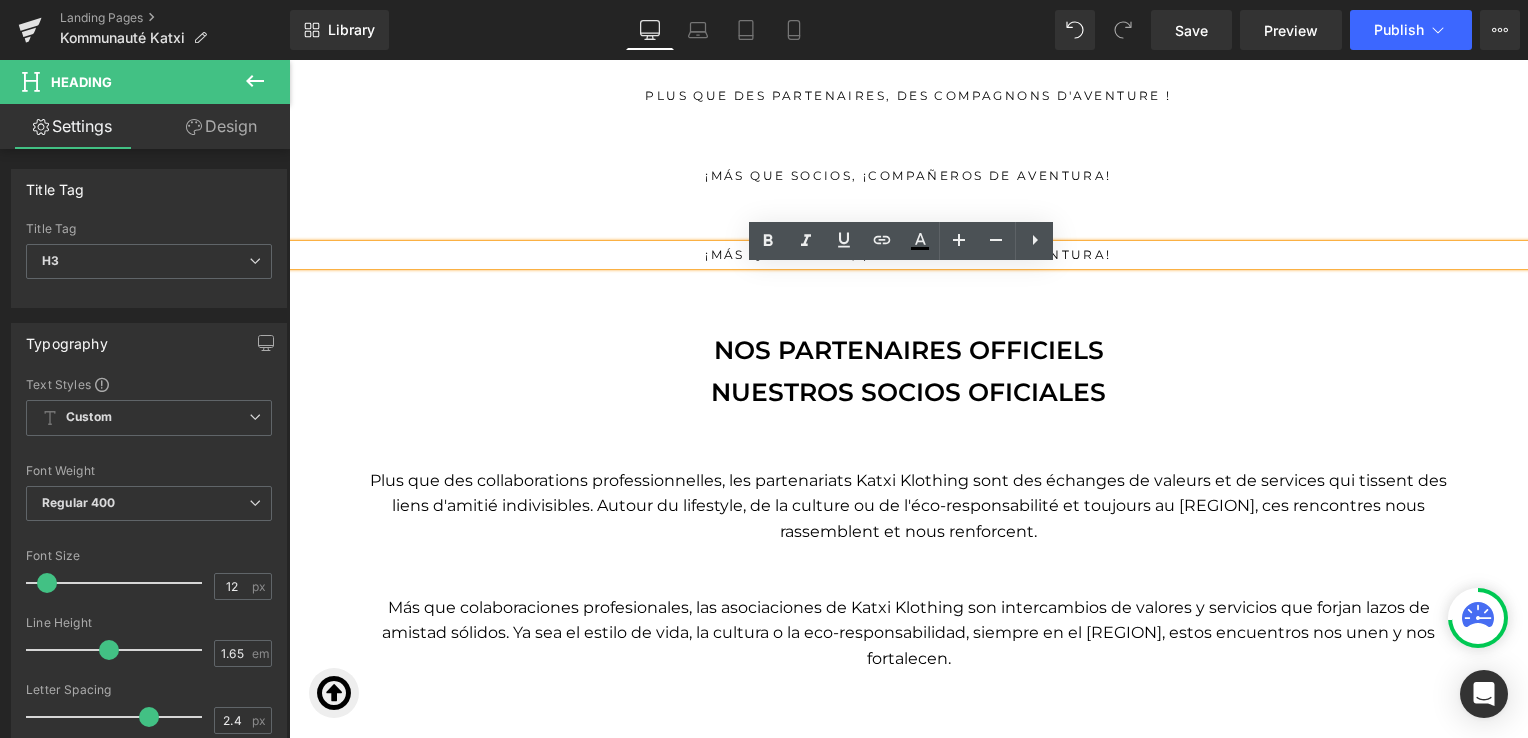 click on "¡MÁS QUE SOCIOS, ¡COMPAÑEROS DE AVENTURA!" at bounding box center (908, 255) 